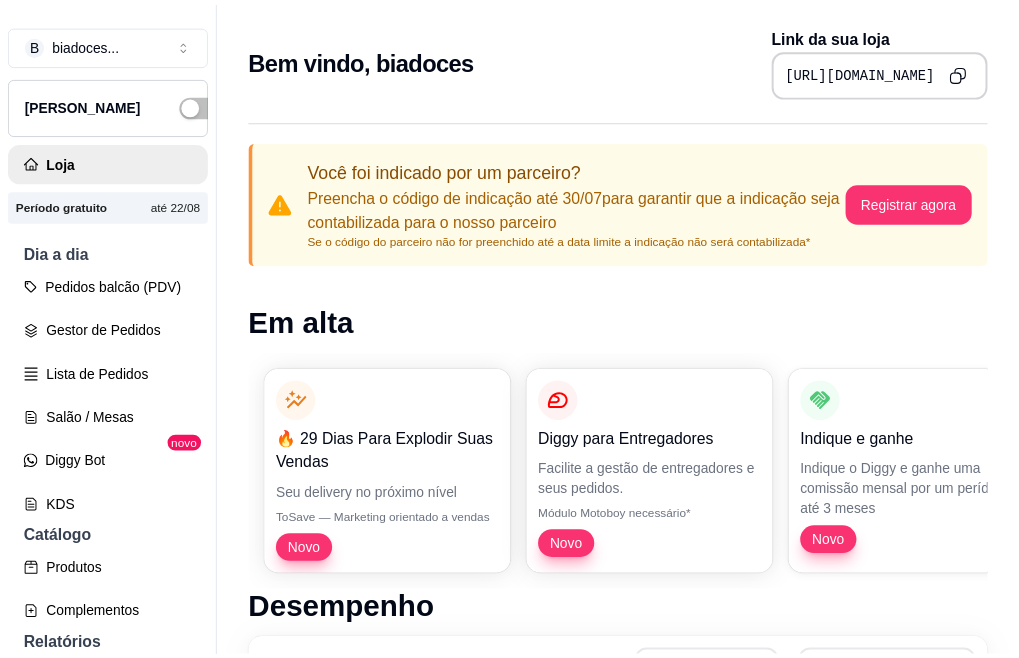 scroll, scrollTop: 0, scrollLeft: 0, axis: both 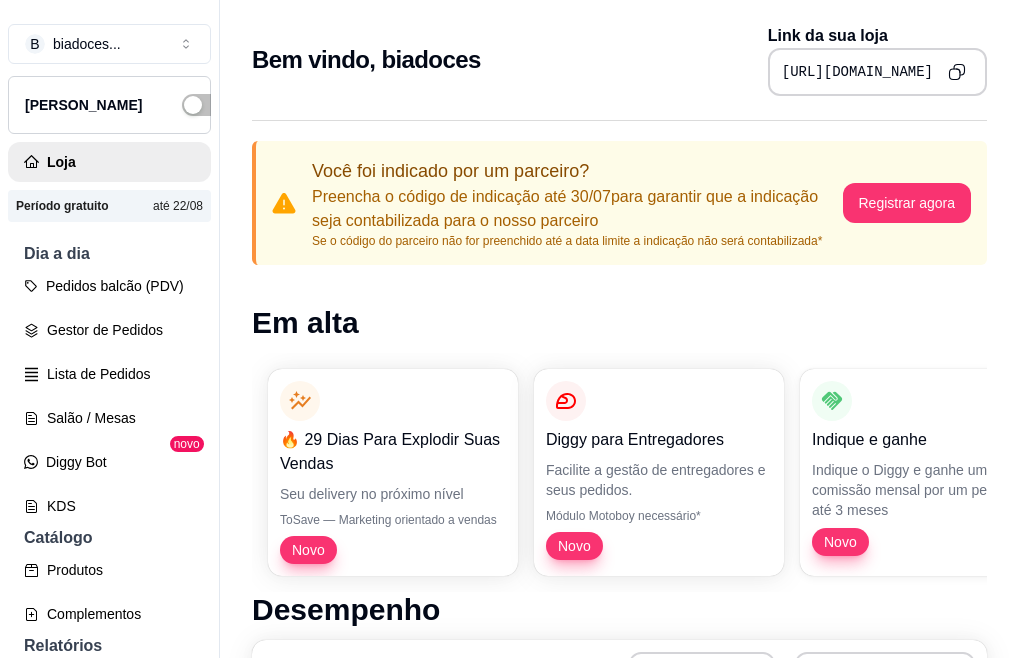 click on "[PERSON_NAME]" at bounding box center [109, 105] 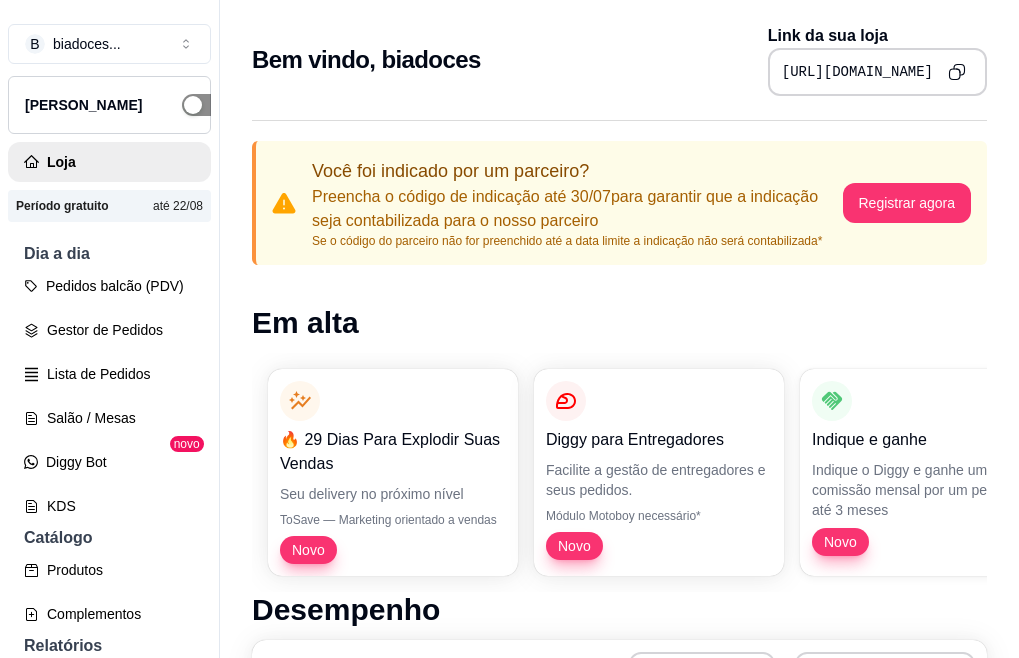 click at bounding box center (204, 105) 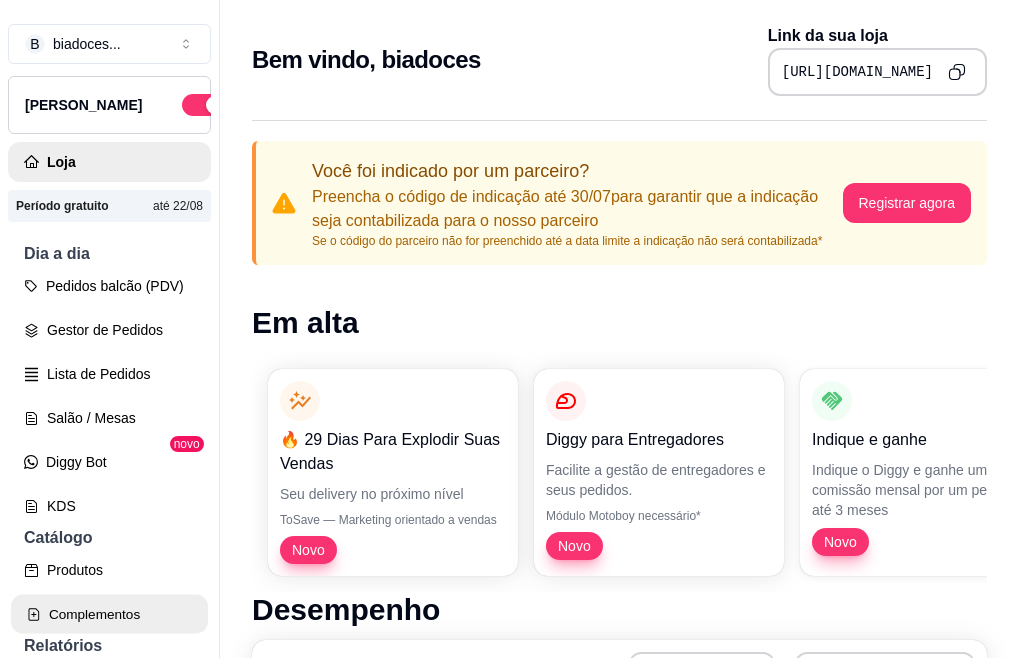 click on "Complementos" at bounding box center [109, 614] 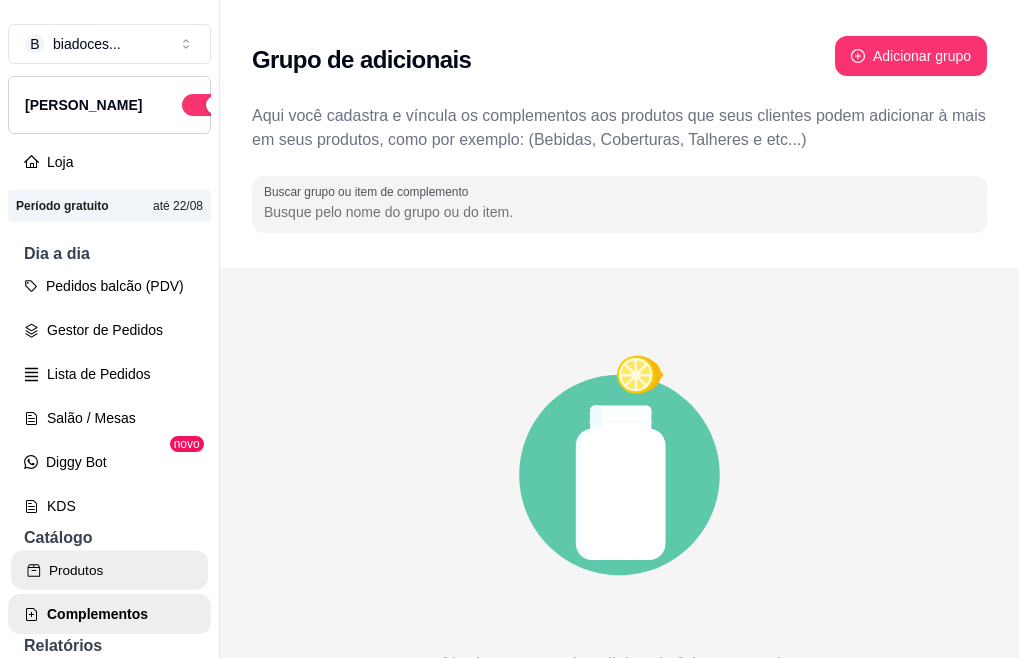 click on "Produtos" at bounding box center [109, 570] 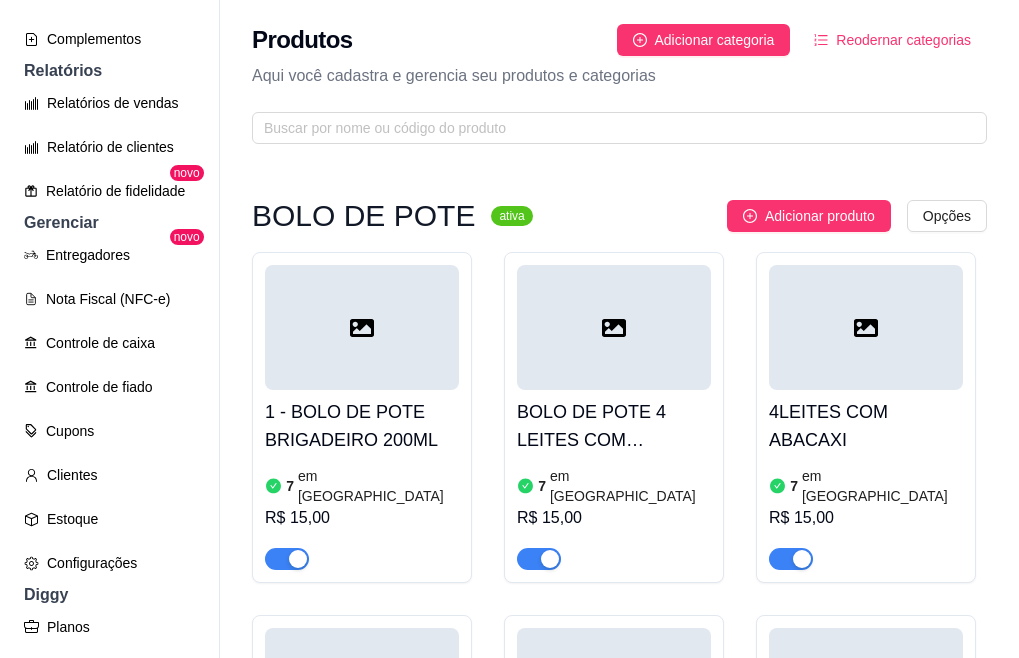 scroll, scrollTop: 712, scrollLeft: 0, axis: vertical 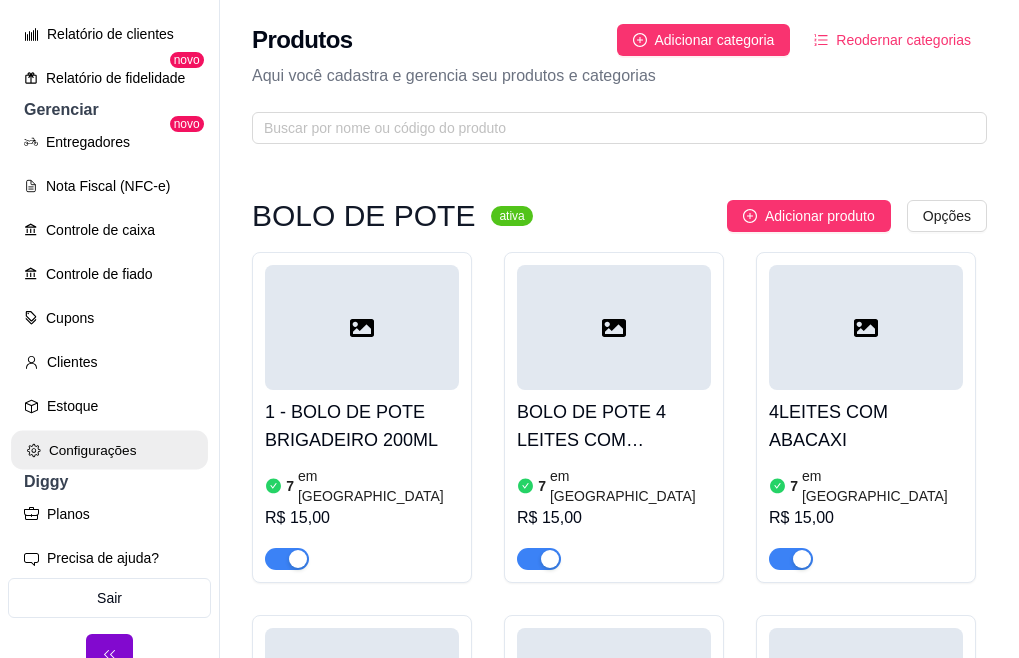 click on "Configurações" at bounding box center (109, 450) 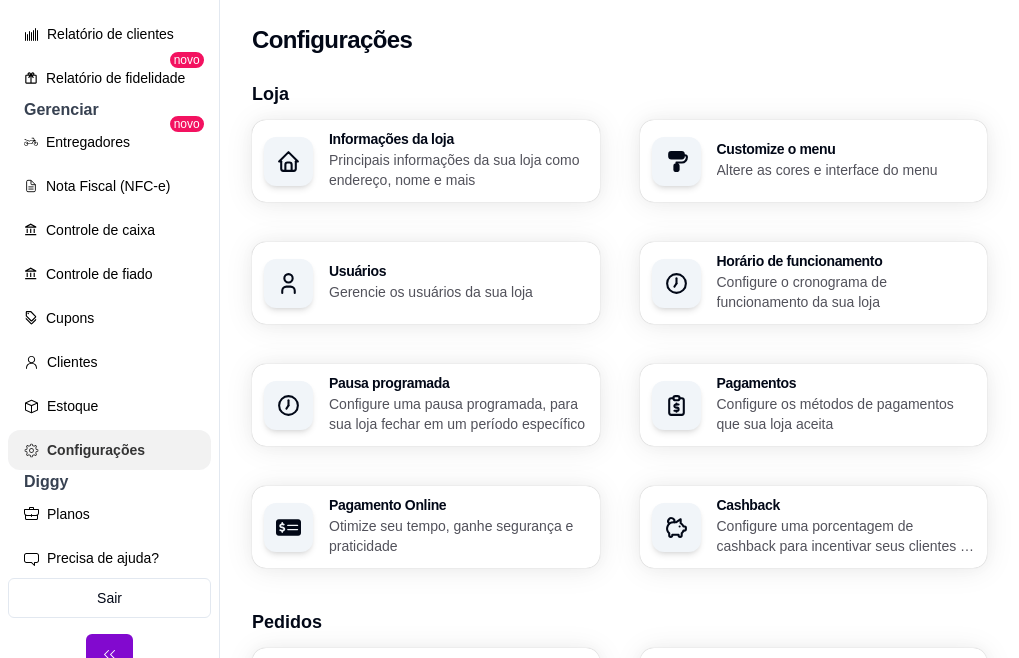 click on "Configurações" at bounding box center [109, 450] 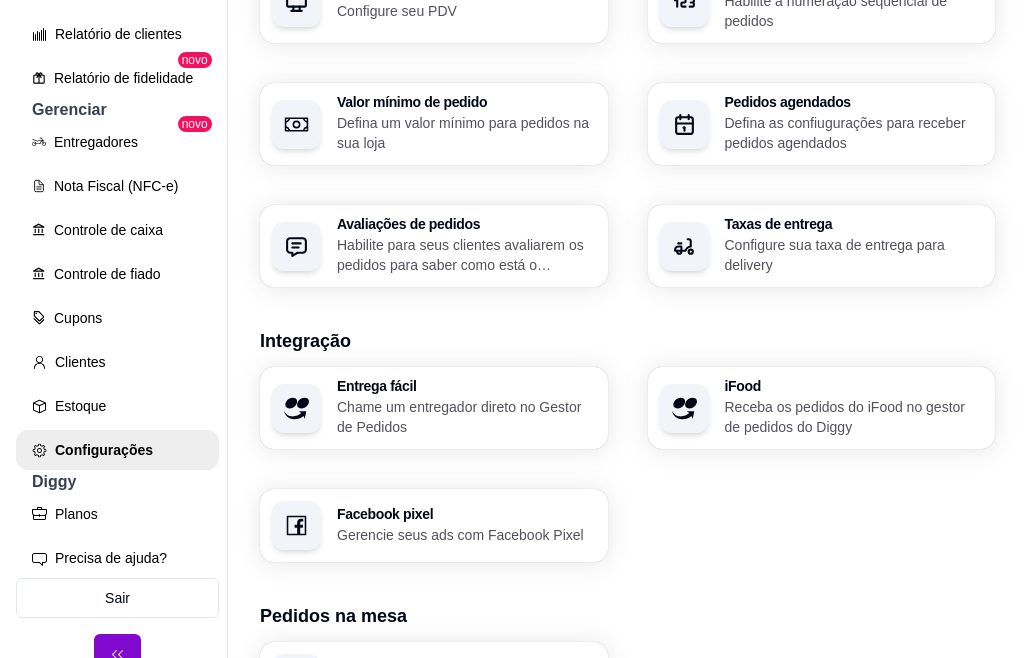 scroll, scrollTop: 831, scrollLeft: 0, axis: vertical 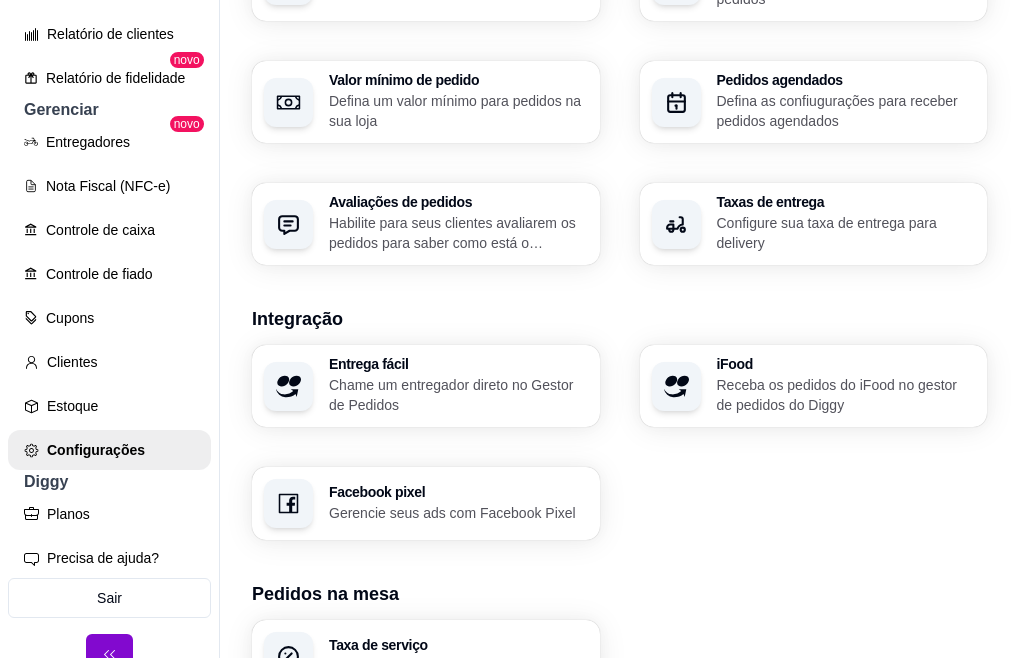 click on "Configurações de impressão" at bounding box center [457, 818] 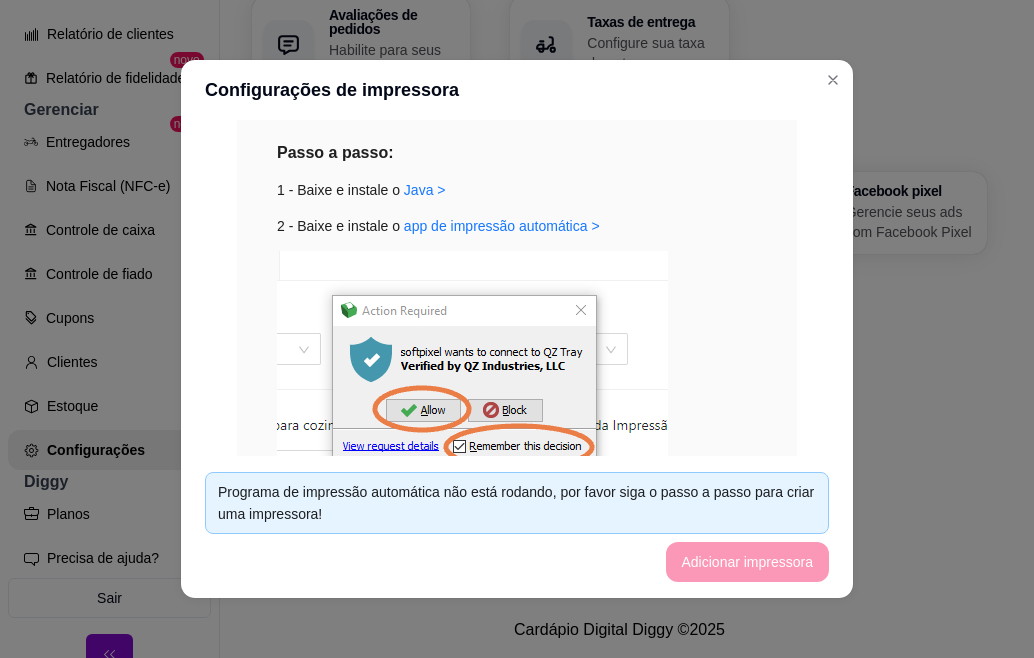 scroll, scrollTop: 280, scrollLeft: 0, axis: vertical 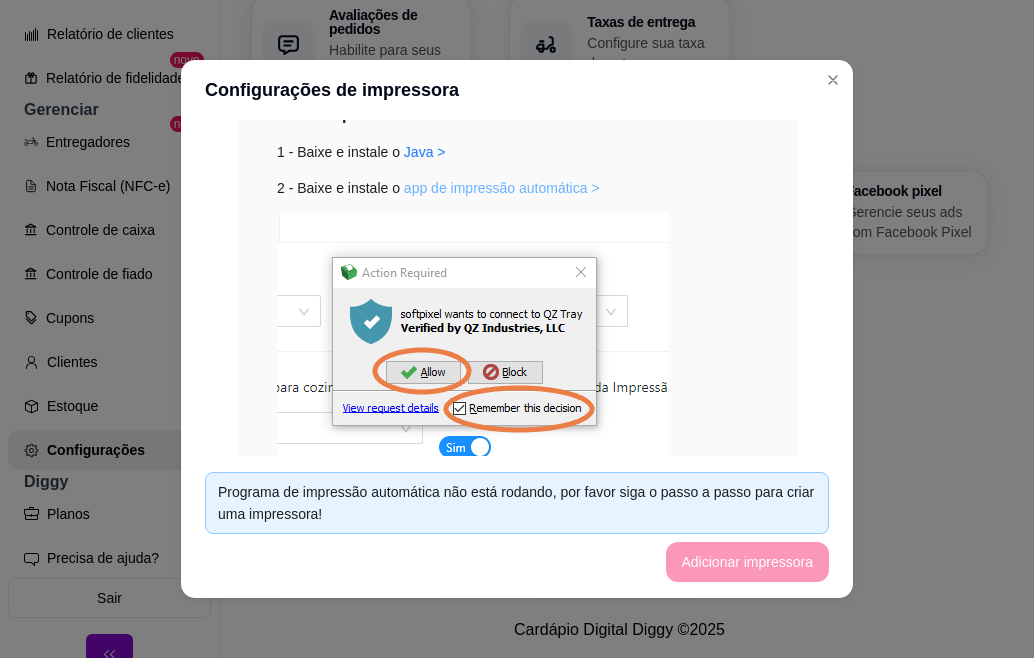 click on "app de impressão automática >" at bounding box center (502, 188) 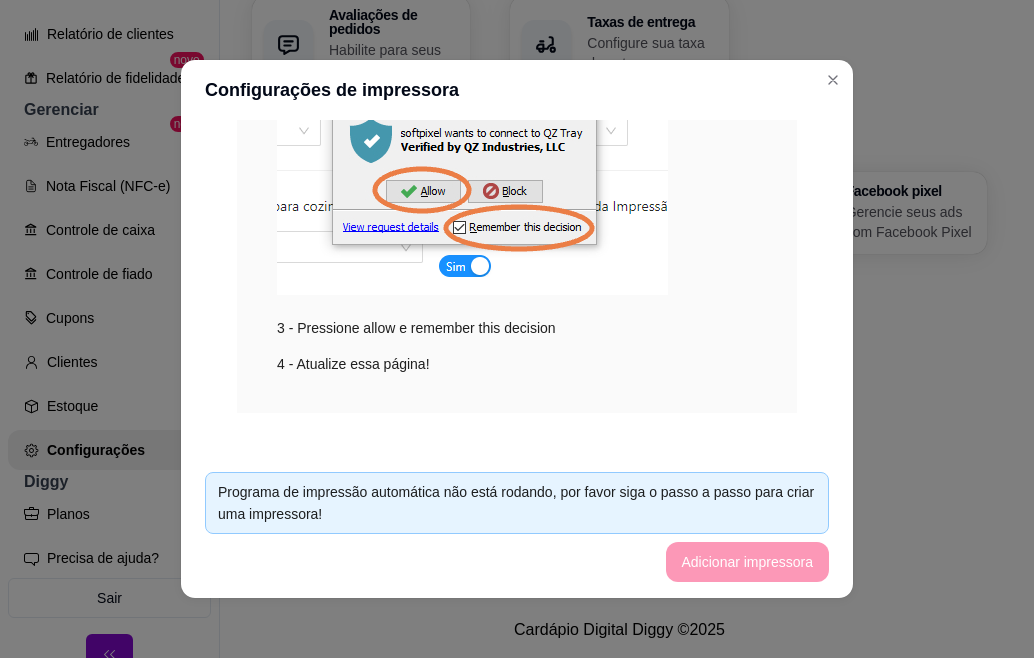 scroll, scrollTop: 474, scrollLeft: 0, axis: vertical 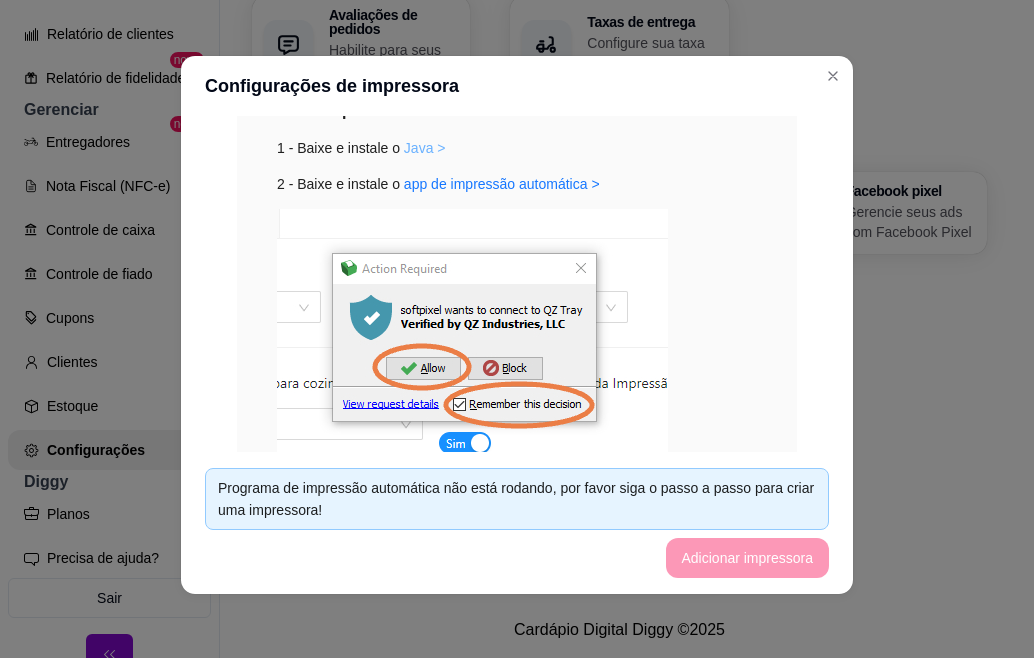click on "Java >" at bounding box center (425, 148) 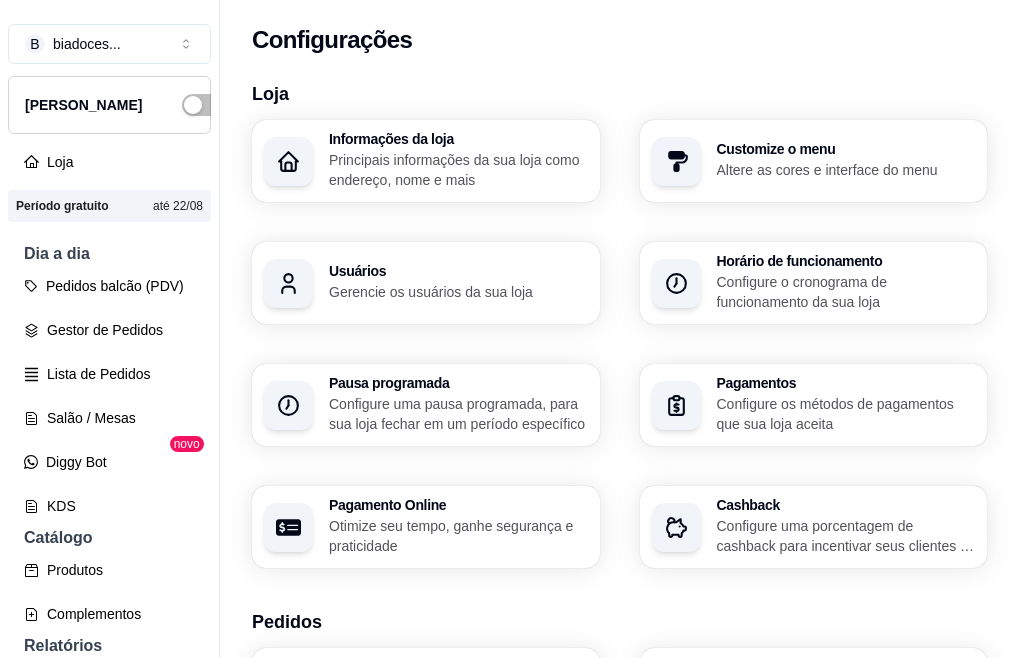scroll, scrollTop: 0, scrollLeft: 0, axis: both 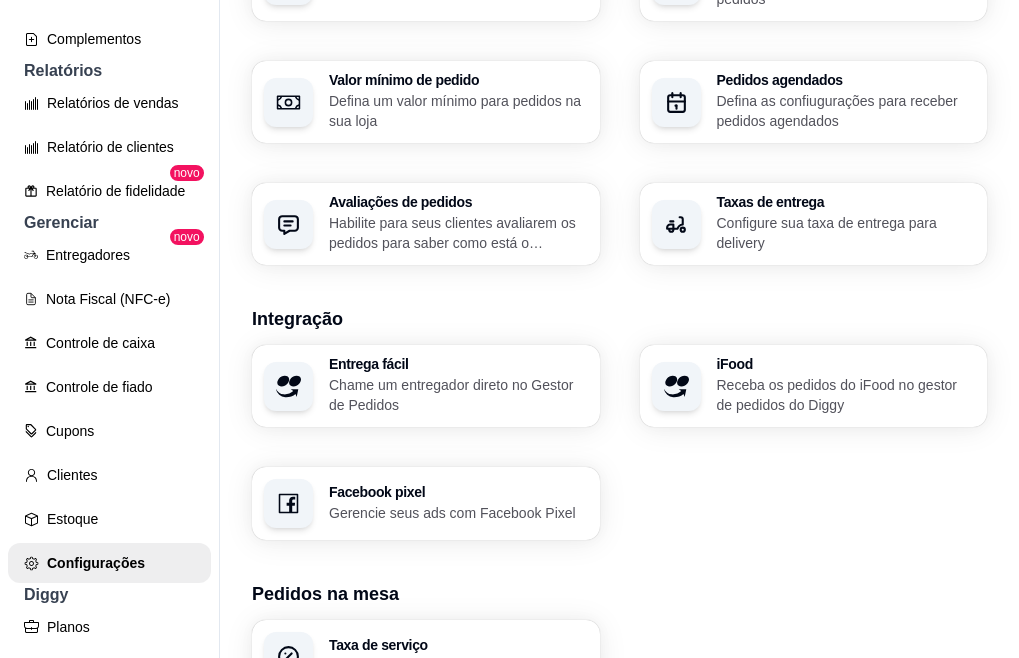 click on "Configurações de impressão" at bounding box center (457, 818) 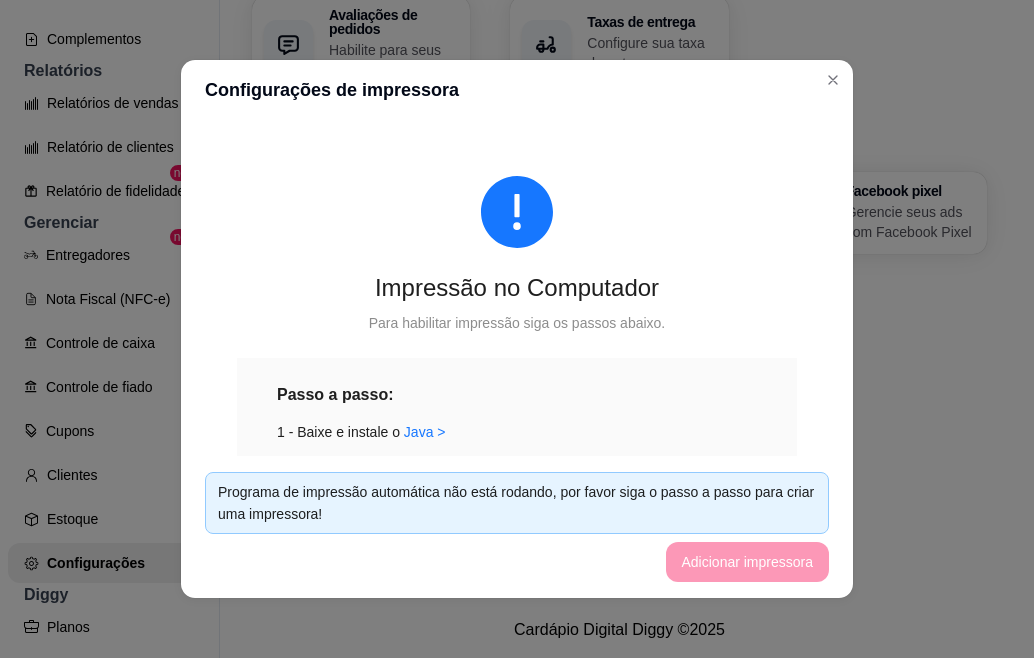 click on "Programa de impressão automática não está rodando, por favor siga o passo a passo para criar uma impressora! Adicionar impressora" at bounding box center (517, 527) 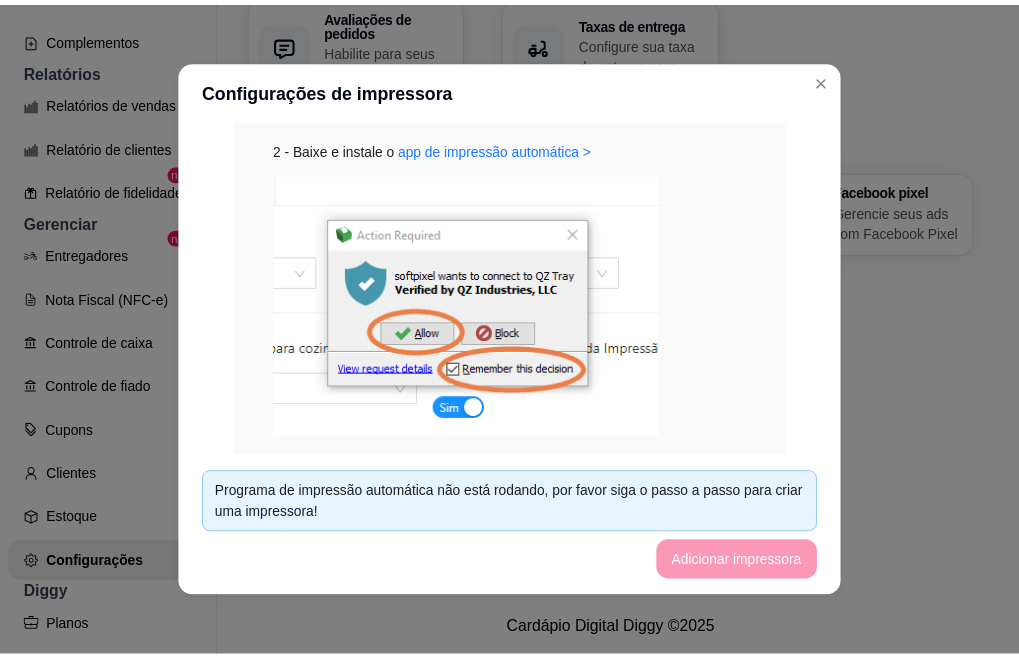 scroll, scrollTop: 320, scrollLeft: 0, axis: vertical 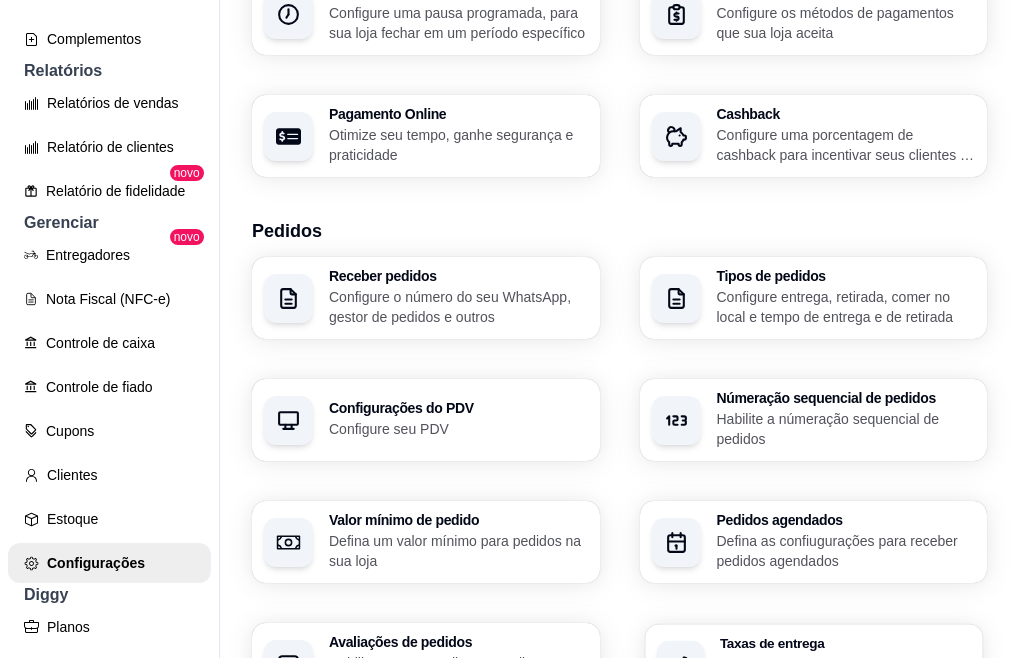 click on "Configure sua taxa de entrega para delivery" at bounding box center (844, 672) 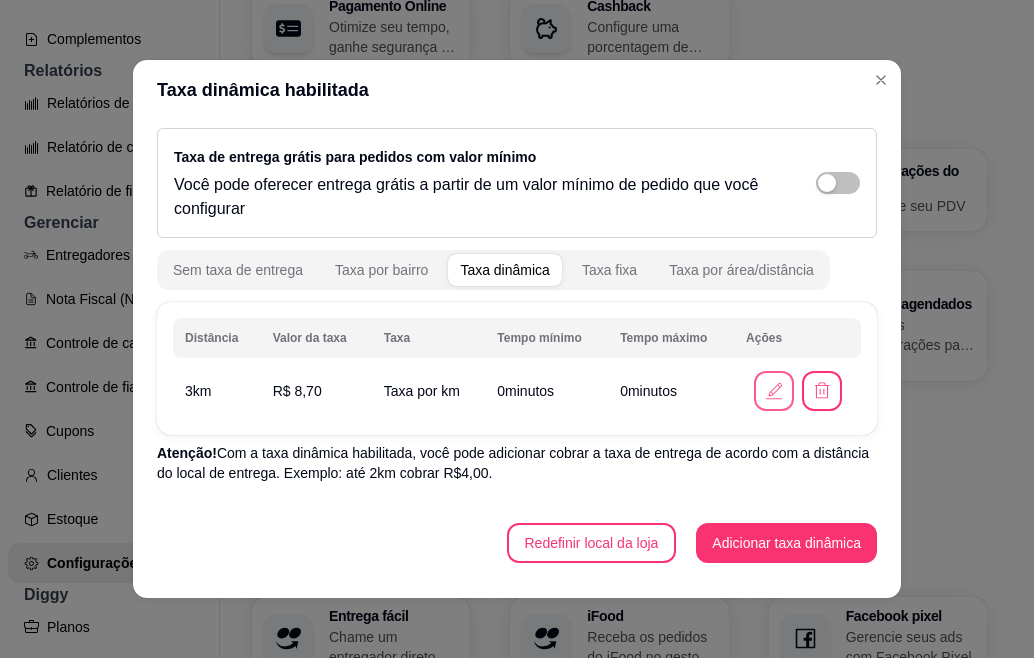 type 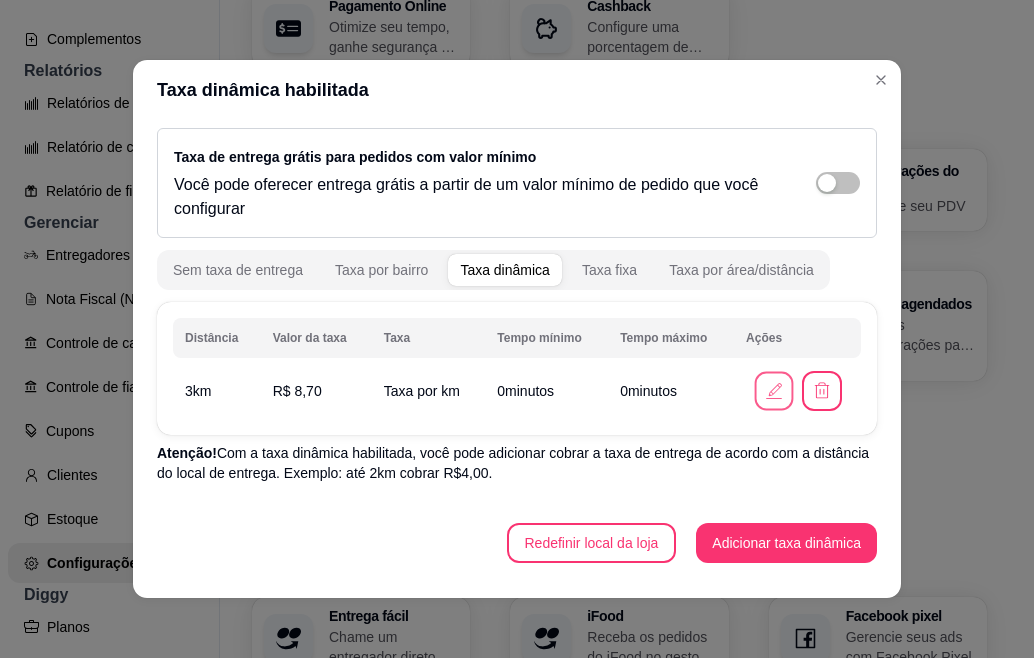 click 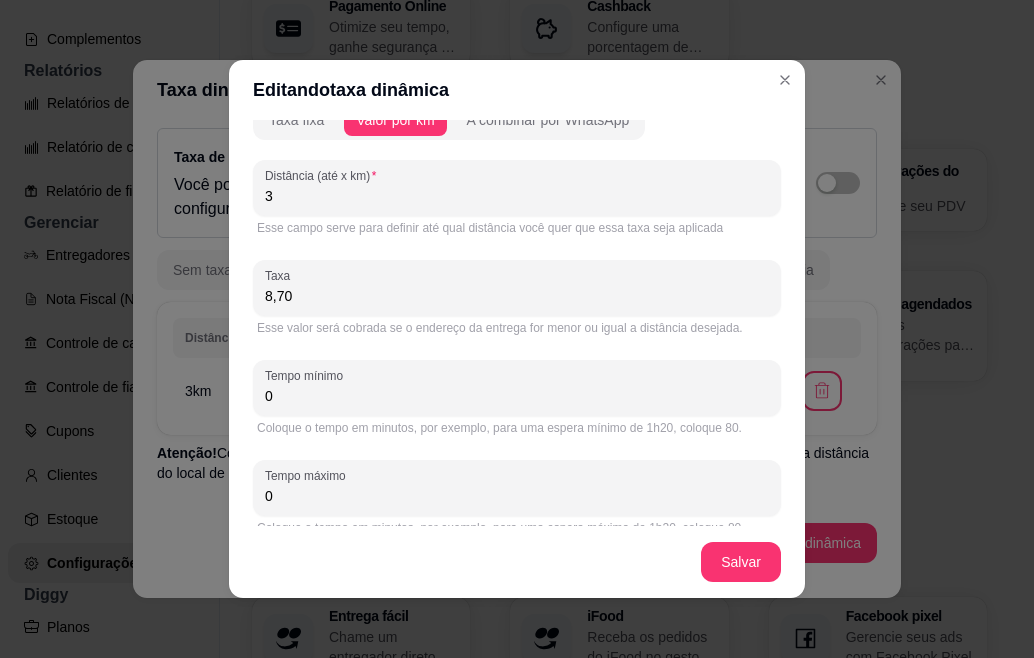 scroll, scrollTop: 70, scrollLeft: 0, axis: vertical 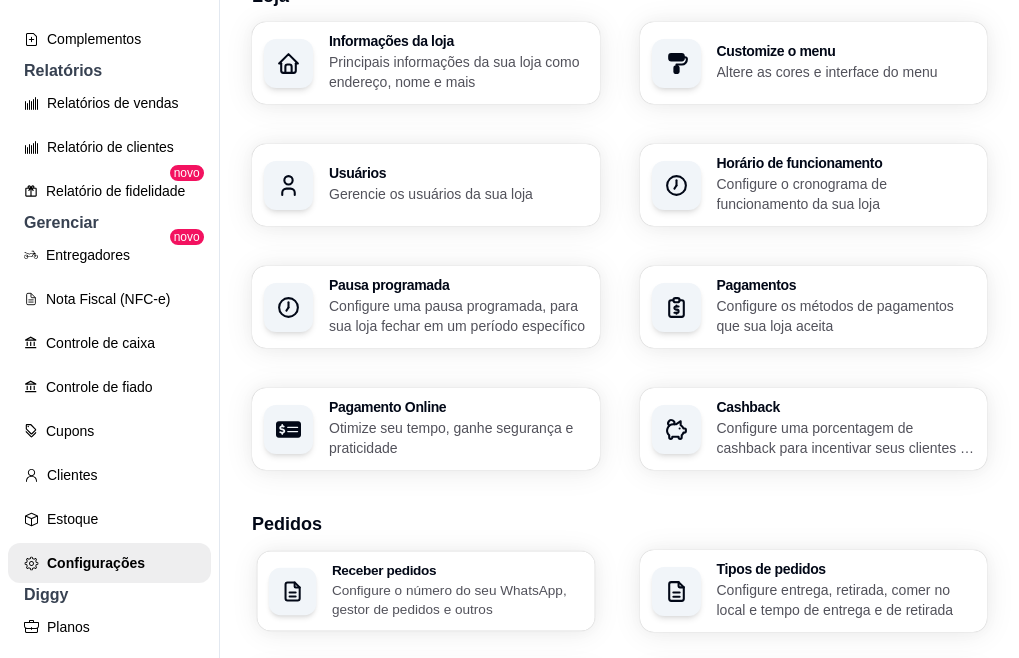 click on "Configure o número do seu WhatsApp, gestor de pedidos e outros" at bounding box center (457, 599) 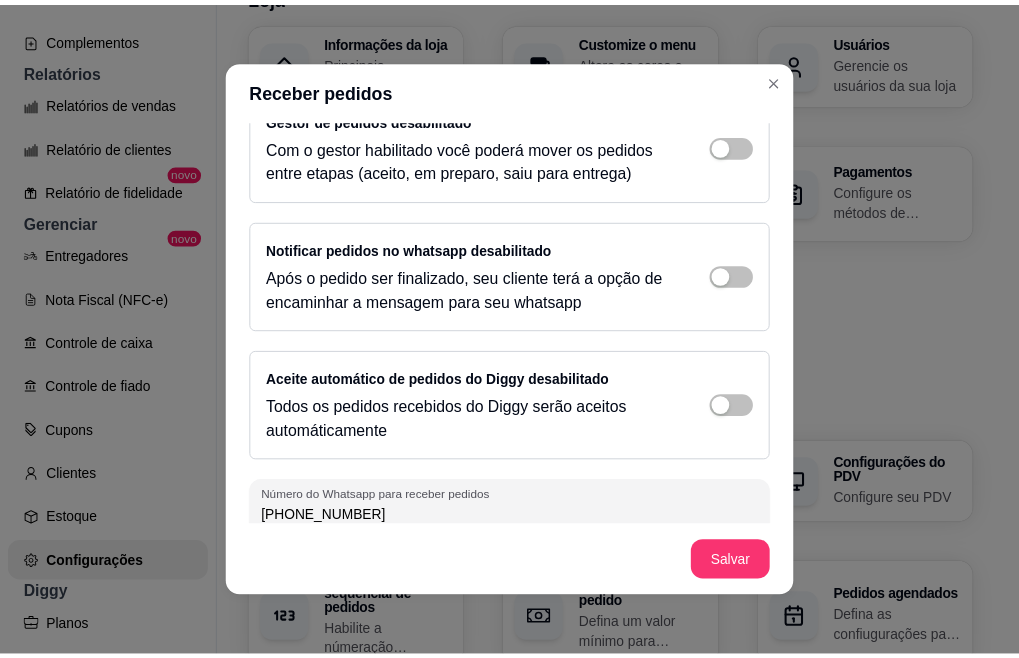 scroll, scrollTop: 186, scrollLeft: 0, axis: vertical 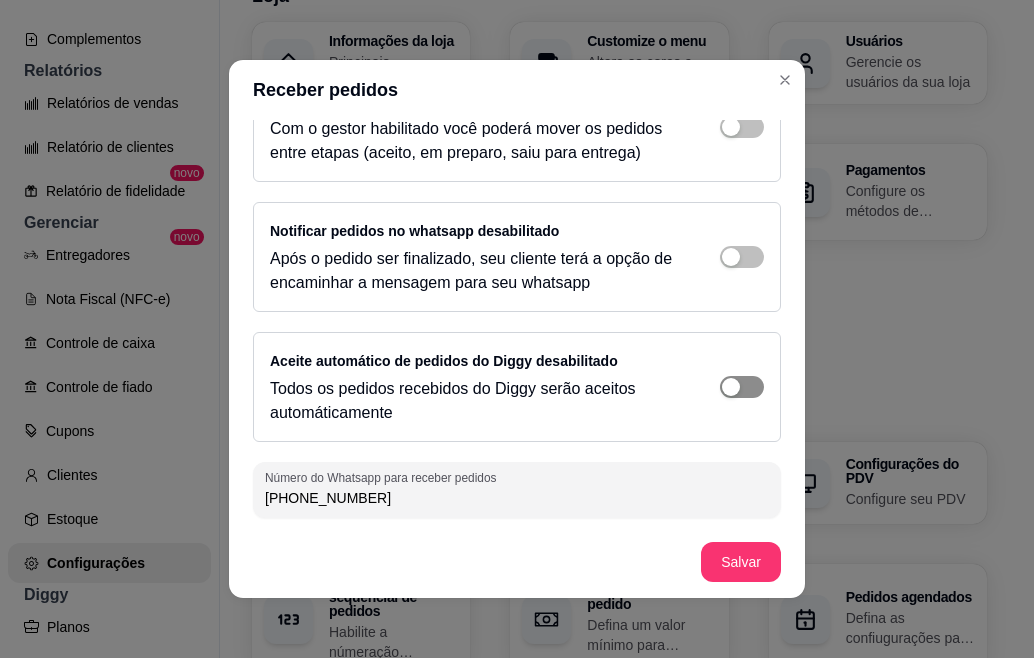 click at bounding box center (742, -3) 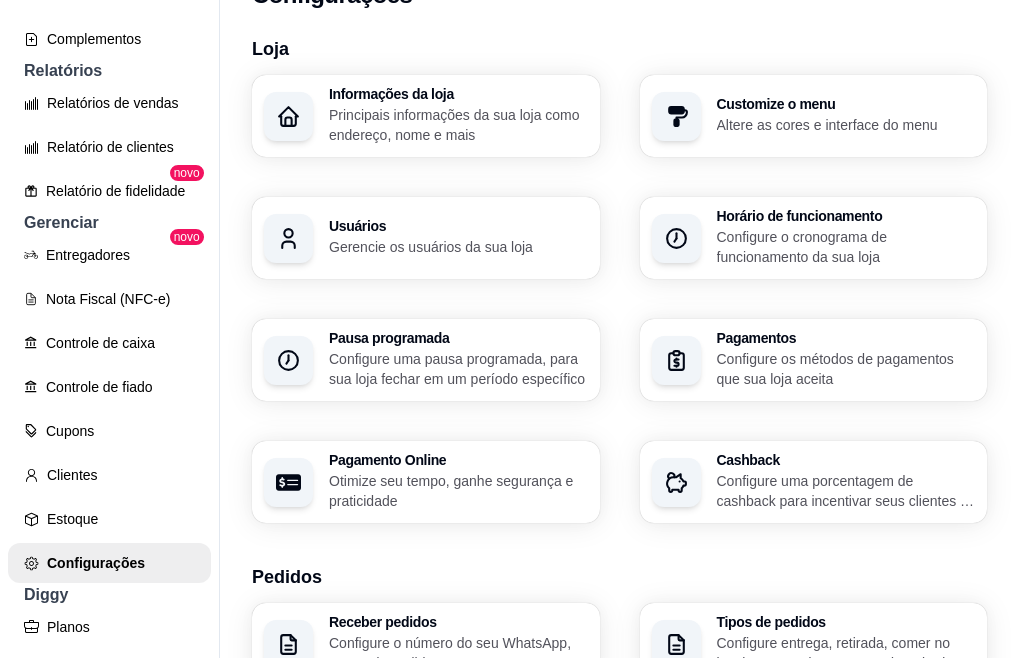 scroll, scrollTop: 18, scrollLeft: 0, axis: vertical 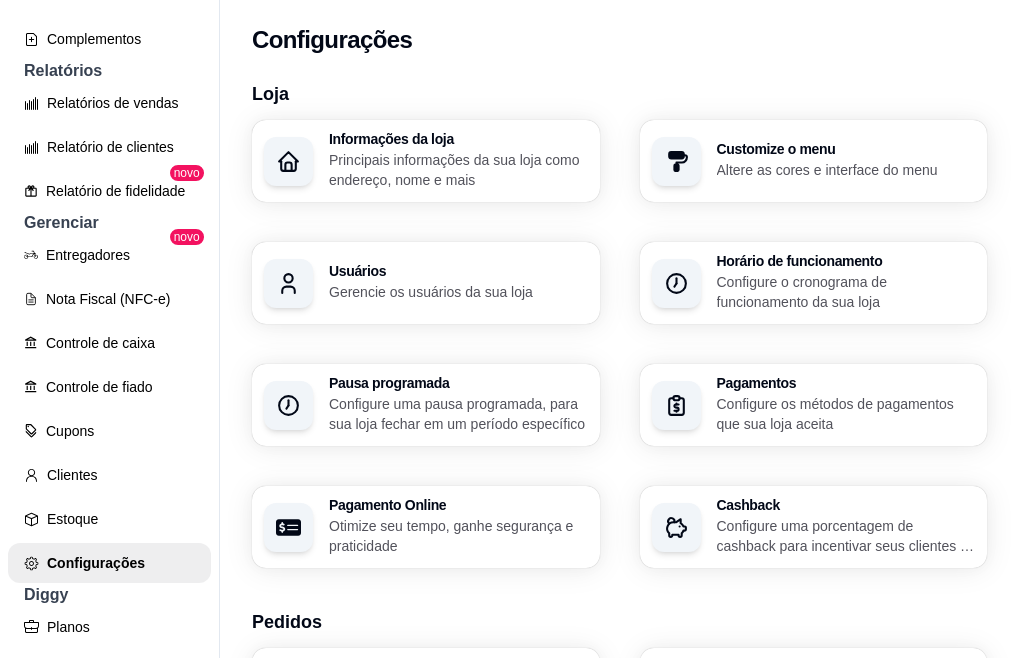 click on "Informações da loja" at bounding box center [458, 139] 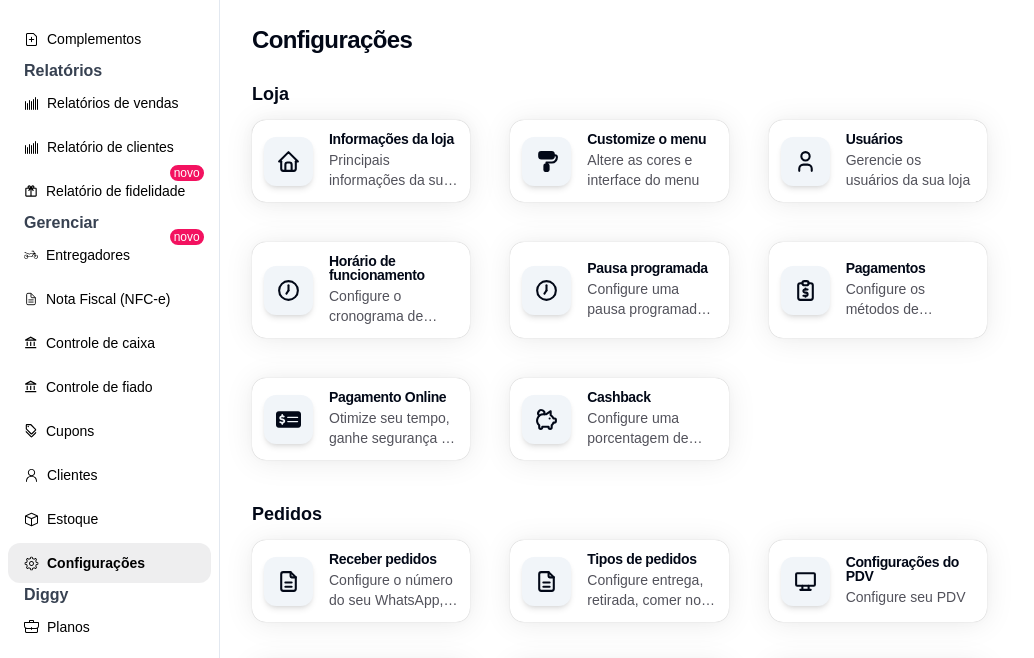 click at bounding box center (517, 218) 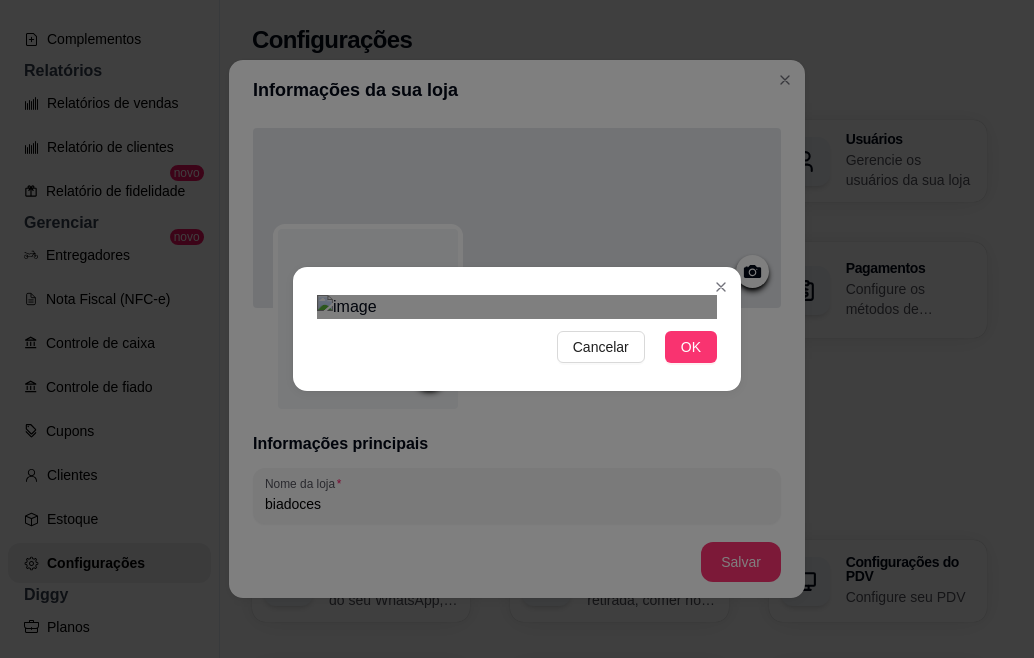 click at bounding box center (517, 651) 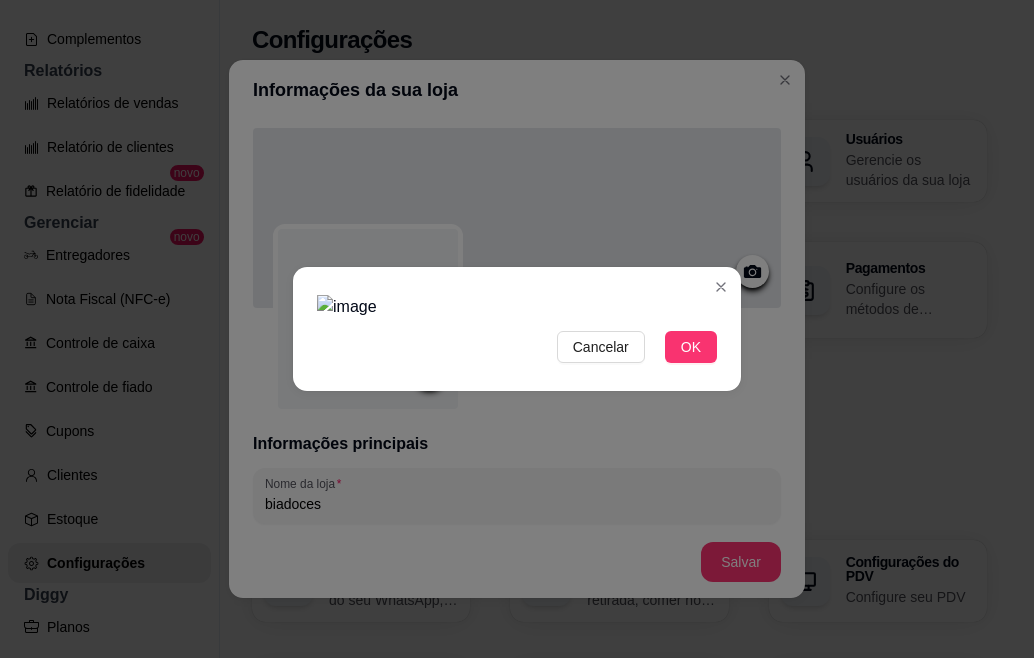 click at bounding box center [517, 307] 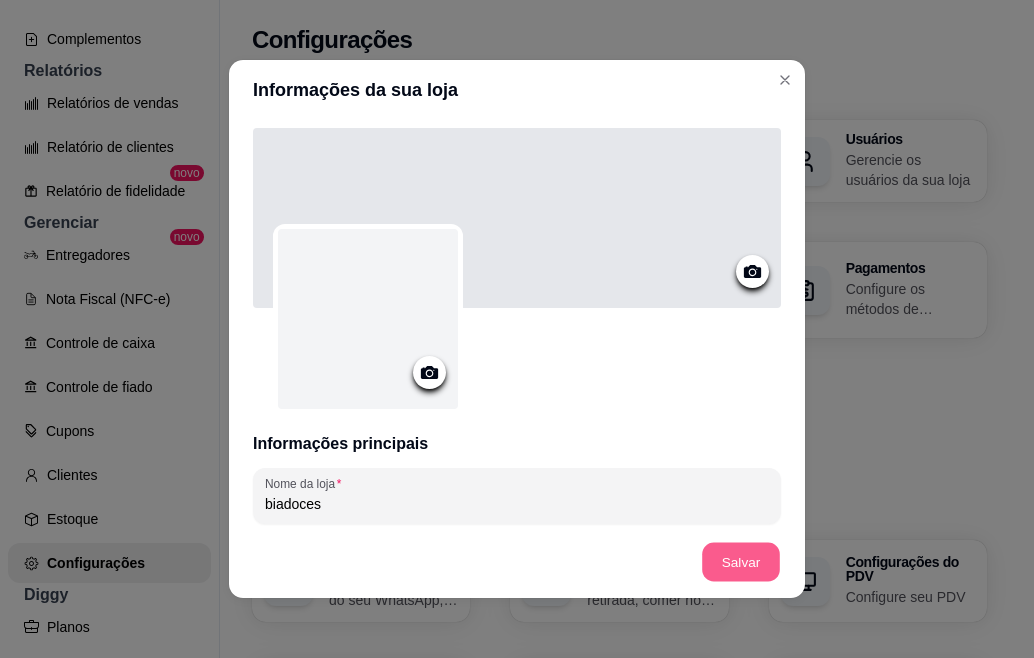 click on "Salvar" at bounding box center (741, 562) 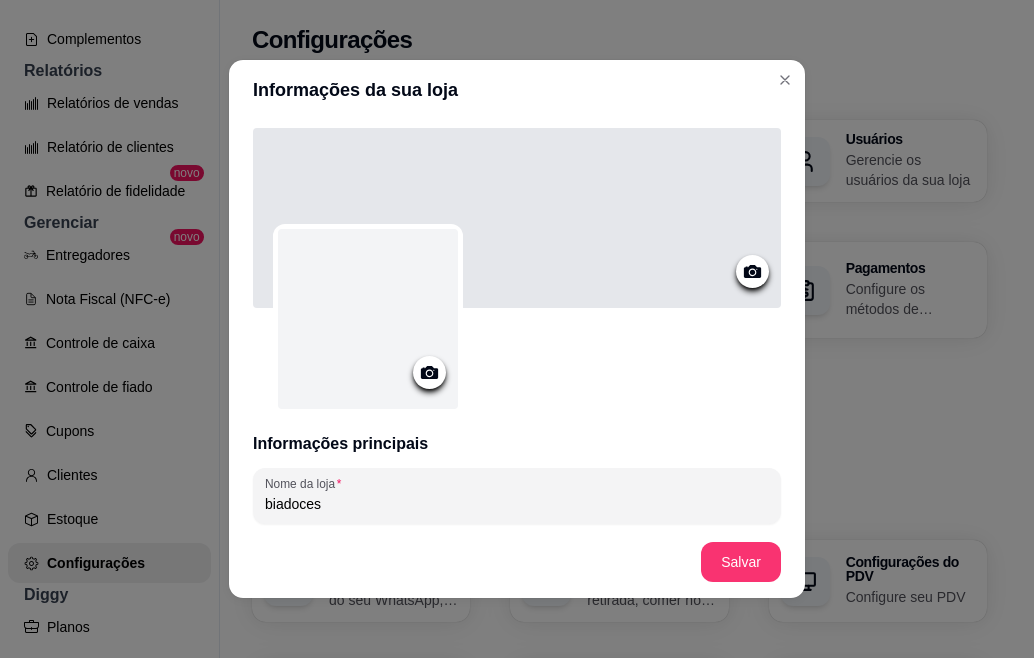 click 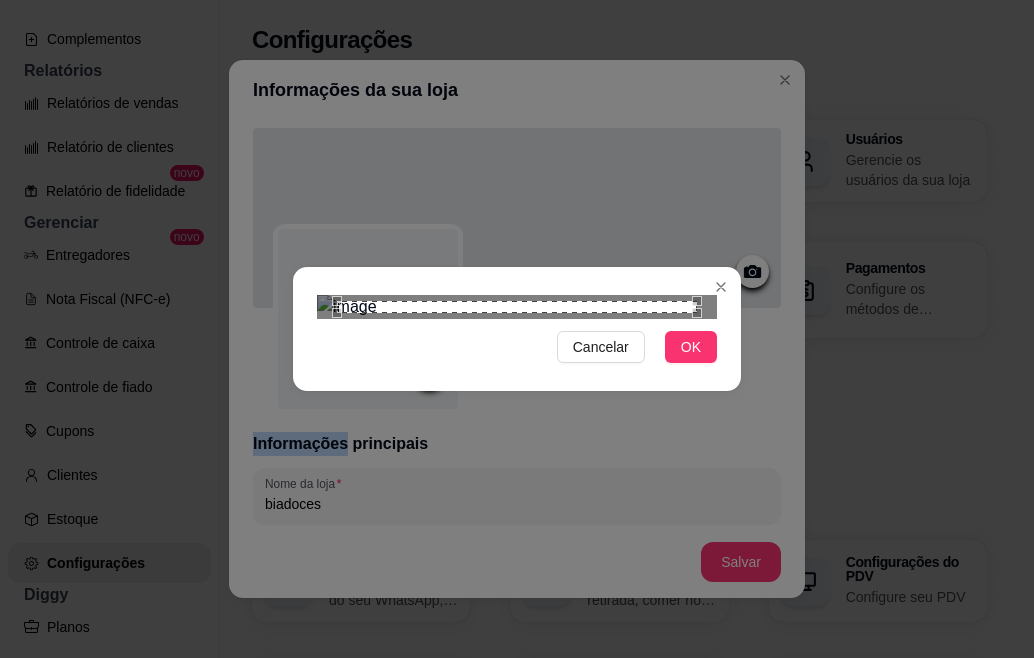 click at bounding box center [517, 307] 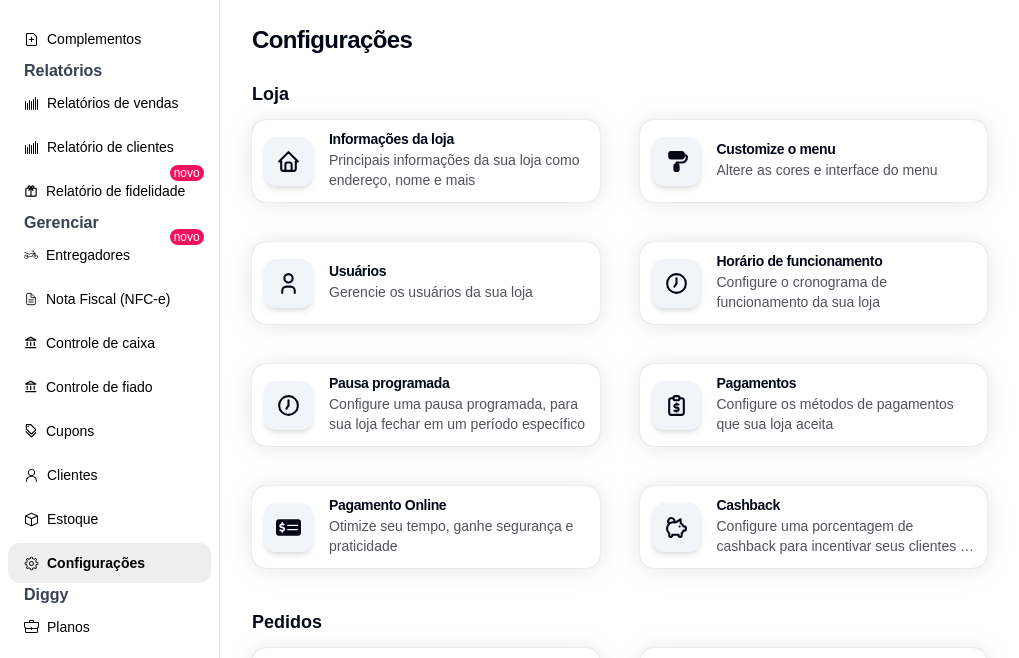 click on "Configurações" at bounding box center (619, 34) 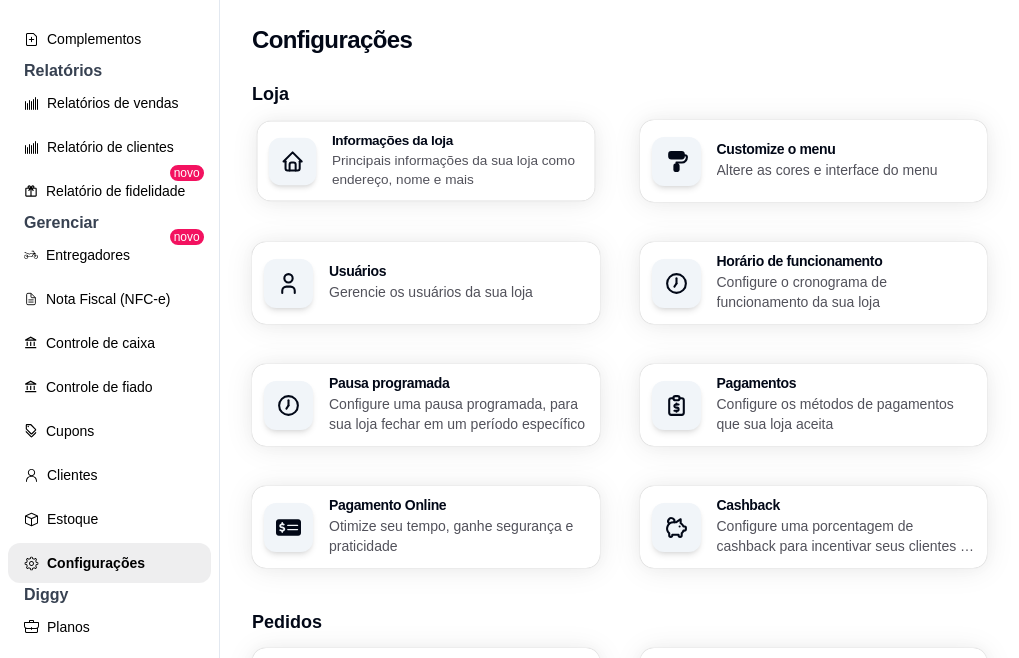 click on "Principais informações da sua loja como endereço, nome e mais" at bounding box center [457, 169] 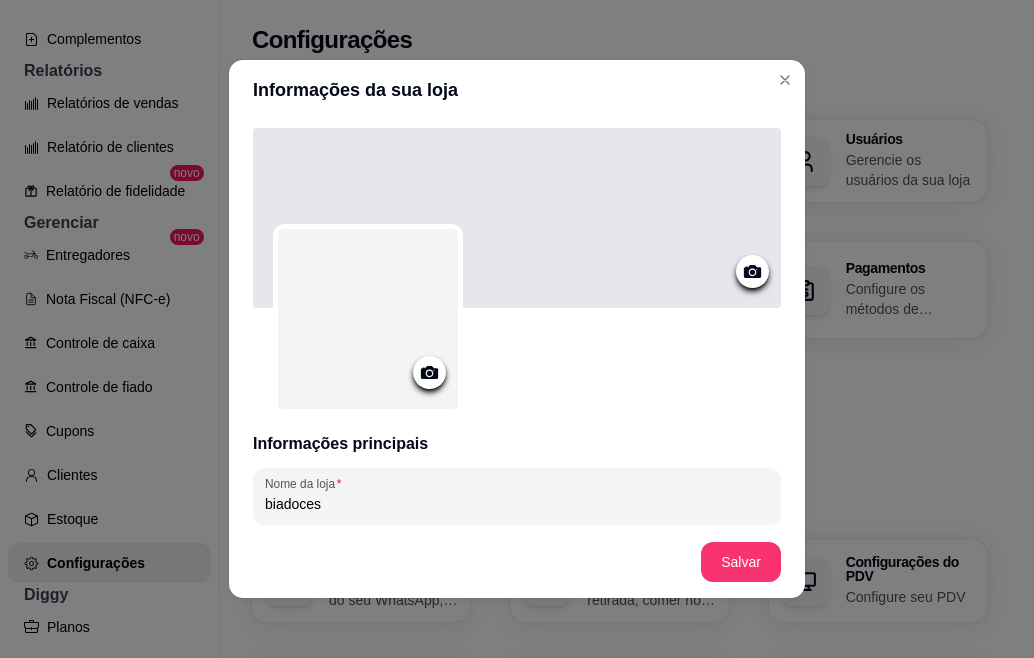 click 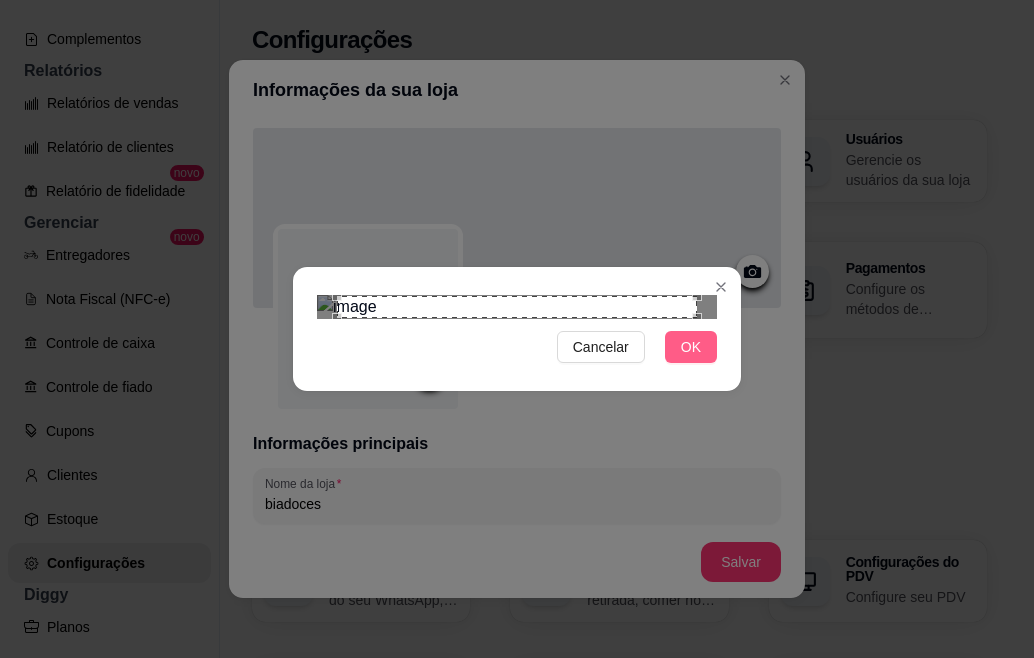 click on "OK" at bounding box center [691, 347] 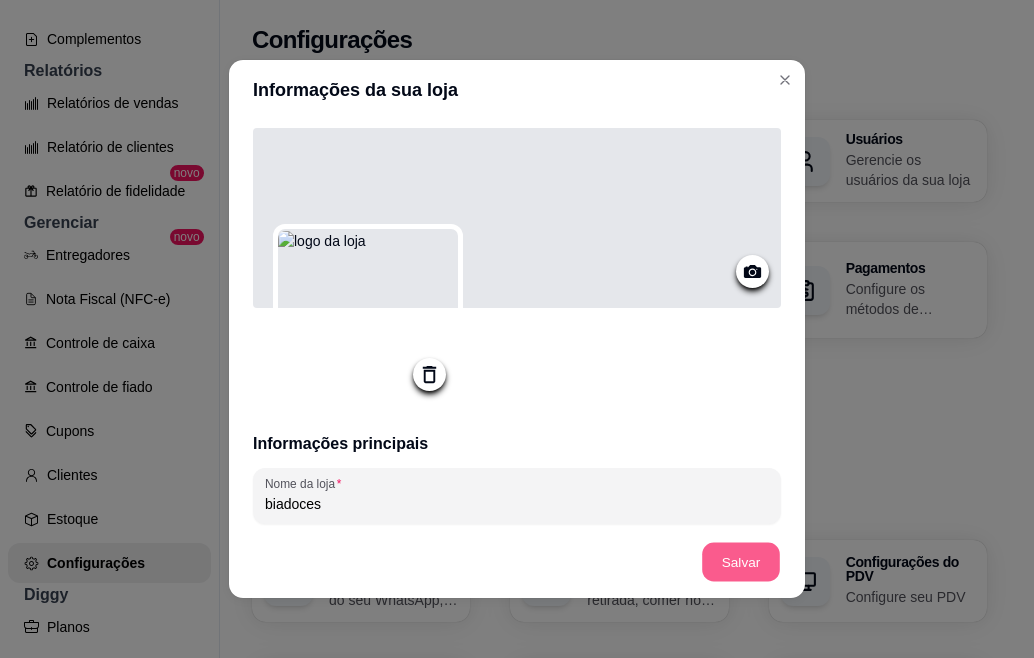 click on "Salvar" at bounding box center (741, 562) 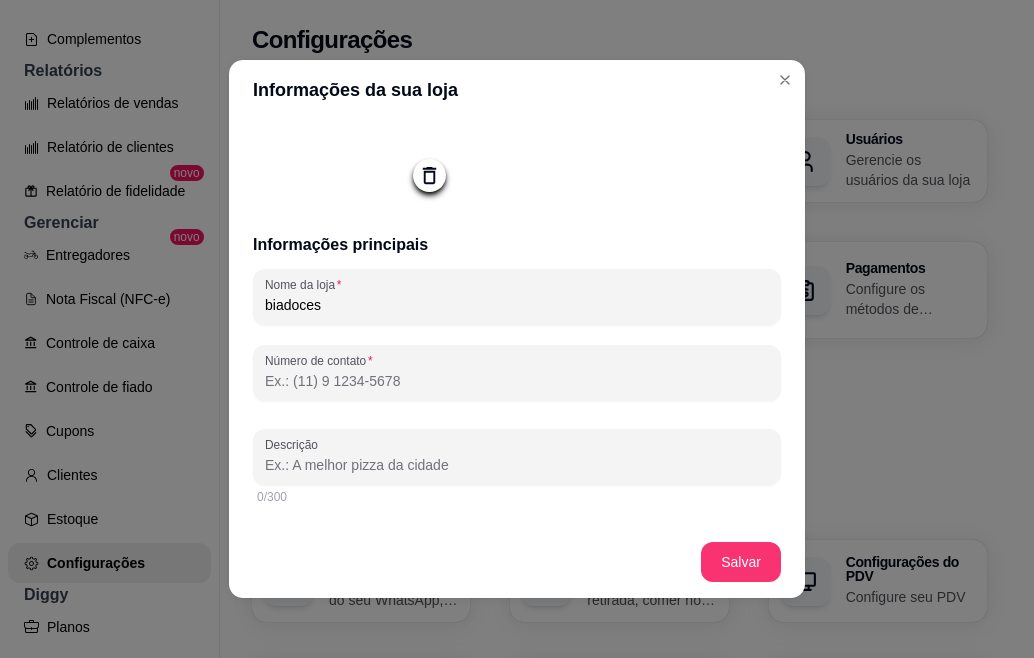 scroll, scrollTop: 200, scrollLeft: 0, axis: vertical 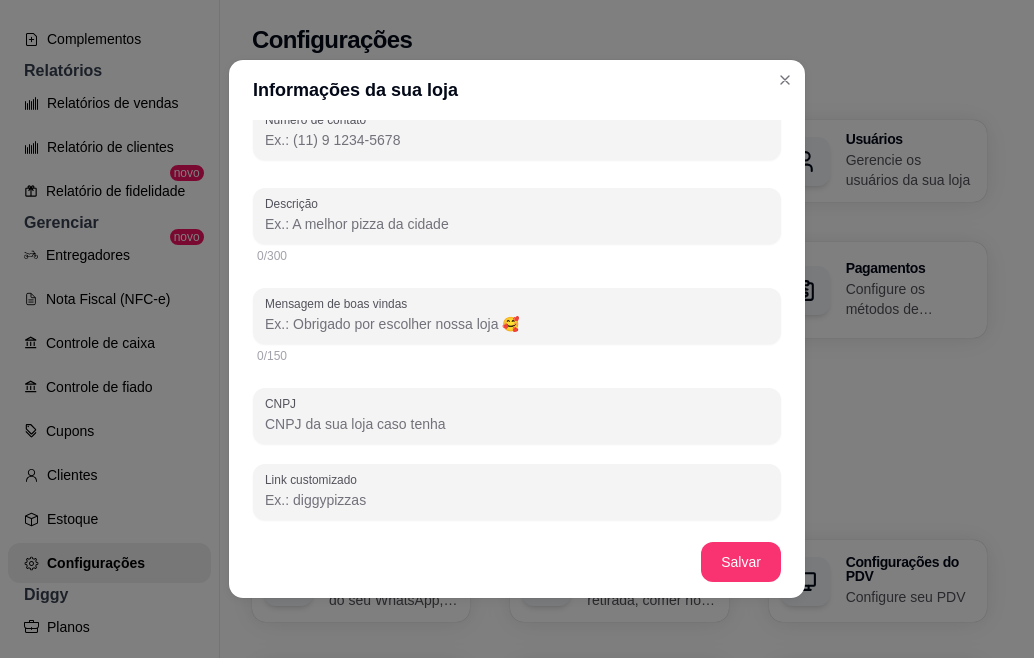 click on "Descrição" at bounding box center [517, 224] 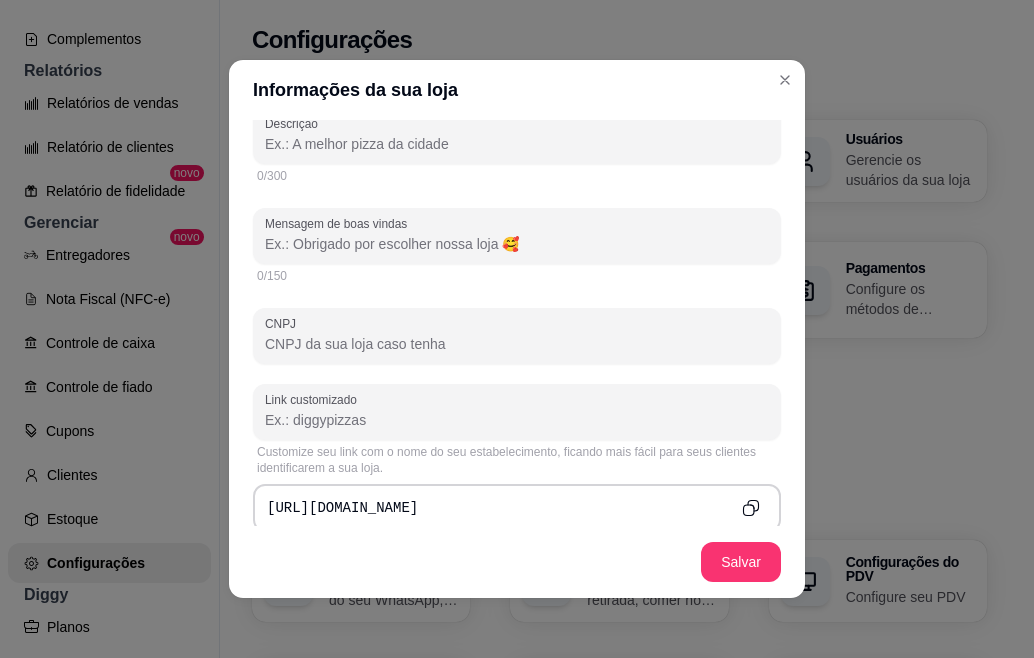 scroll, scrollTop: 560, scrollLeft: 0, axis: vertical 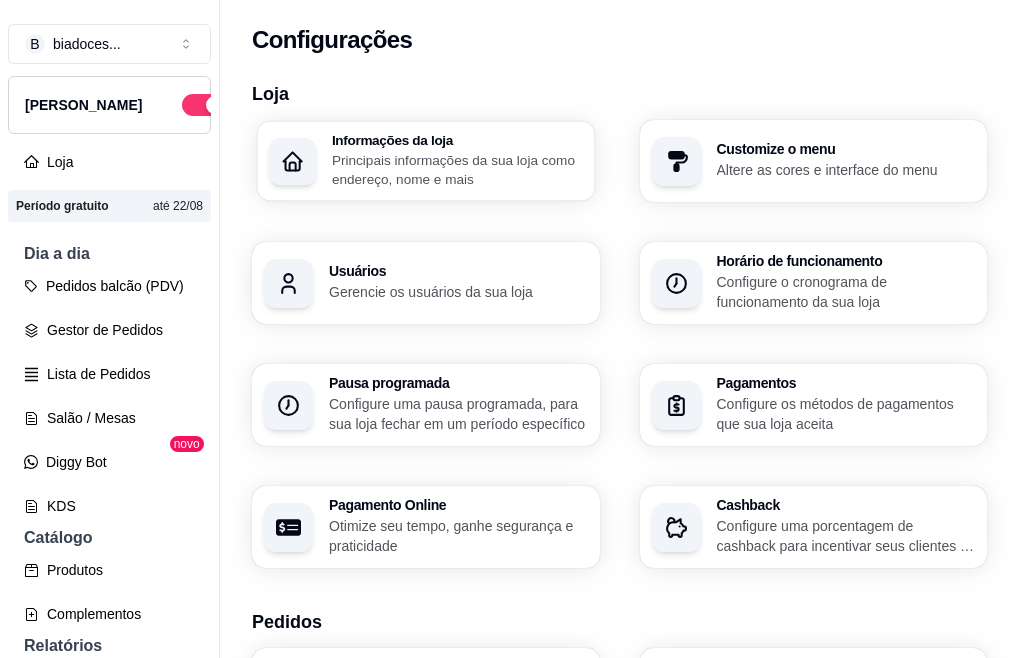 click on "Principais informações da sua loja como endereço, nome e mais" at bounding box center [457, 169] 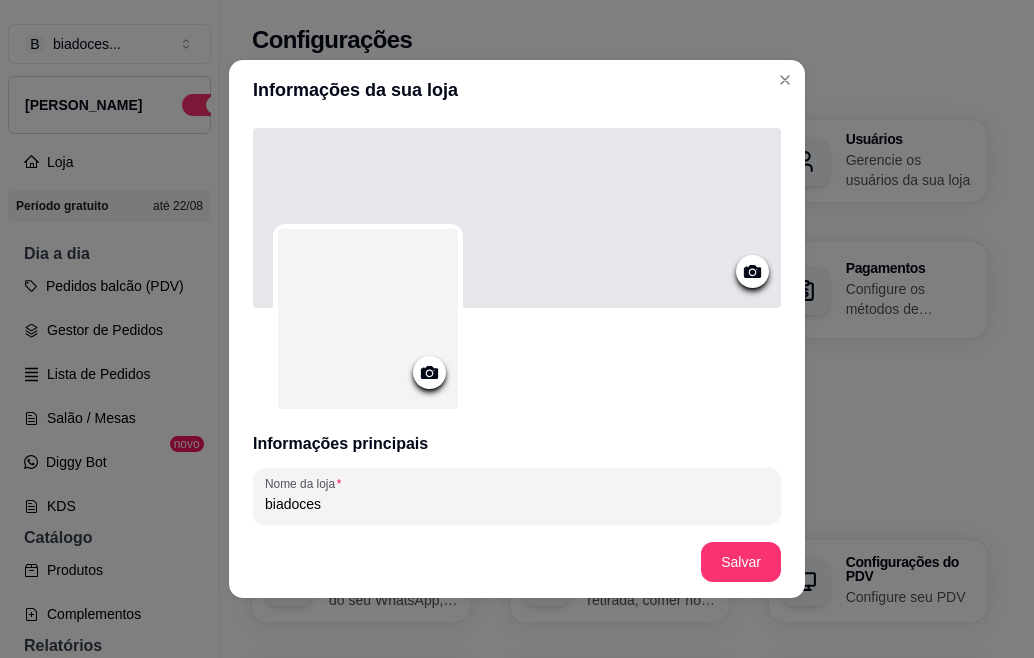 click 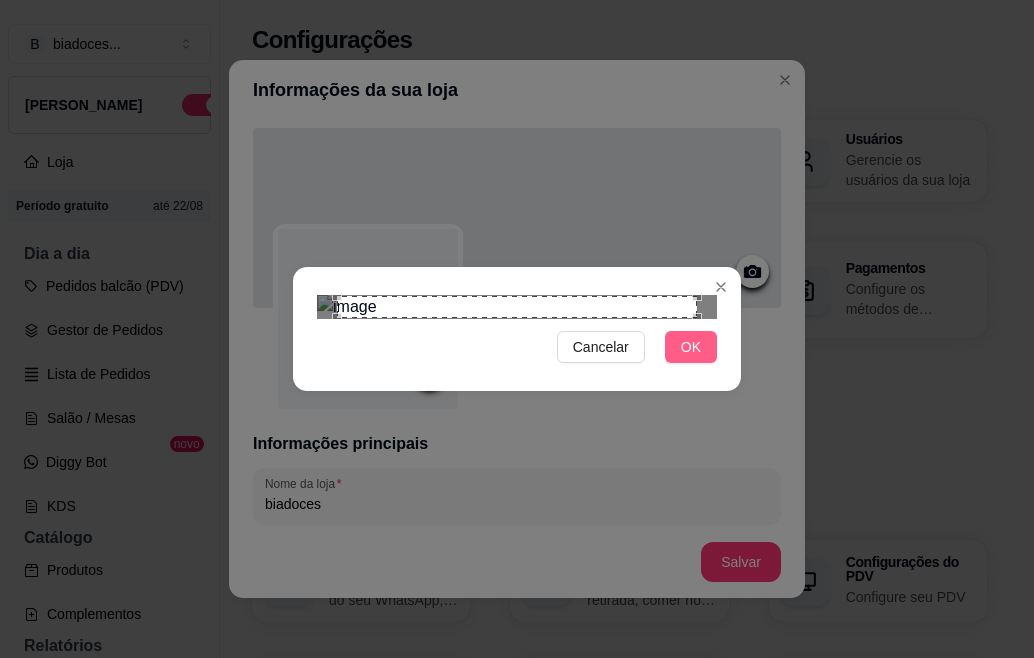 click on "OK" at bounding box center [691, 347] 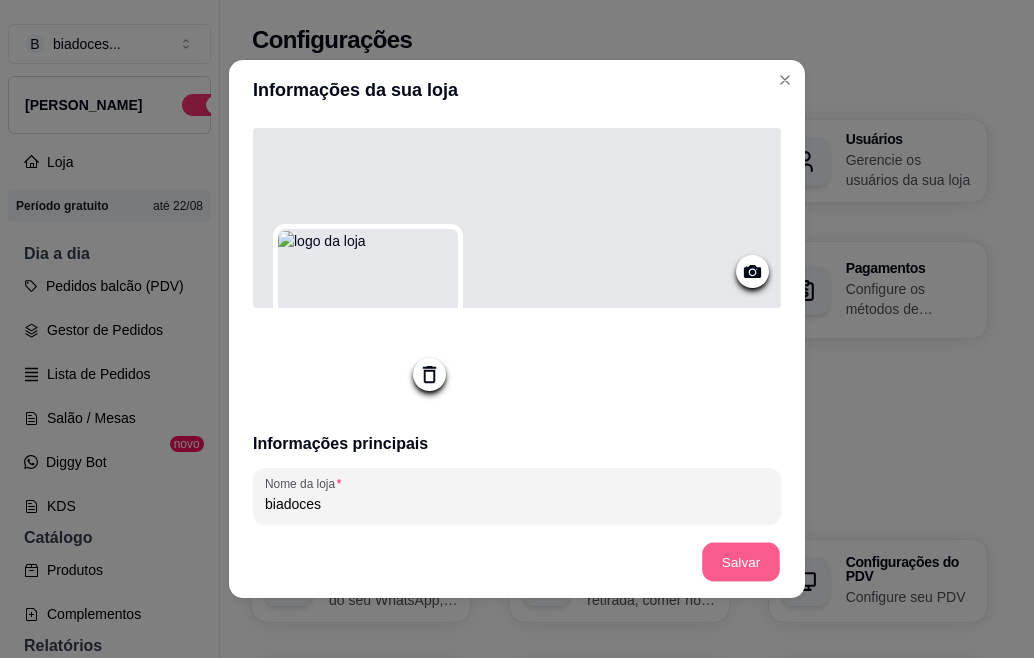 click on "Salvar" at bounding box center [741, 562] 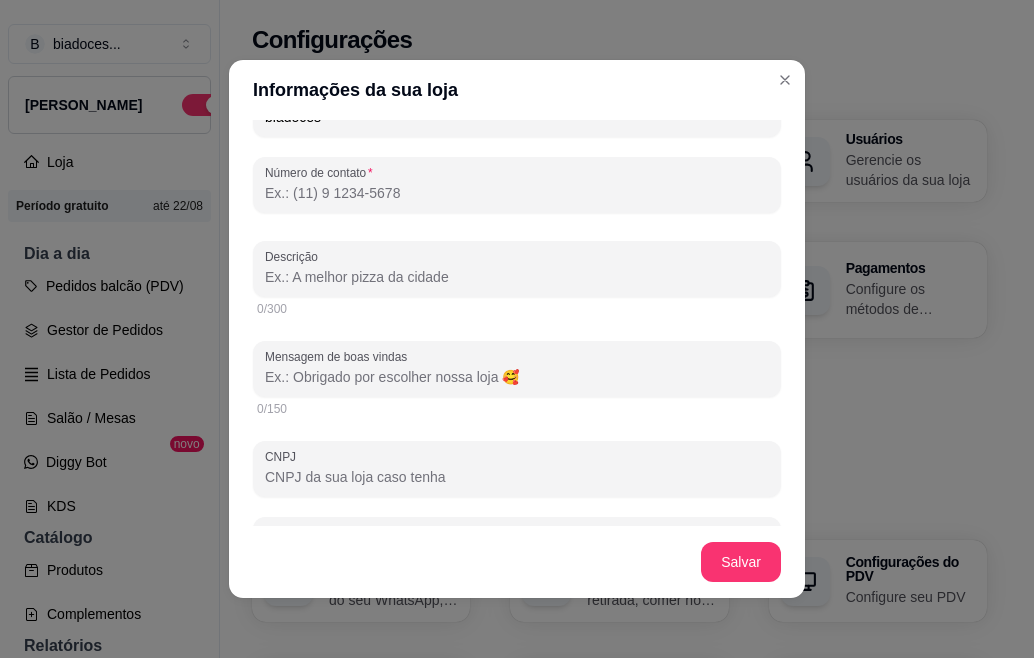 scroll, scrollTop: 400, scrollLeft: 0, axis: vertical 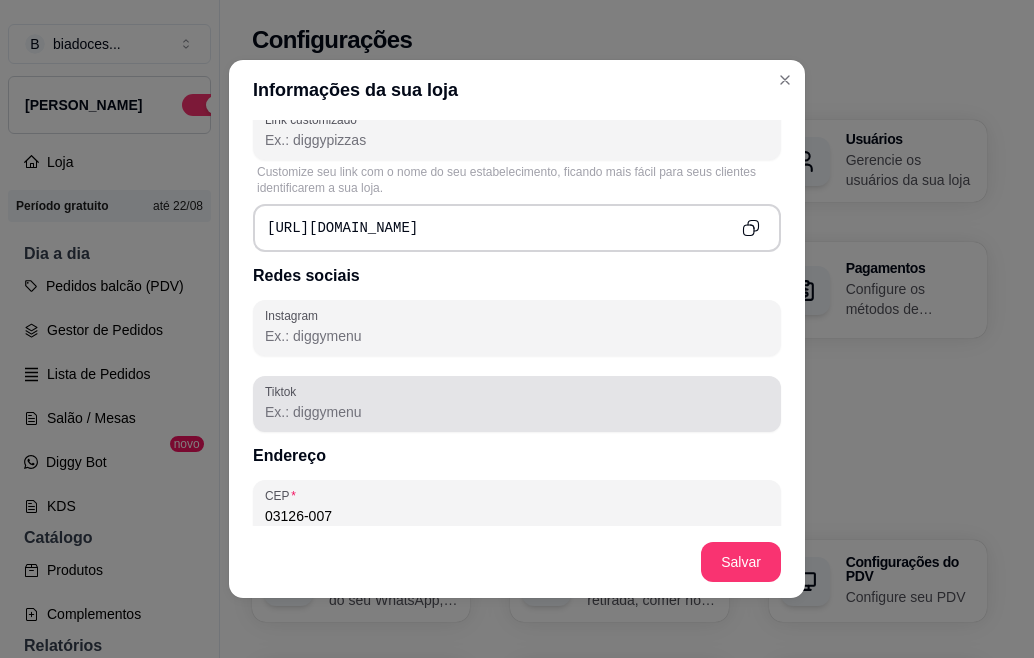 click on "Tiktok" at bounding box center [517, 404] 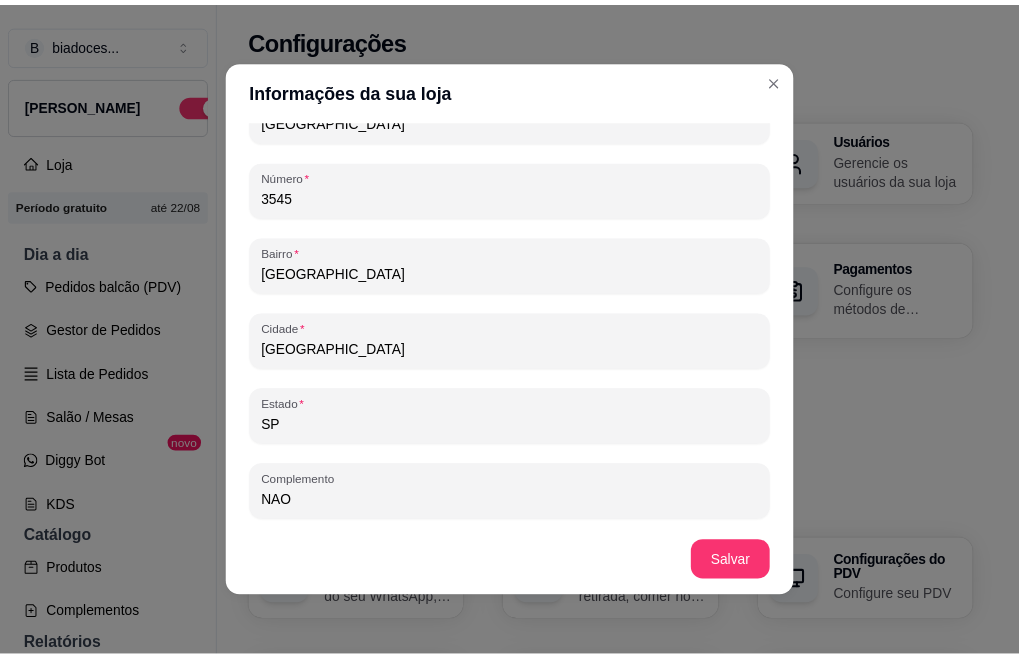 scroll, scrollTop: 1274, scrollLeft: 0, axis: vertical 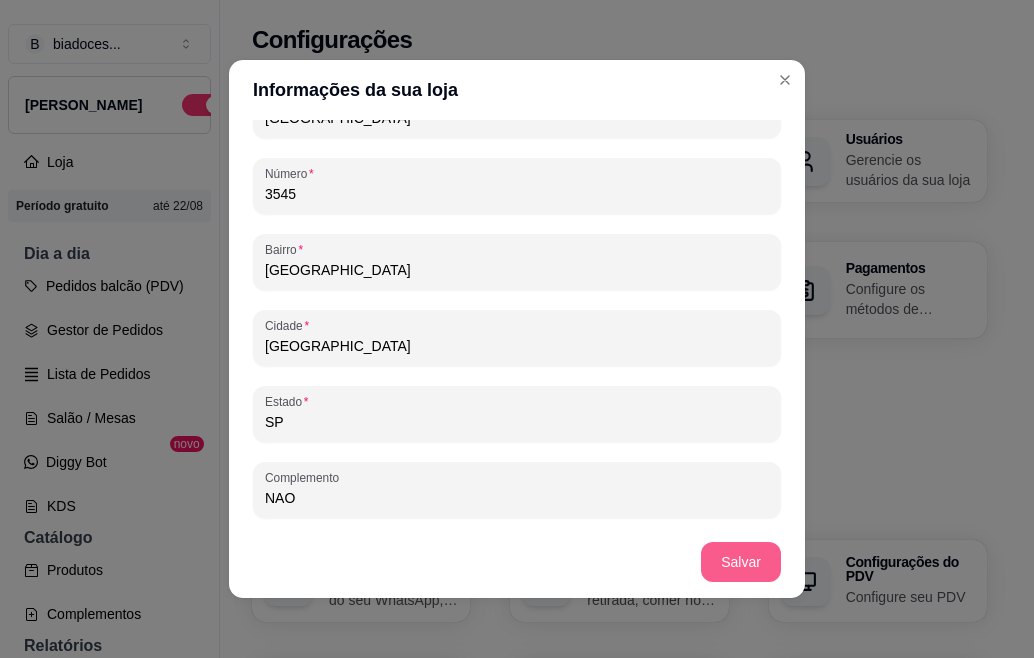 click on "Salvar" at bounding box center [741, 562] 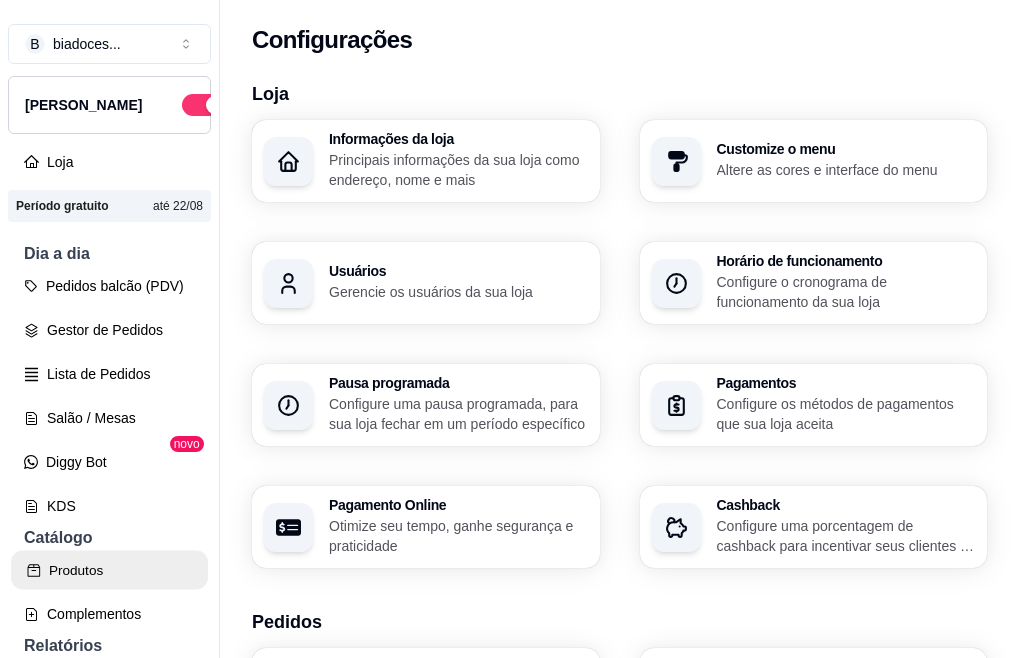 click on "Produtos" at bounding box center (109, 570) 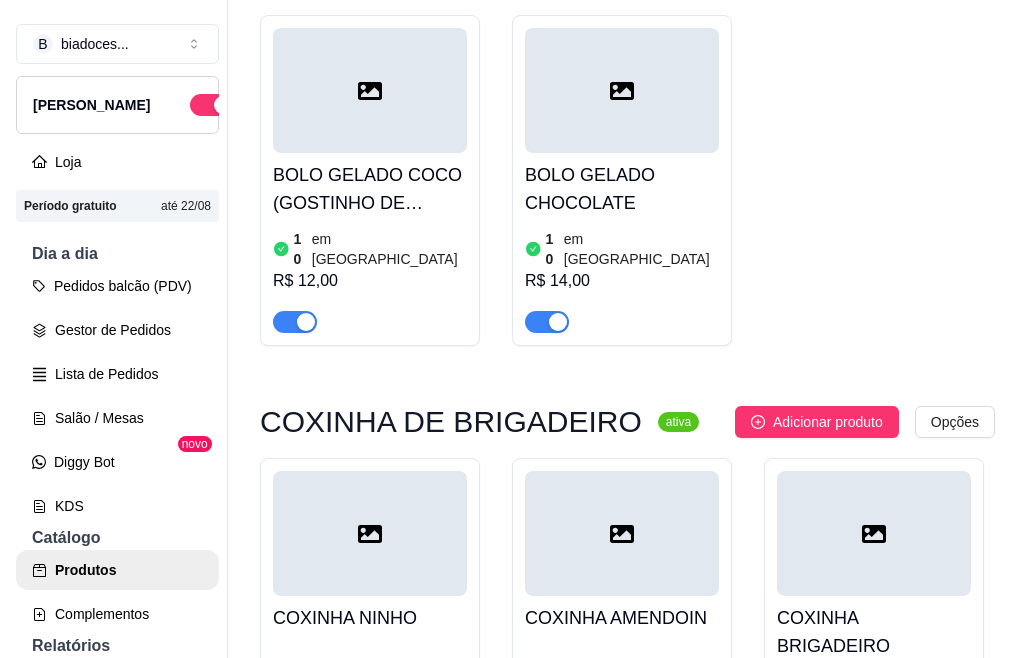 scroll, scrollTop: 1404, scrollLeft: 0, axis: vertical 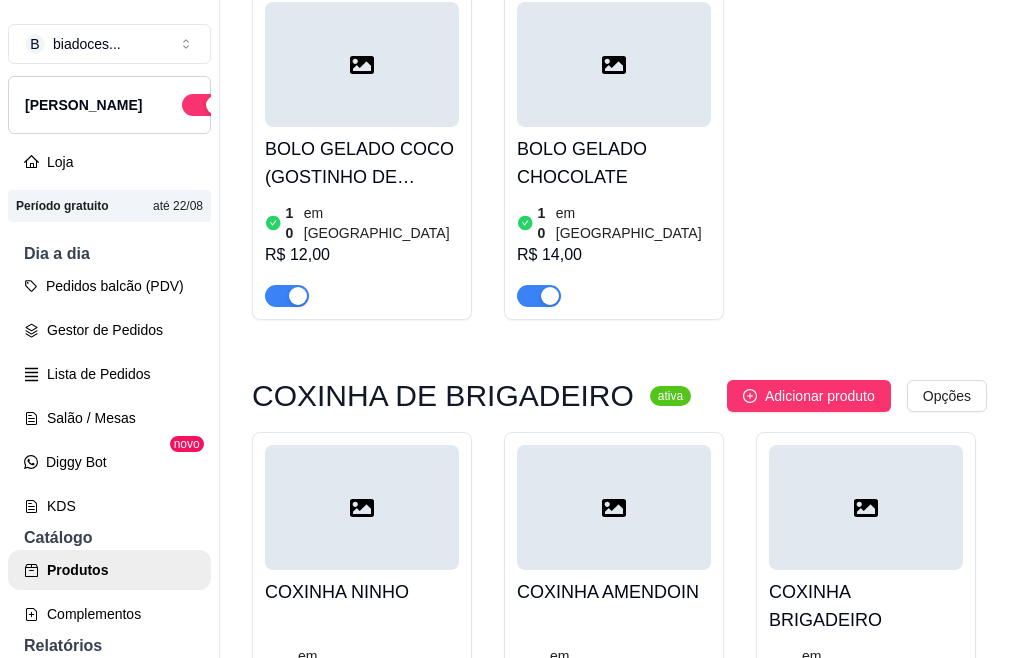 click at bounding box center [362, 64] 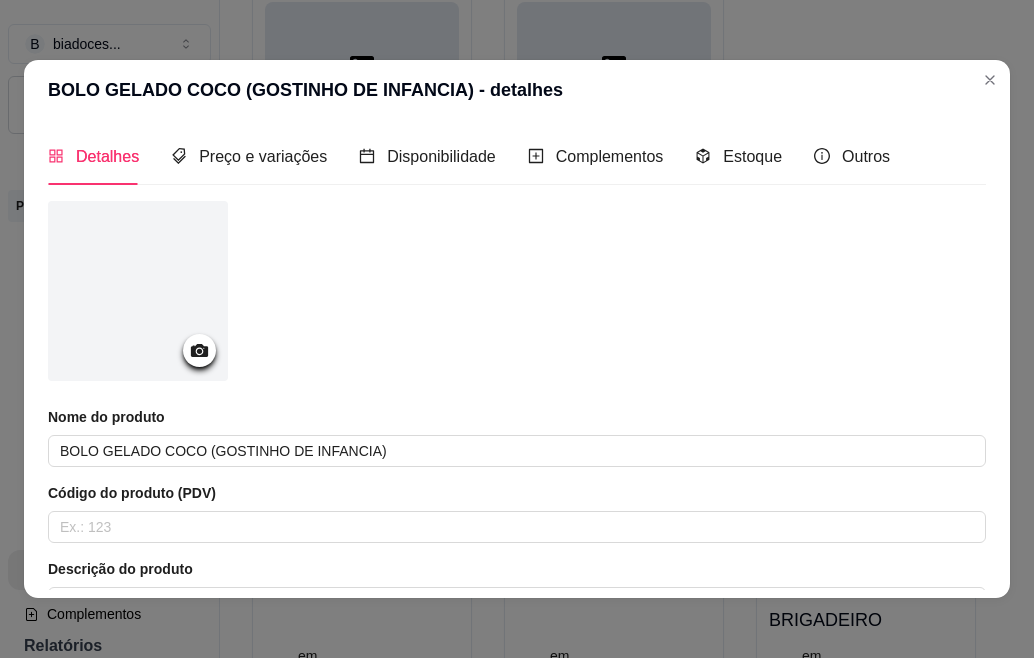 click 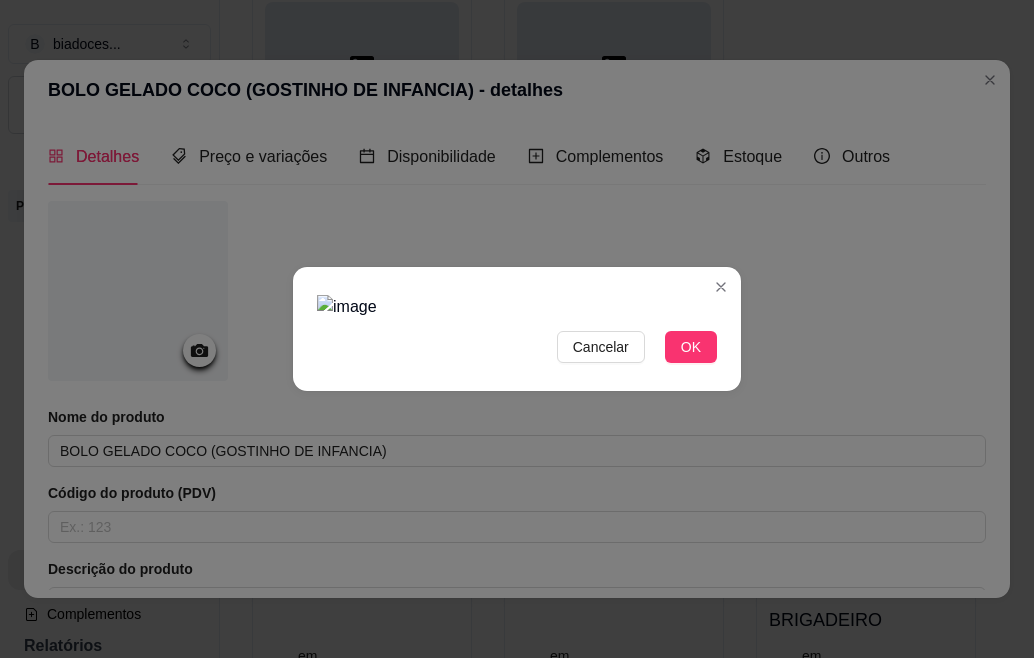 click at bounding box center (517, 307) 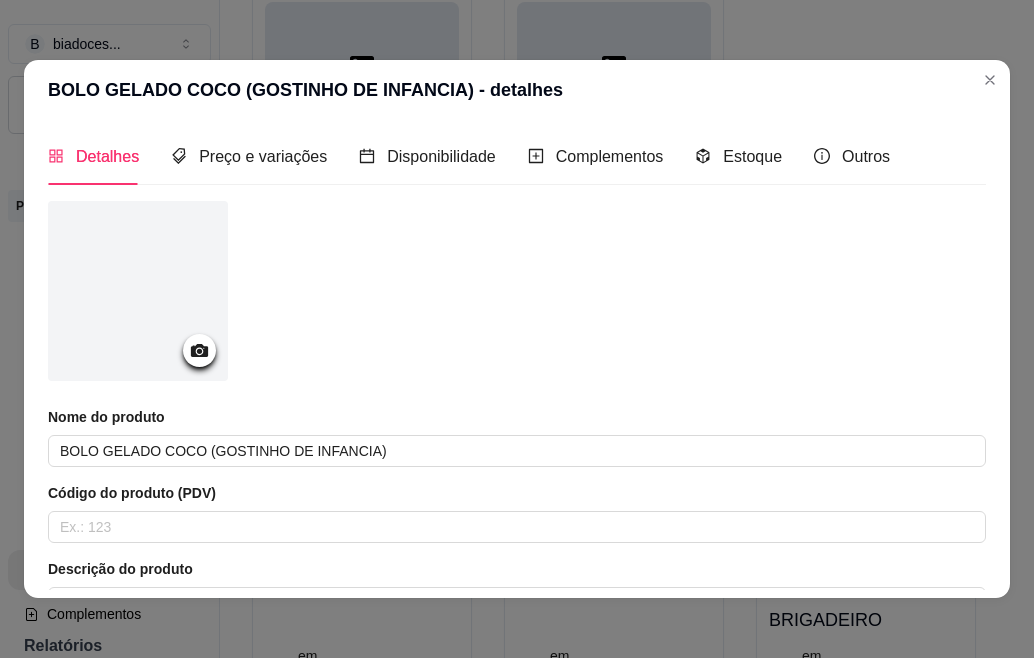 click 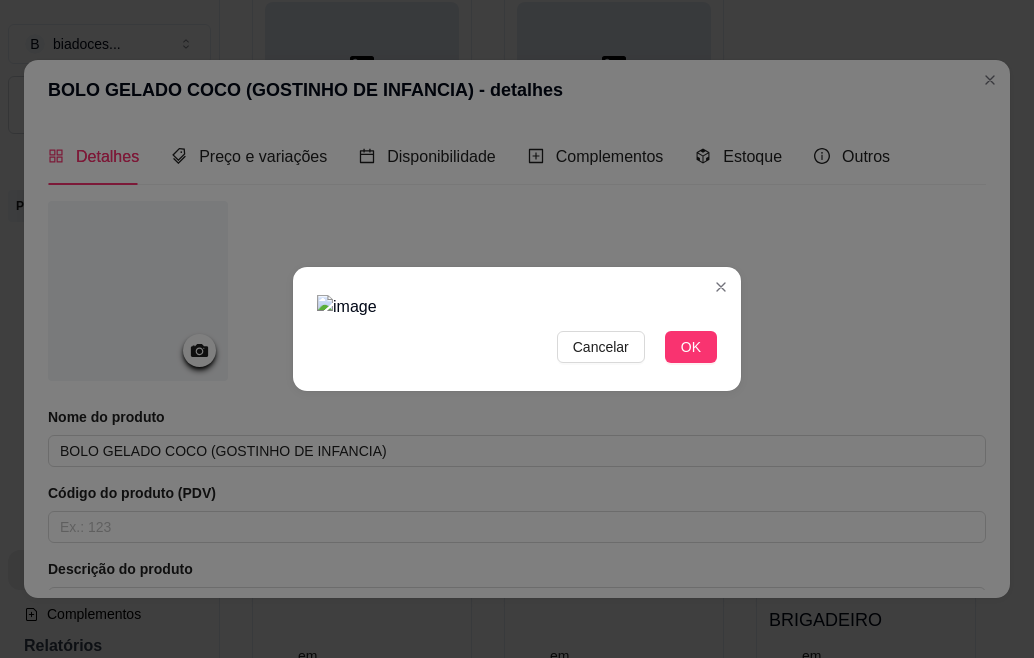 click at bounding box center [517, 307] 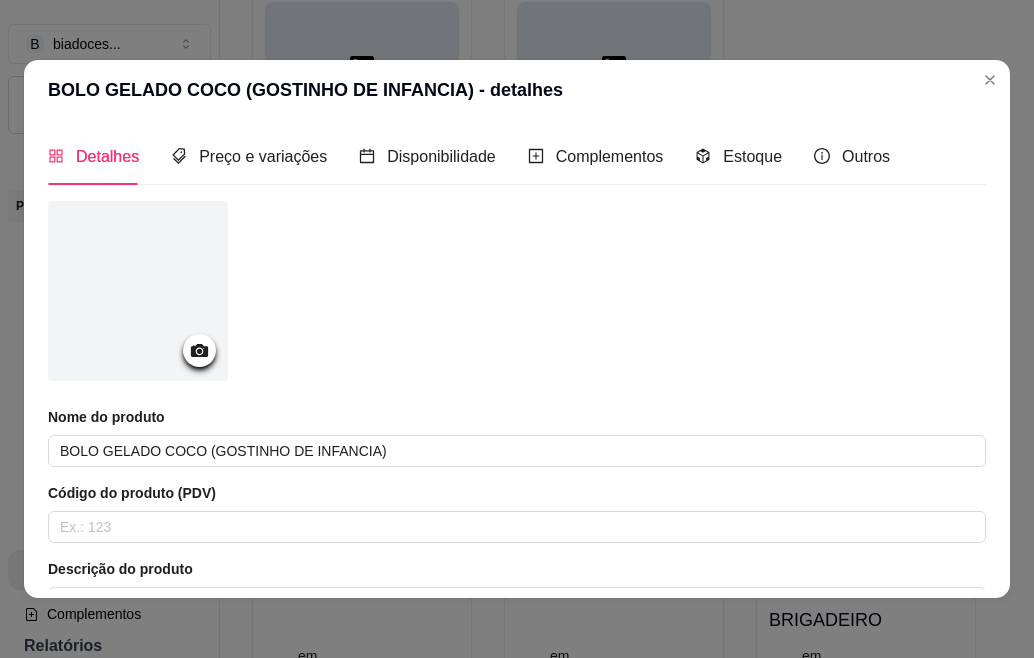 click 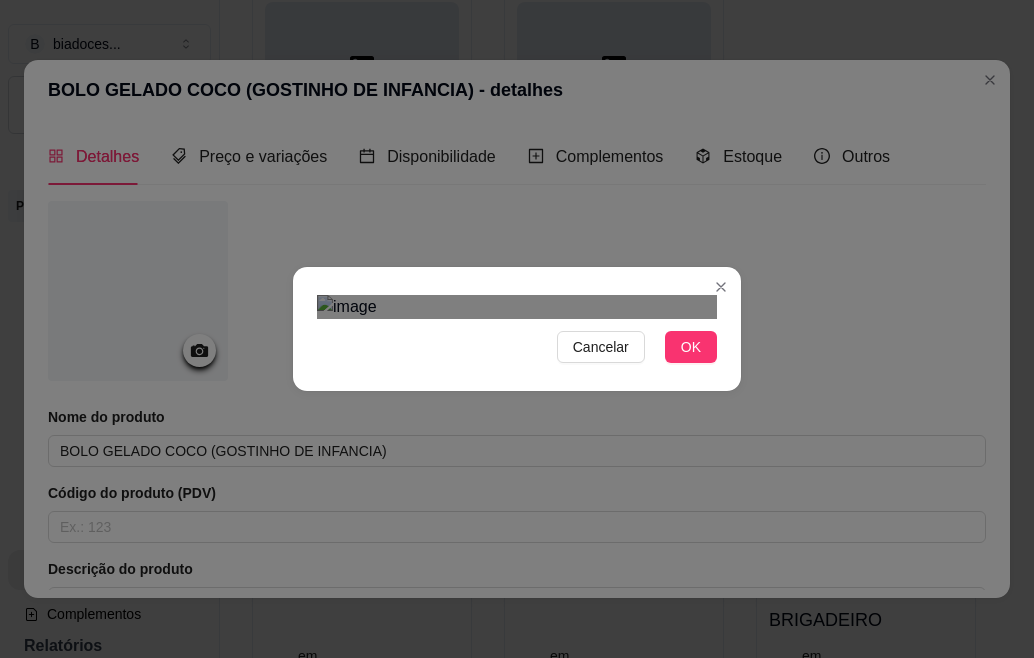click at bounding box center [537, 685] 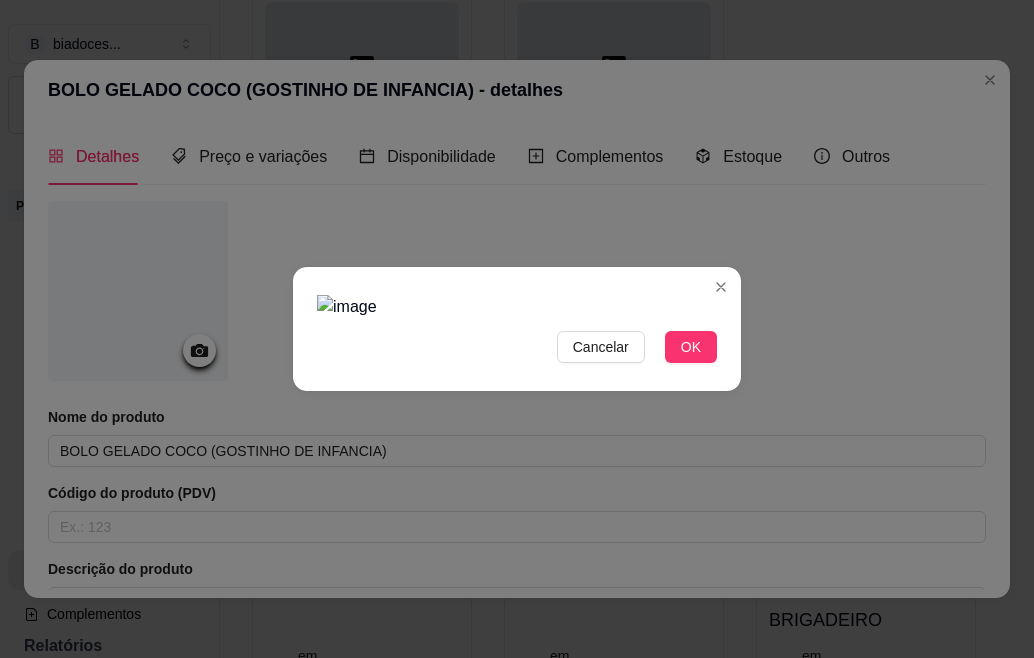 click at bounding box center (517, 307) 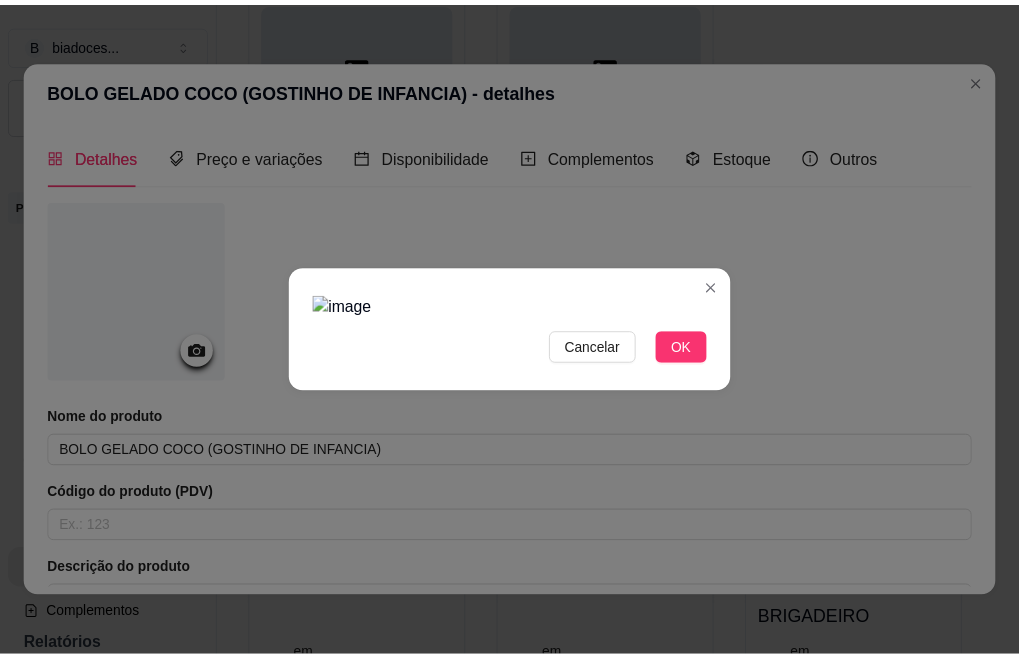 scroll, scrollTop: 37, scrollLeft: 0, axis: vertical 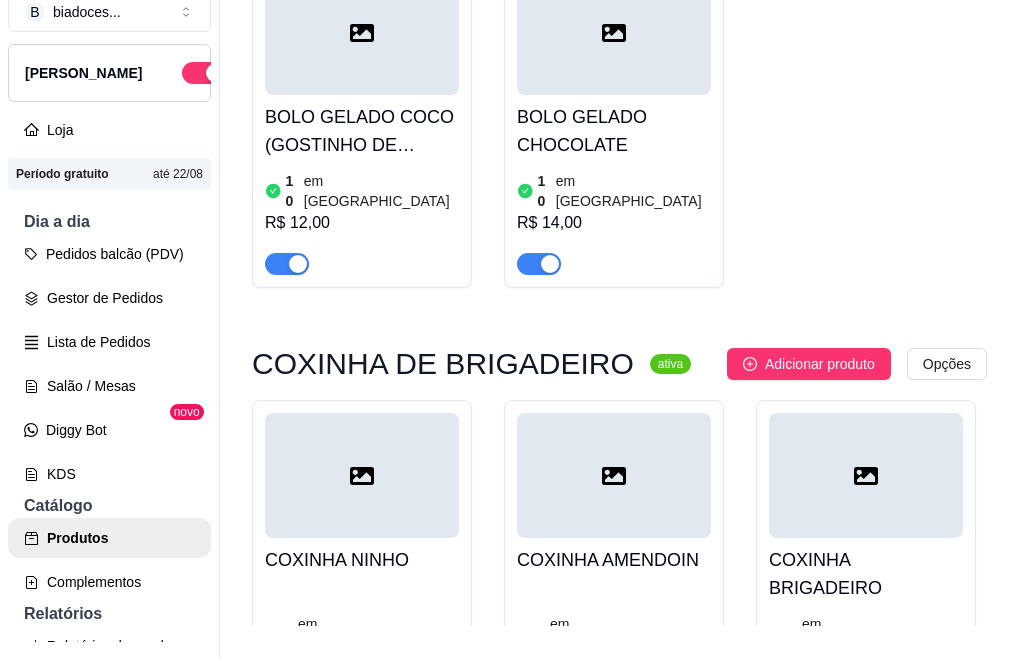 click 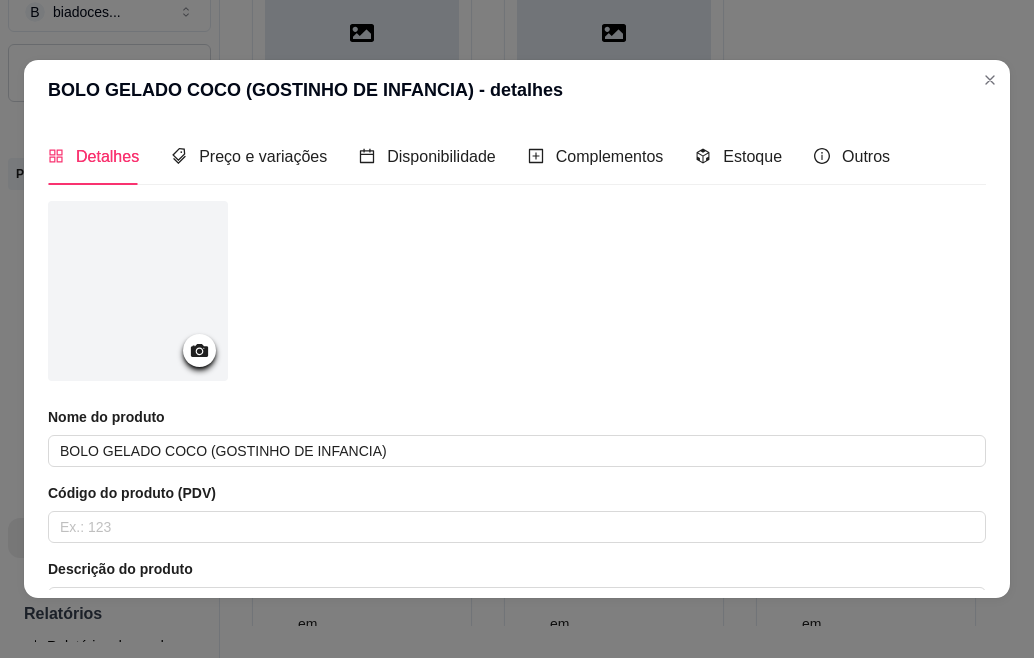 click at bounding box center [138, 291] 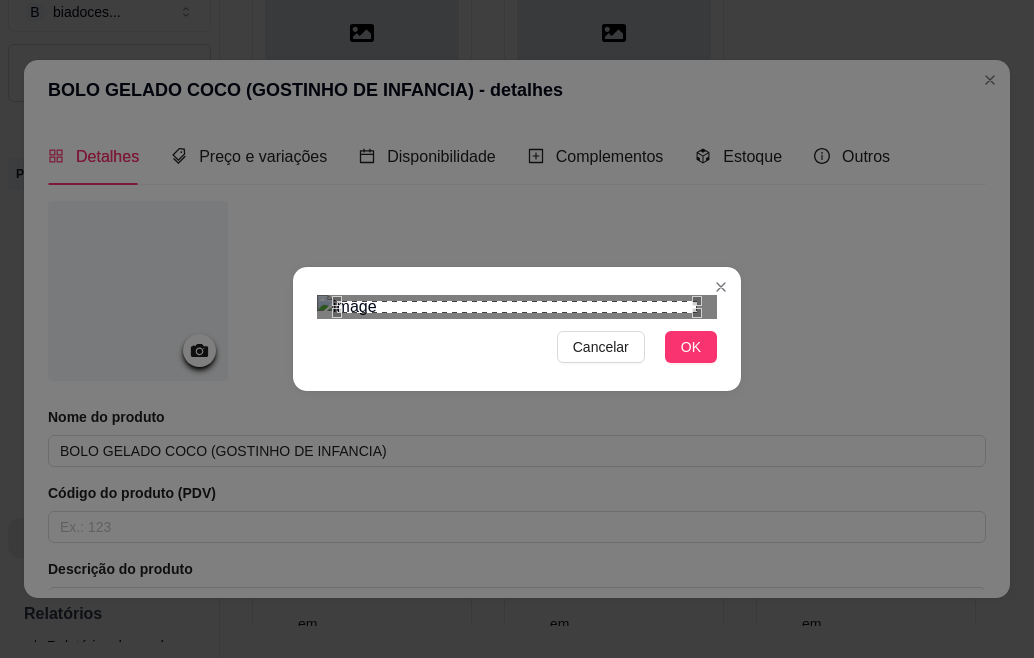 click at bounding box center (517, 307) 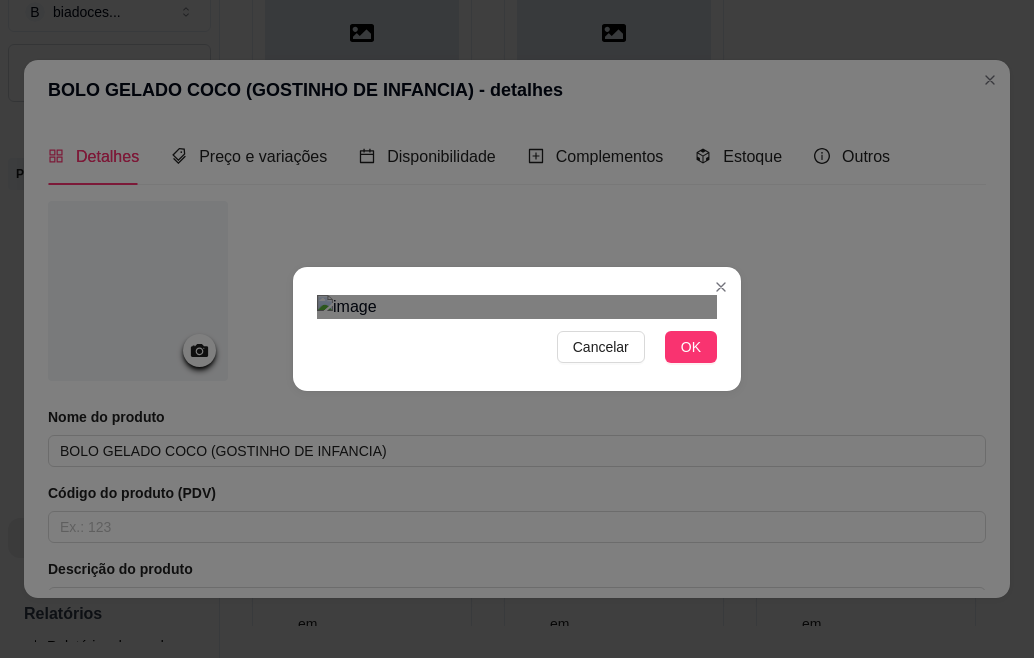 click at bounding box center [517, 651] 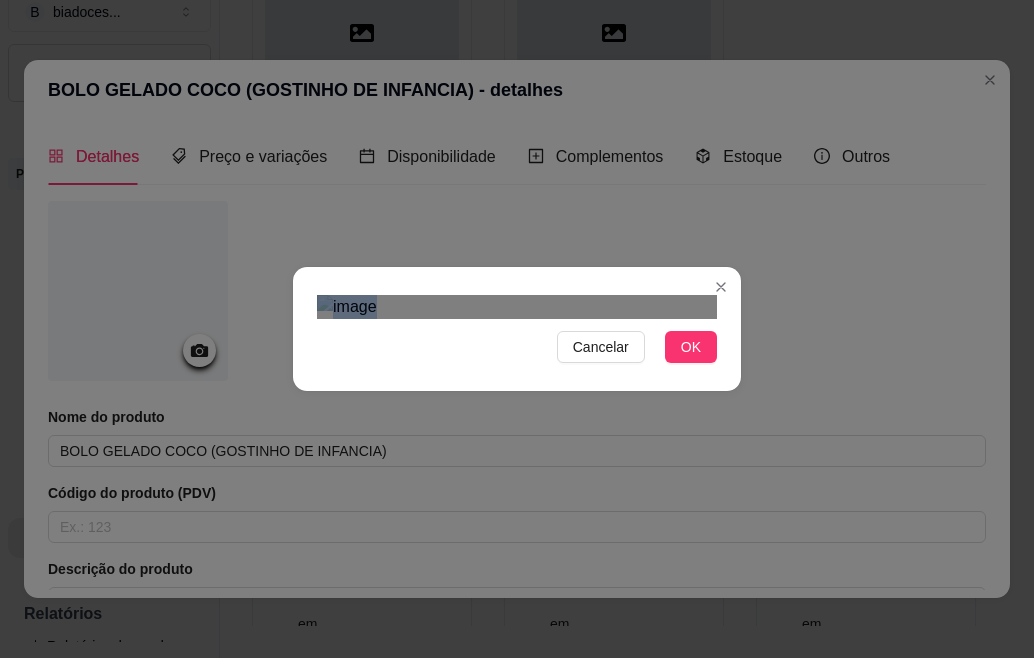 click on "Cancelar OK" at bounding box center (517, 329) 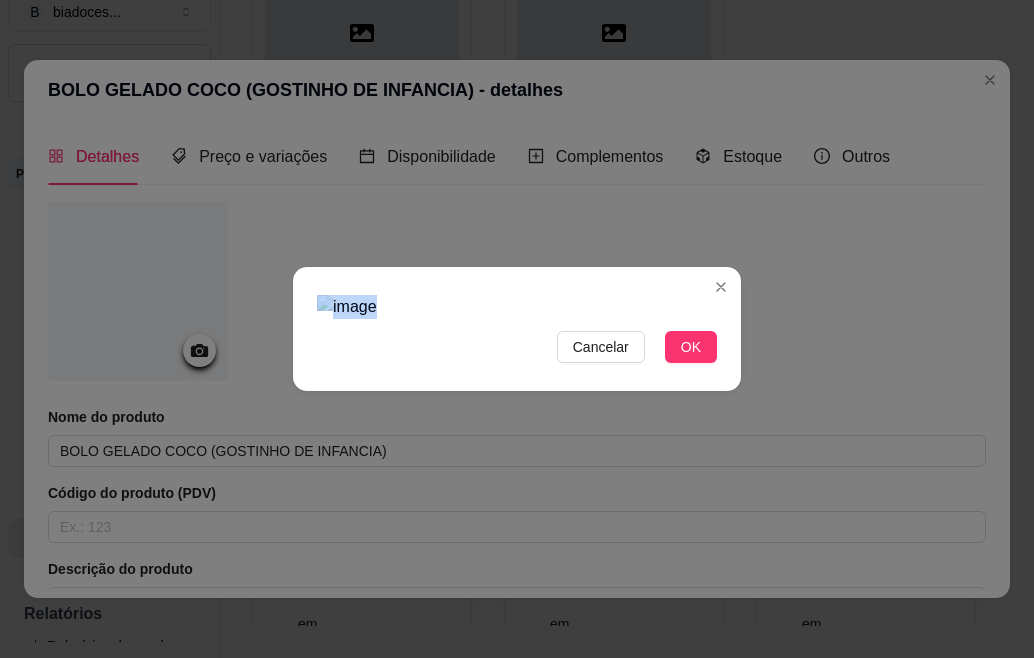 click at bounding box center [517, 307] 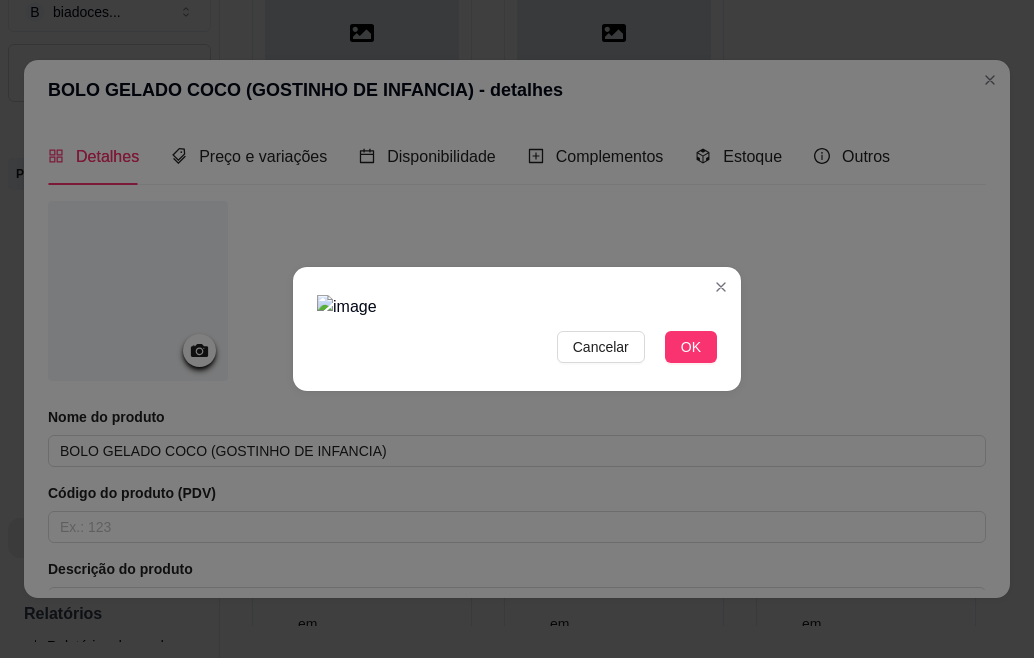 click at bounding box center [517, 307] 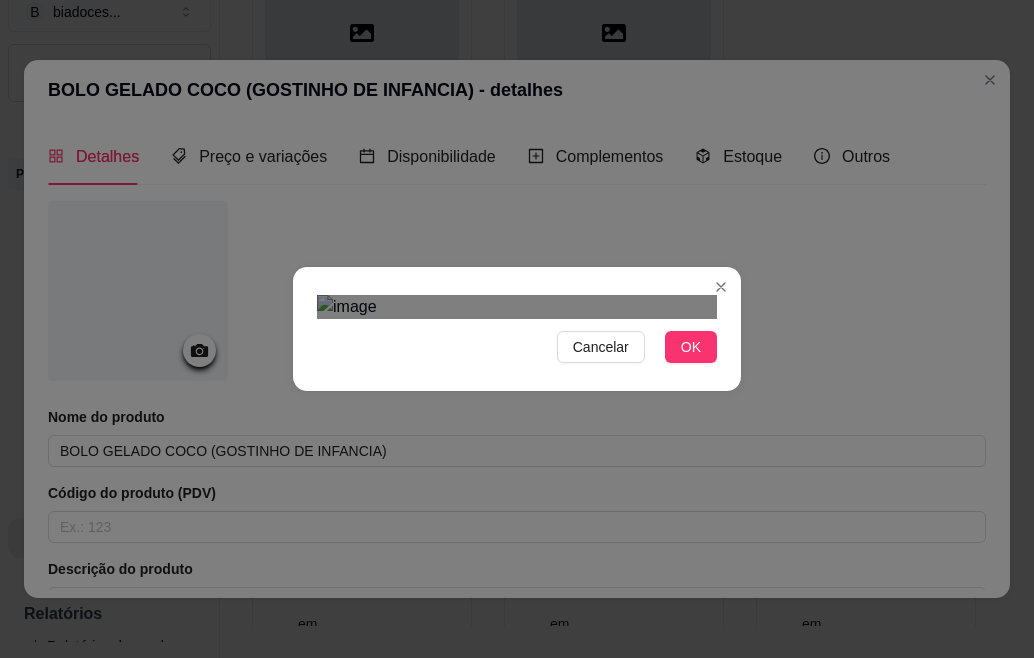 click at bounding box center (517, 307) 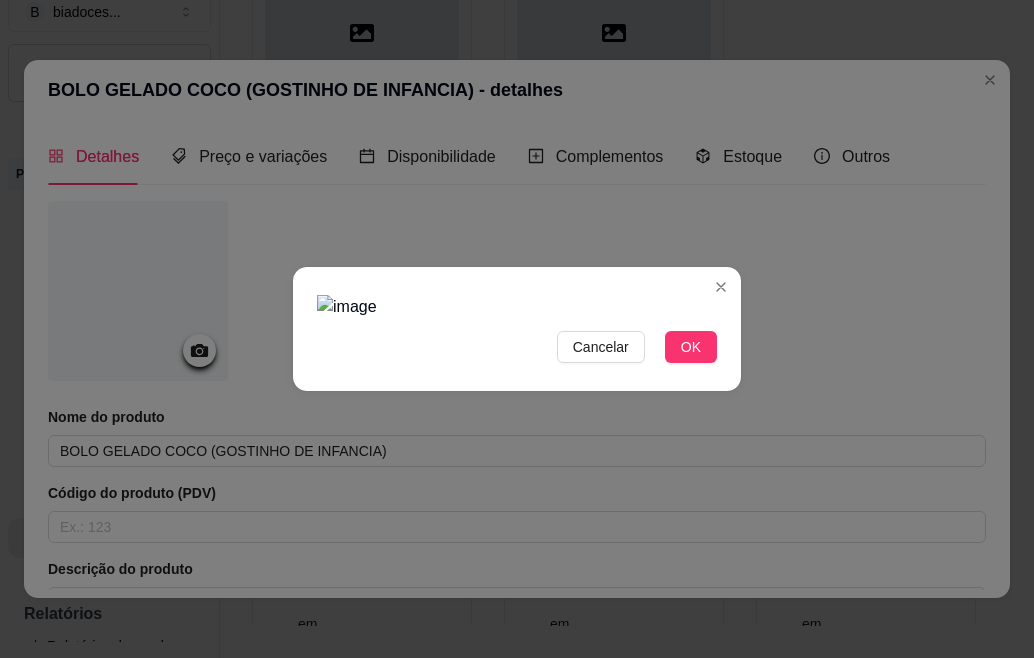 click at bounding box center [517, 307] 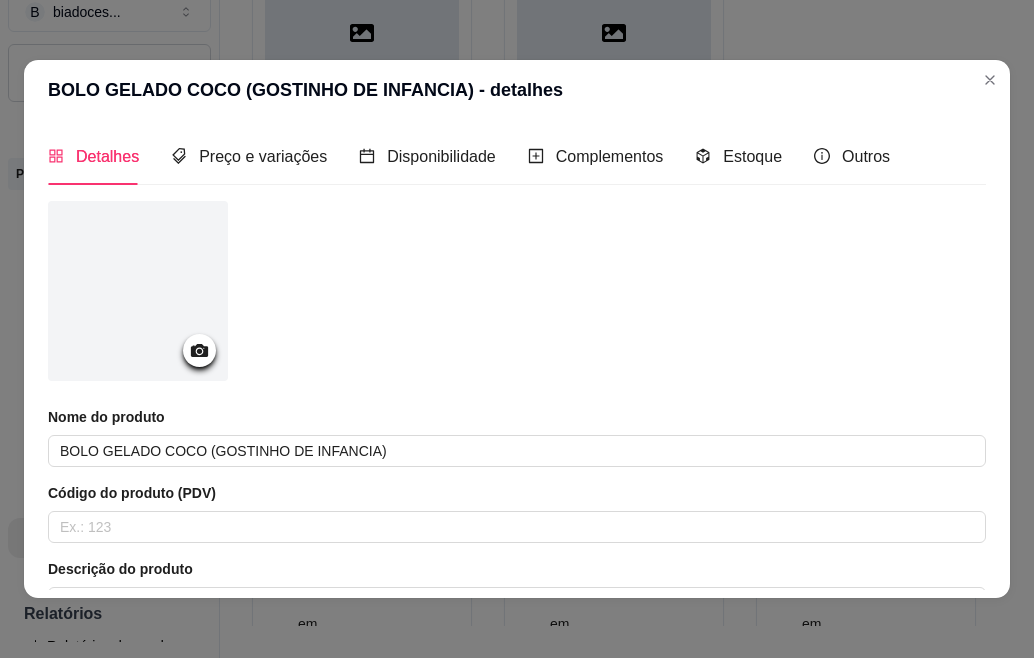 click 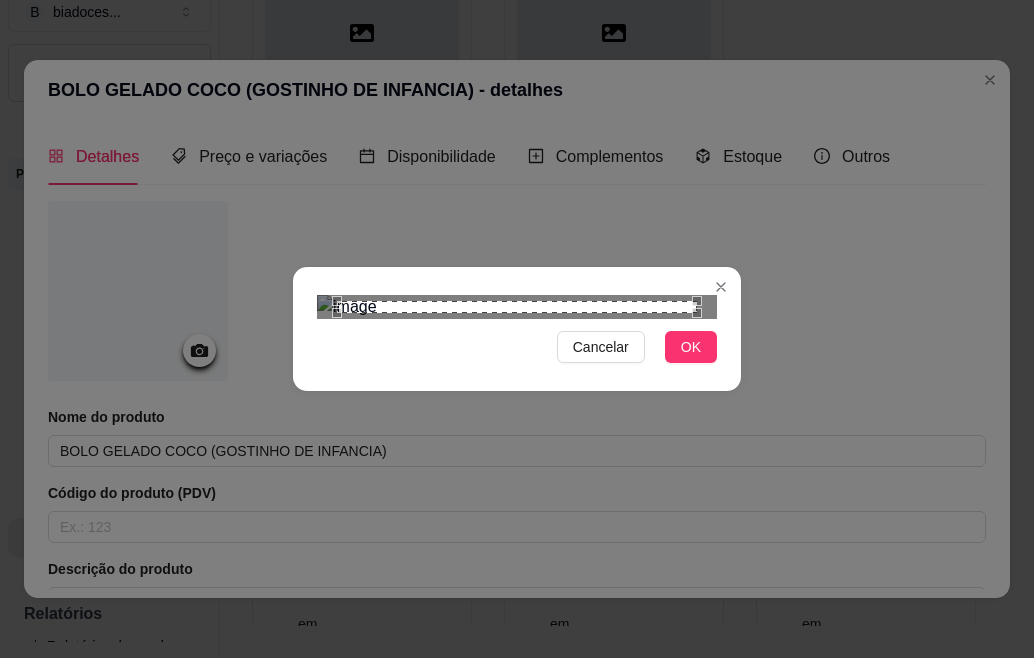 click at bounding box center (517, 307) 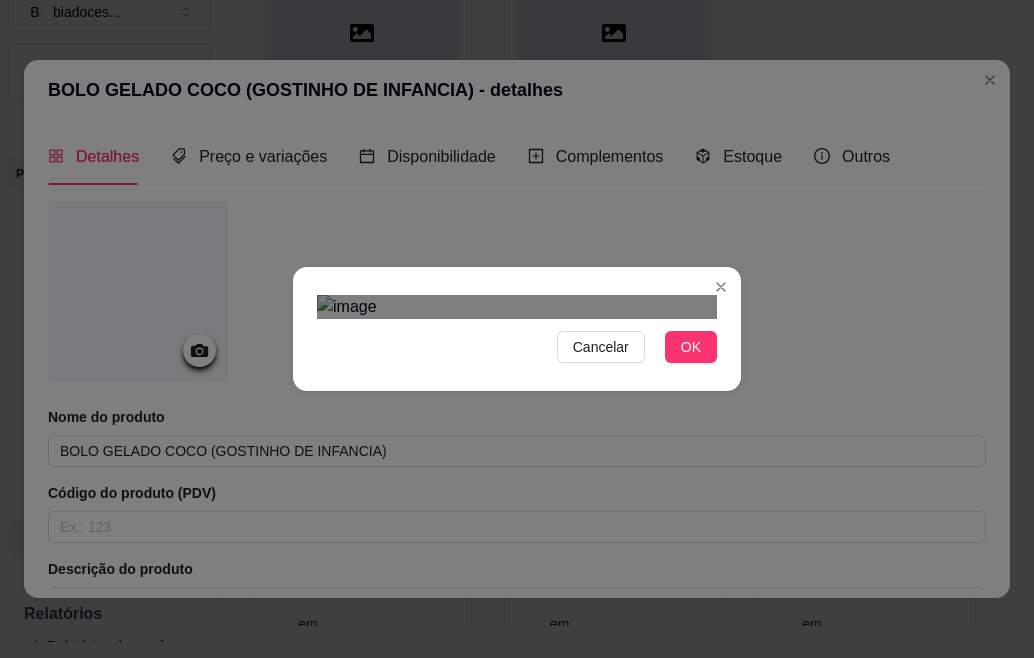 click at bounding box center [517, 651] 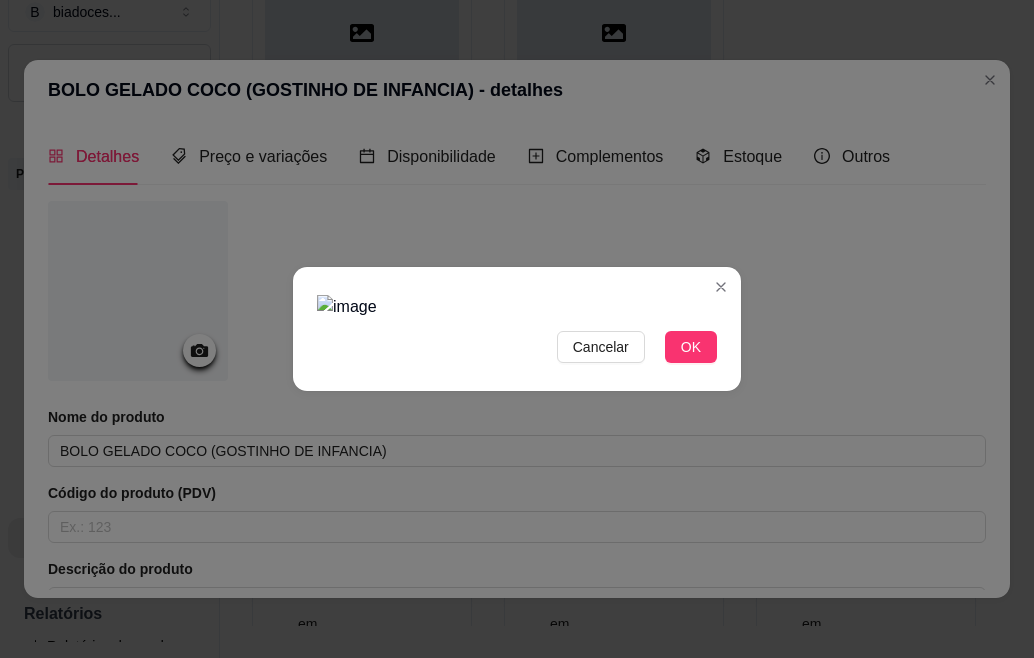 click at bounding box center (517, 307) 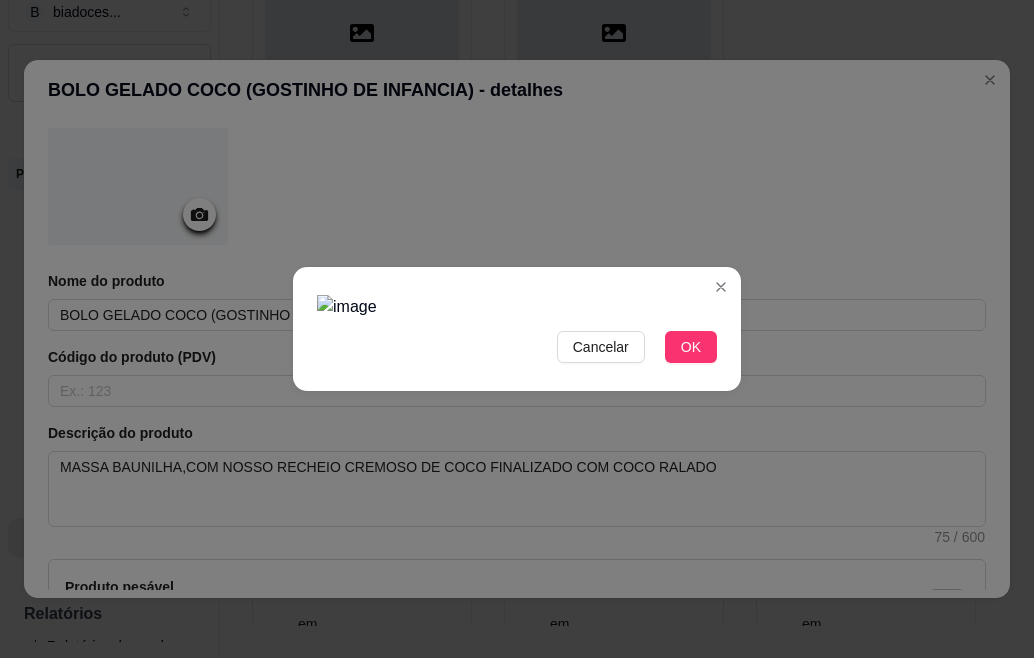 scroll, scrollTop: 160, scrollLeft: 0, axis: vertical 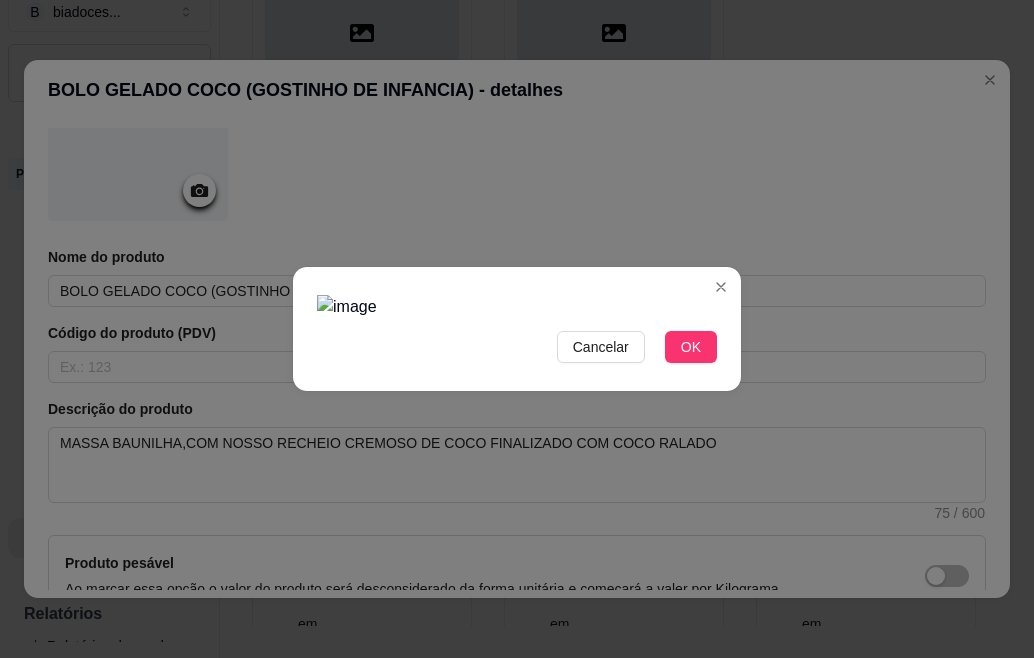 click at bounding box center [517, 307] 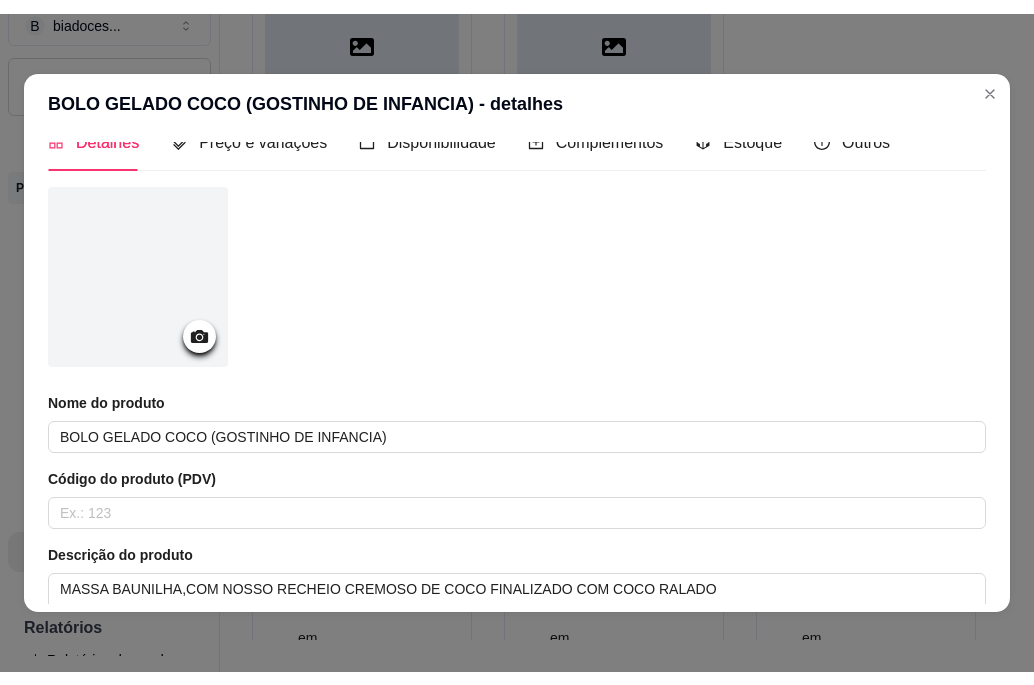 scroll, scrollTop: 0, scrollLeft: 0, axis: both 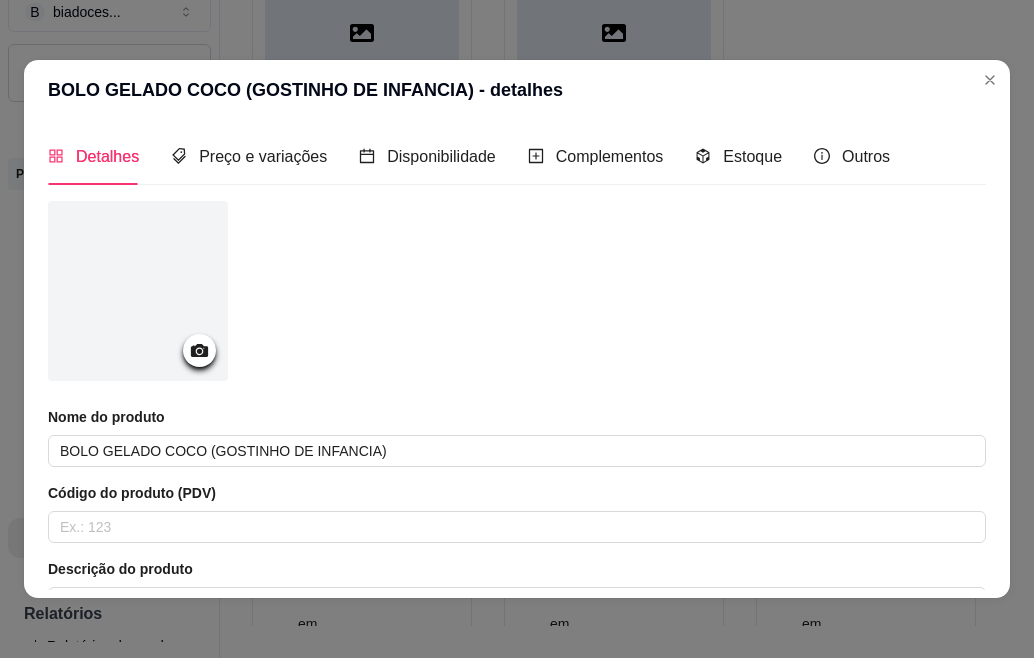 click 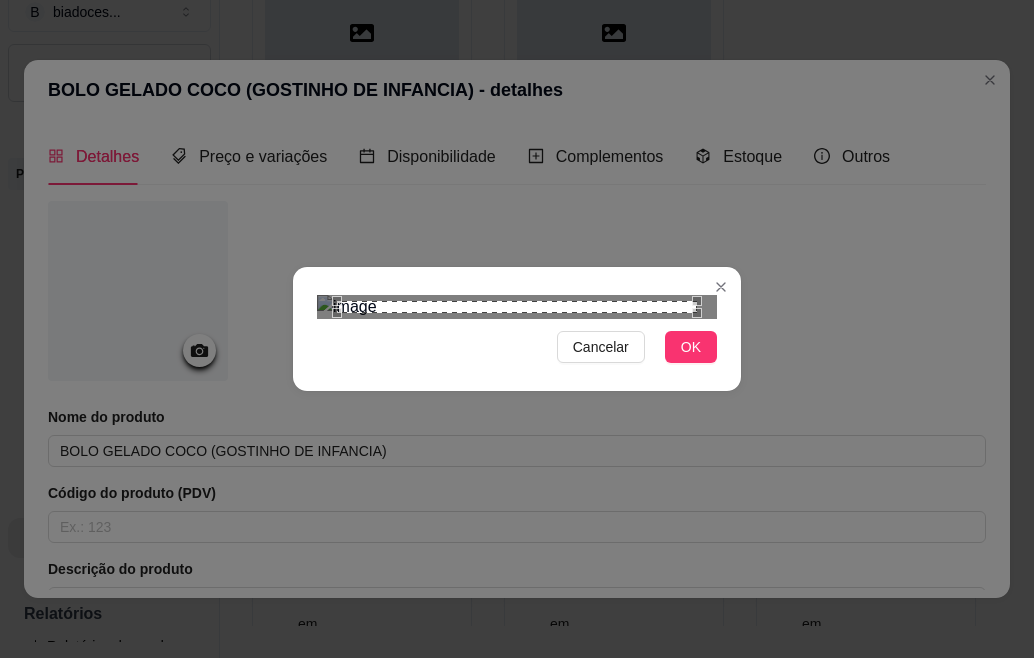 click at bounding box center [517, 307] 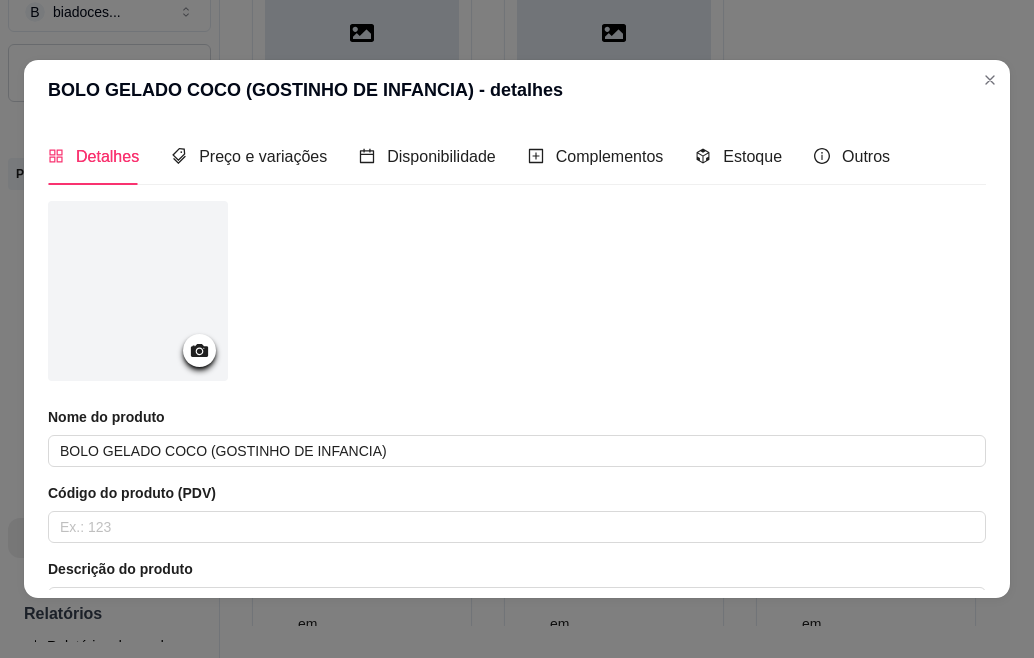 click at bounding box center [517, 294] 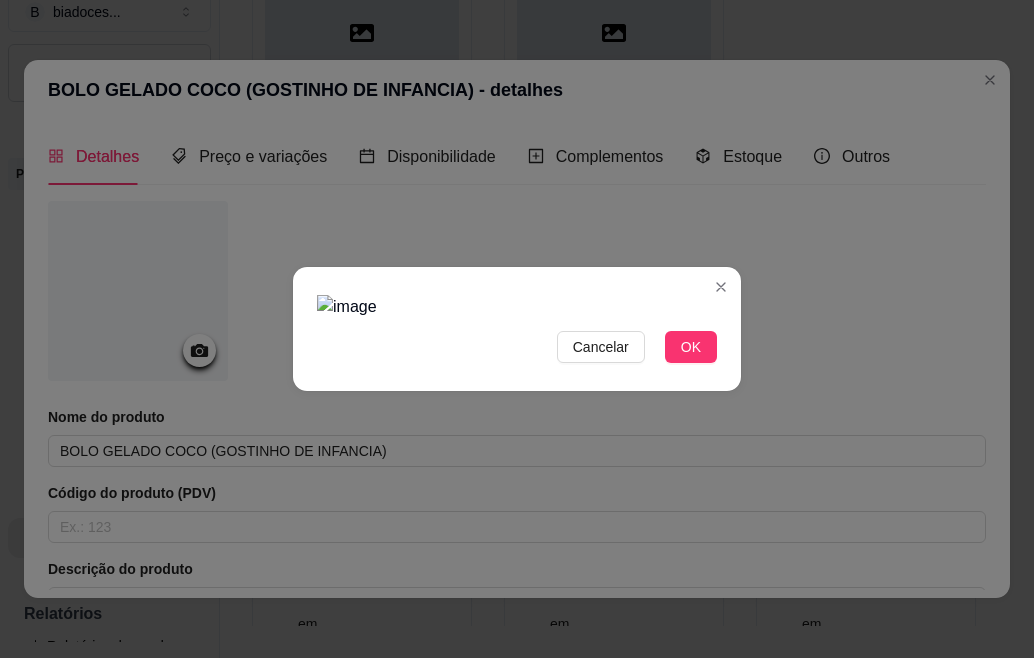 click at bounding box center (517, 307) 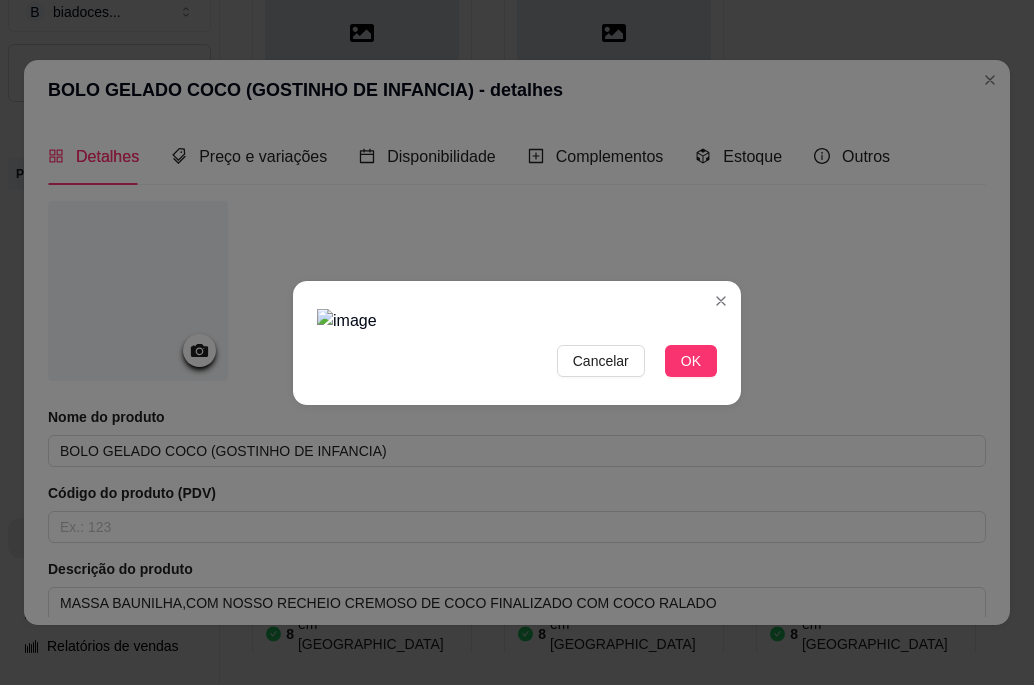 click at bounding box center (517, 321) 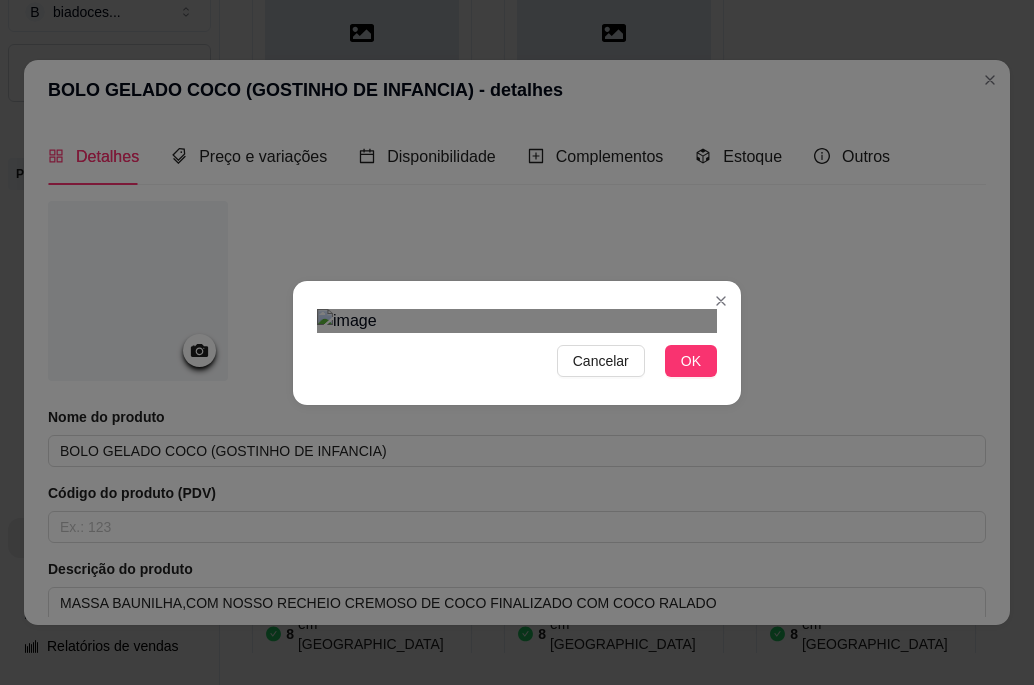 click at bounding box center [517, 321] 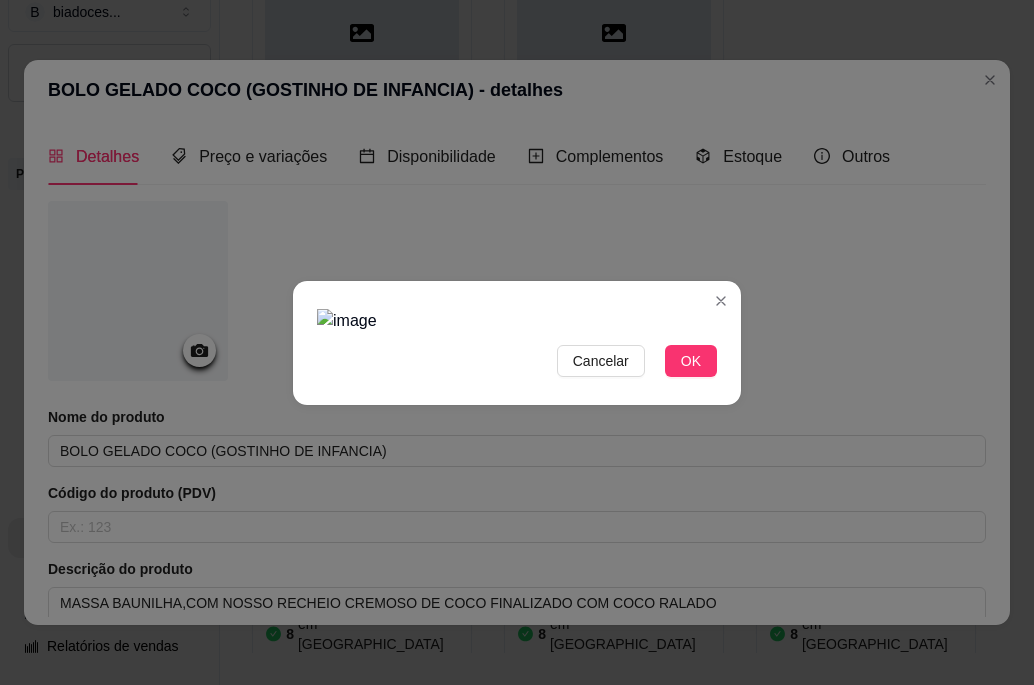 click at bounding box center [517, 321] 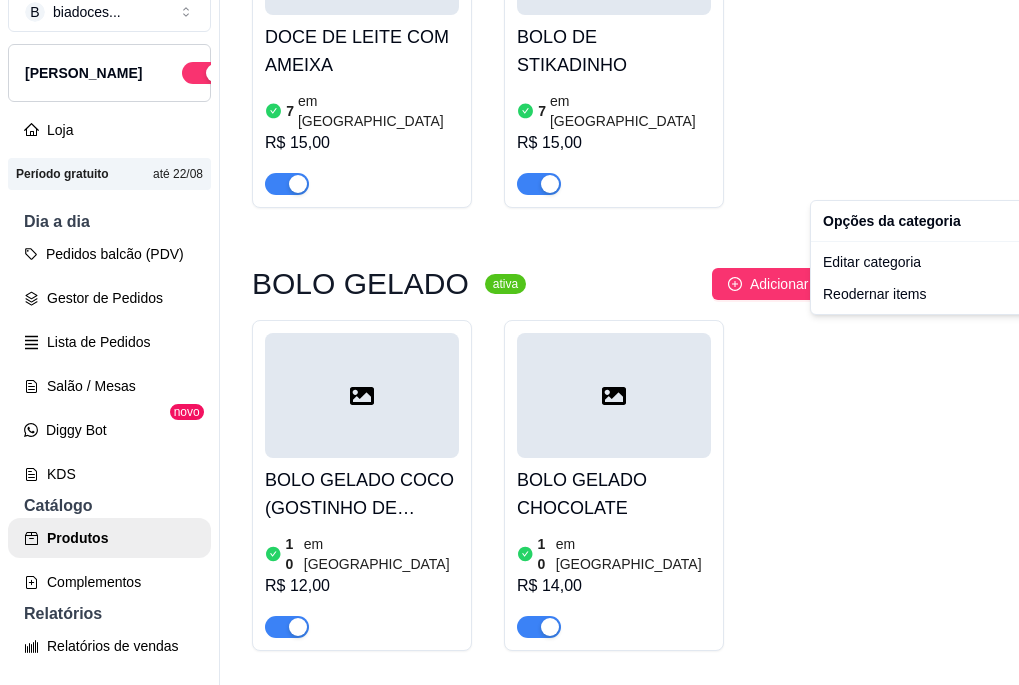 click on "B biadoces ... Loja Aberta Loja Período gratuito até 22/08   Dia a dia Pedidos balcão (PDV) Gestor de Pedidos Lista de Pedidos Salão / Mesas Diggy Bot novo KDS Catálogo Produtos Complementos Relatórios Relatórios de vendas Relatório de clientes Relatório de fidelidade novo Gerenciar Entregadores novo Nota Fiscal (NFC-e) Controle de caixa Controle de fiado Cupons Clientes Estoque Configurações Diggy Planos Precisa de ajuda? Sair Produtos Adicionar categoria Reodernar categorias Aqui você cadastra e gerencia seu produtos e categorias BOLO DE POTE  ativa Adicionar produto Opções 1 - BOLO DE POTE BRIGADEIRO 200ML   7 em estoque R$ 15,00 BOLO DE POTE 4 LEITES COM MORANGO   7 em estoque R$ 15,00 4LEITES COM ABACAXI    7 em estoque R$ 15,00 DUO   7 em estoque R$ 15,00 CHOCOMARA    7 em estoque R$ 15,00 RED   7 em estoque R$ 15,00 DOCE DE LEITE COM AMEIXA   7 em estoque R$ 15,00 BOLO DE STIKADINHO   7 em estoque R$ 15,00 BOLO GELADO ativa Adicionar produto Opções   10 em estoque R$ 12,00   10" at bounding box center [509, 310] 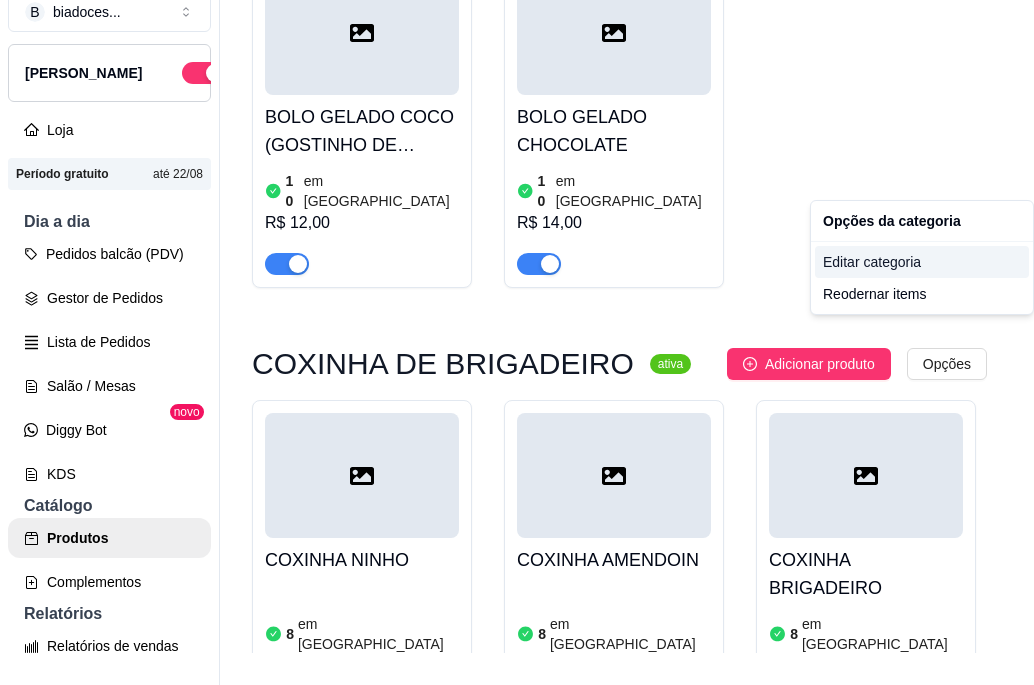 click on "Editar categoria" at bounding box center [922, 262] 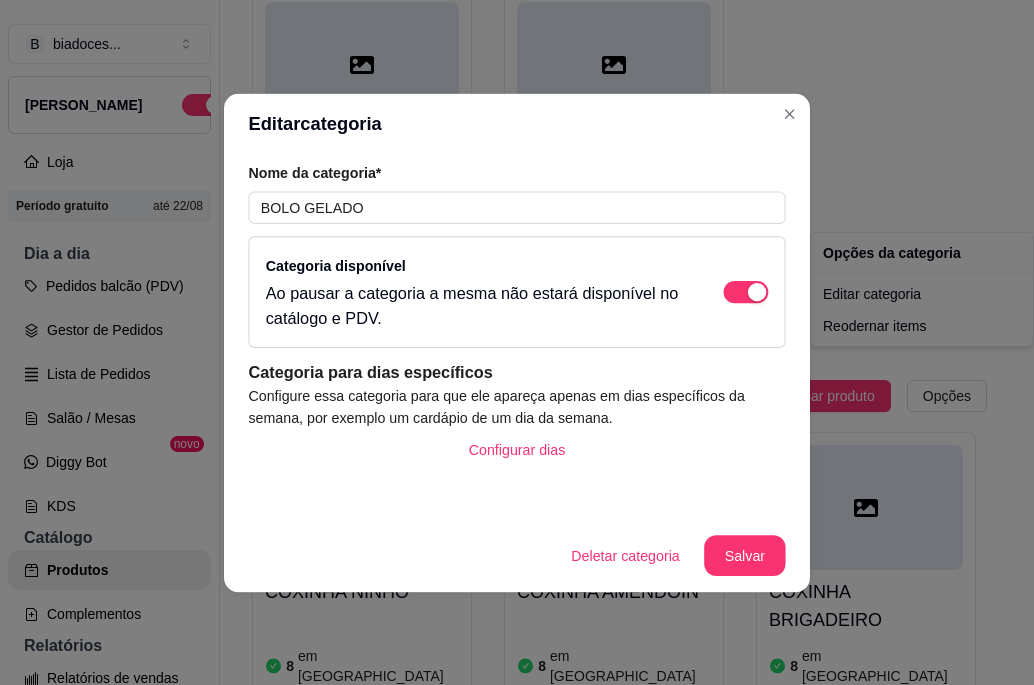 scroll, scrollTop: 0, scrollLeft: 0, axis: both 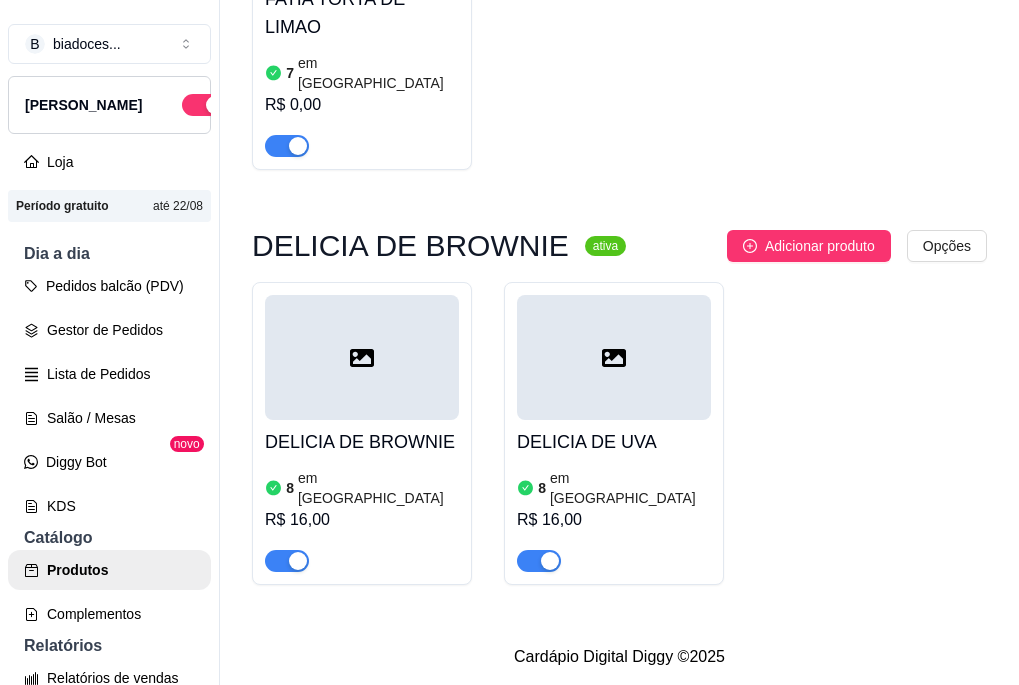 click 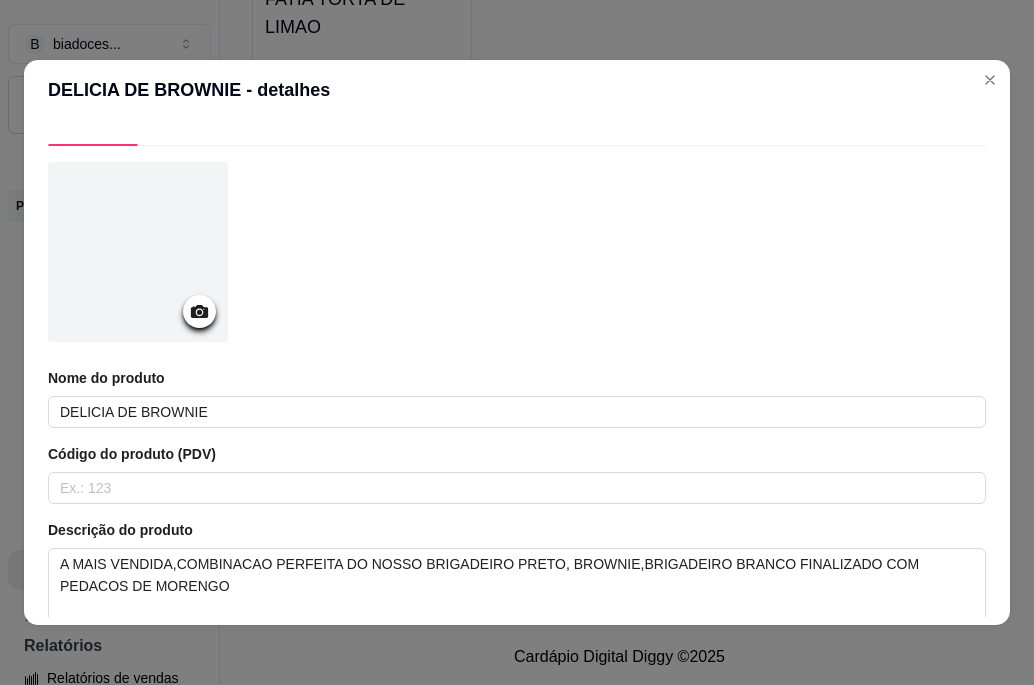 scroll, scrollTop: 0, scrollLeft: 0, axis: both 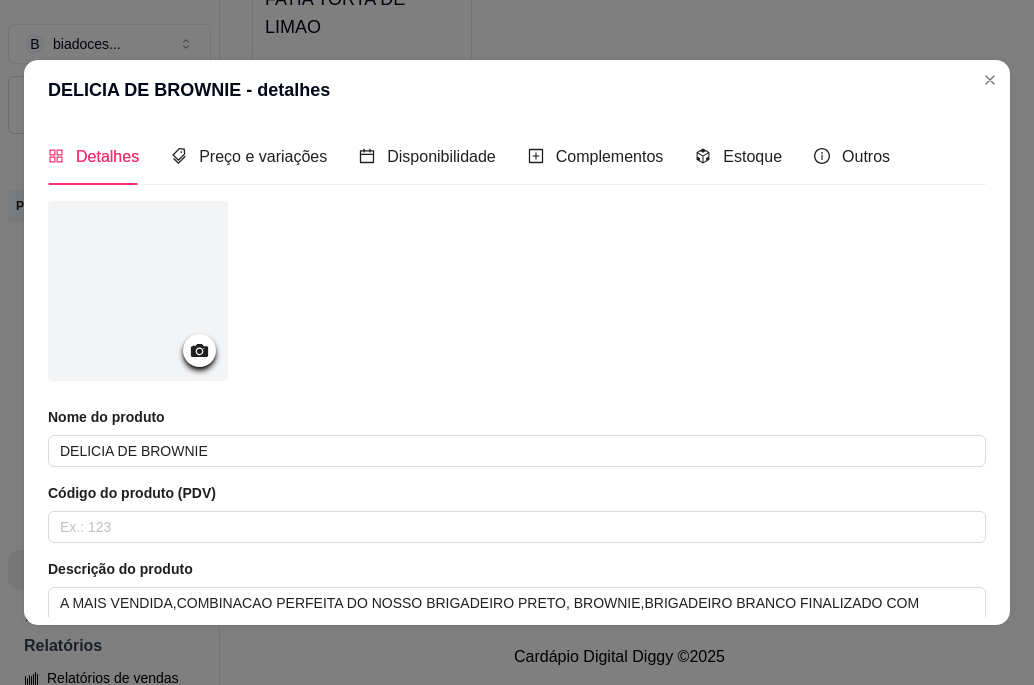 click at bounding box center [199, 350] 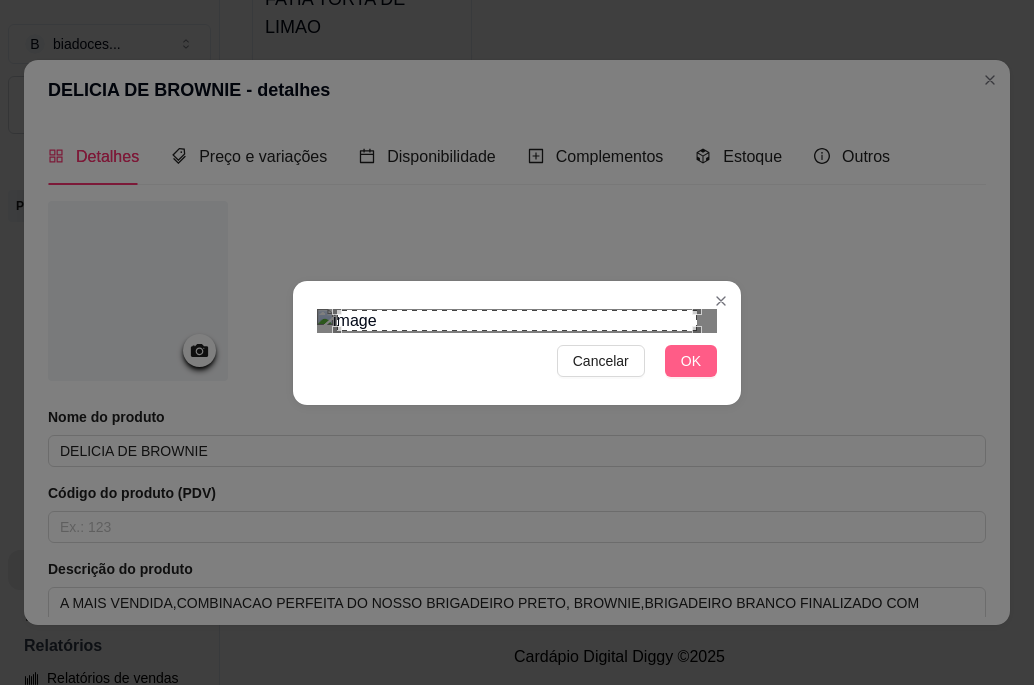 click on "OK" at bounding box center (691, 361) 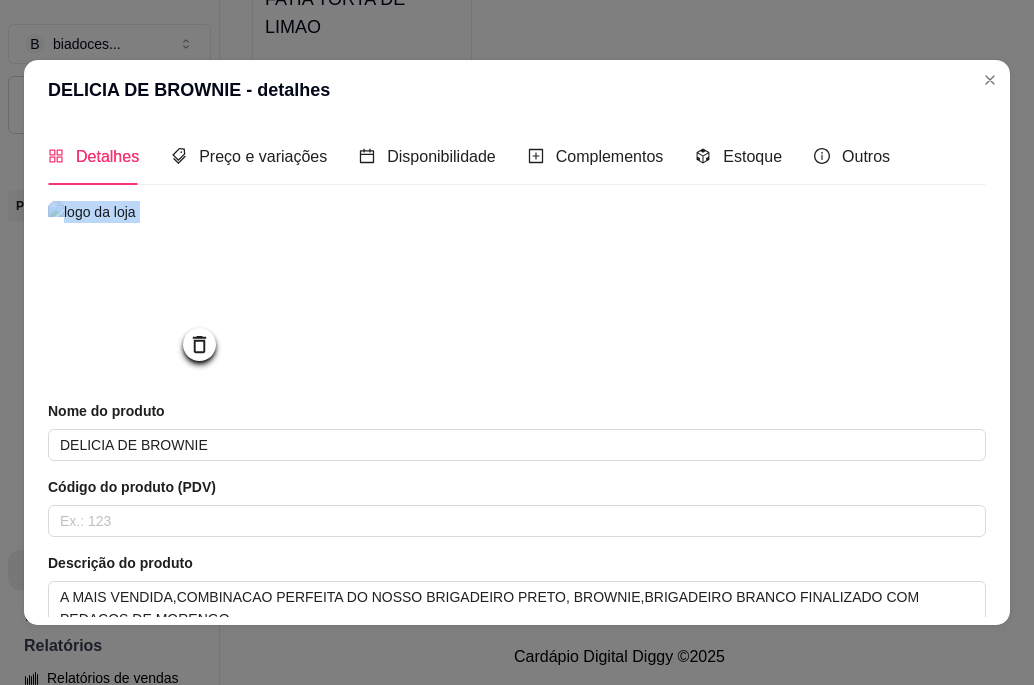 click at bounding box center (517, 291) 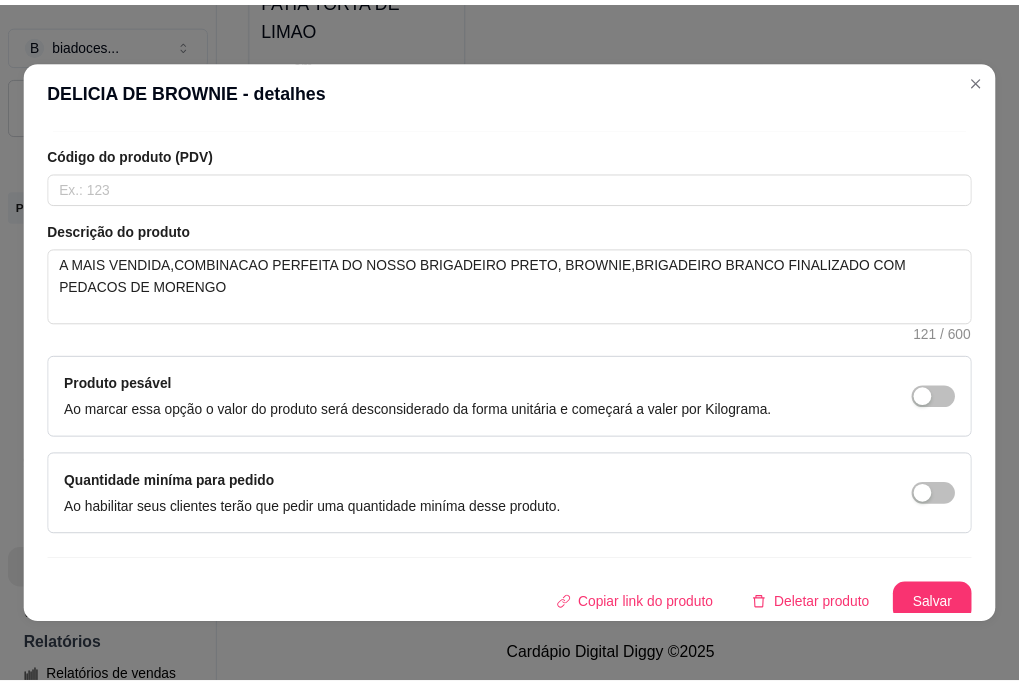 scroll, scrollTop: 347, scrollLeft: 0, axis: vertical 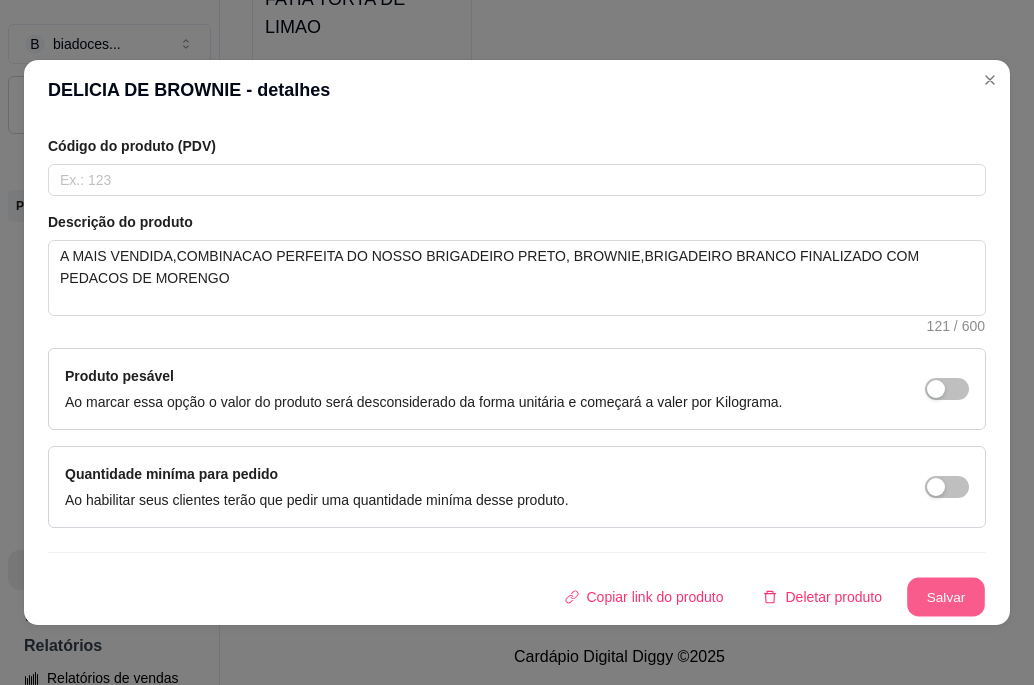 click on "Salvar" at bounding box center (946, 597) 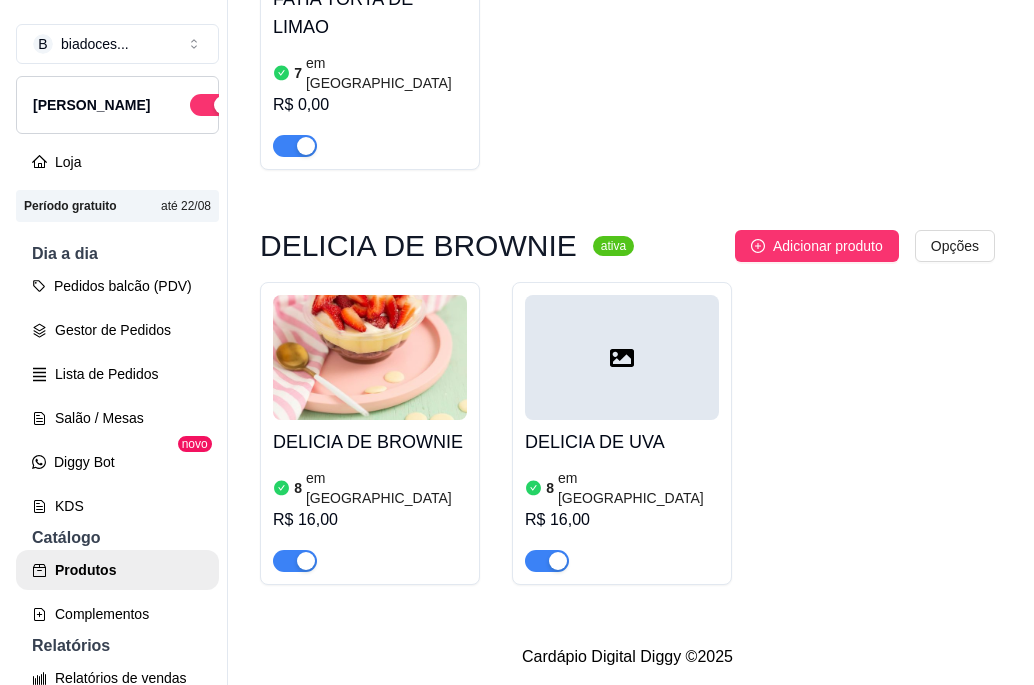 scroll, scrollTop: 4038, scrollLeft: 0, axis: vertical 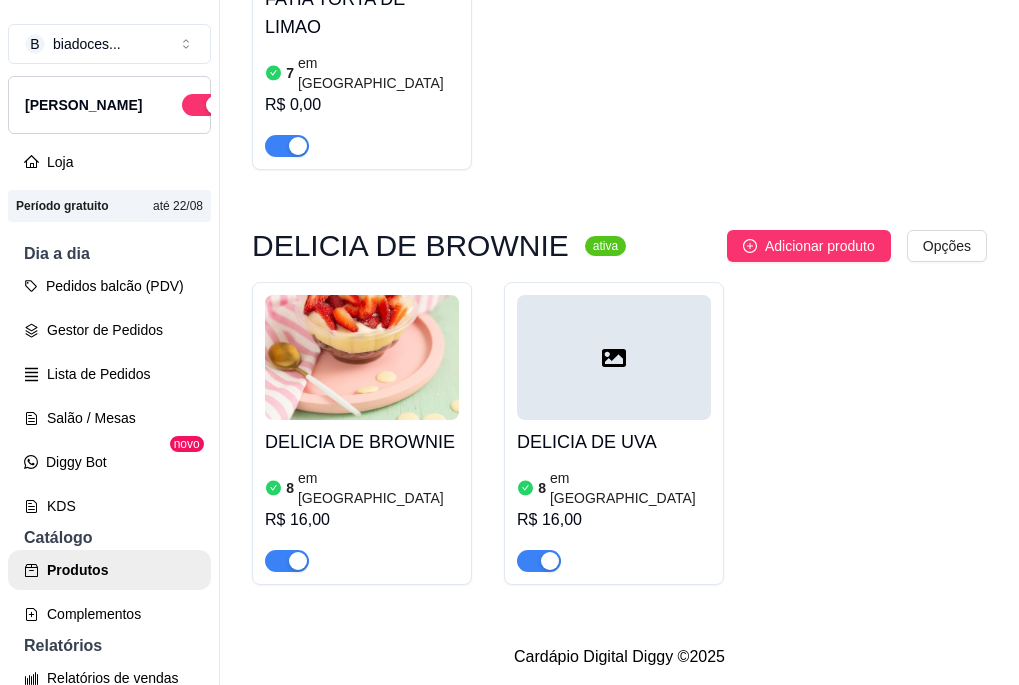 click at bounding box center (362, 357) 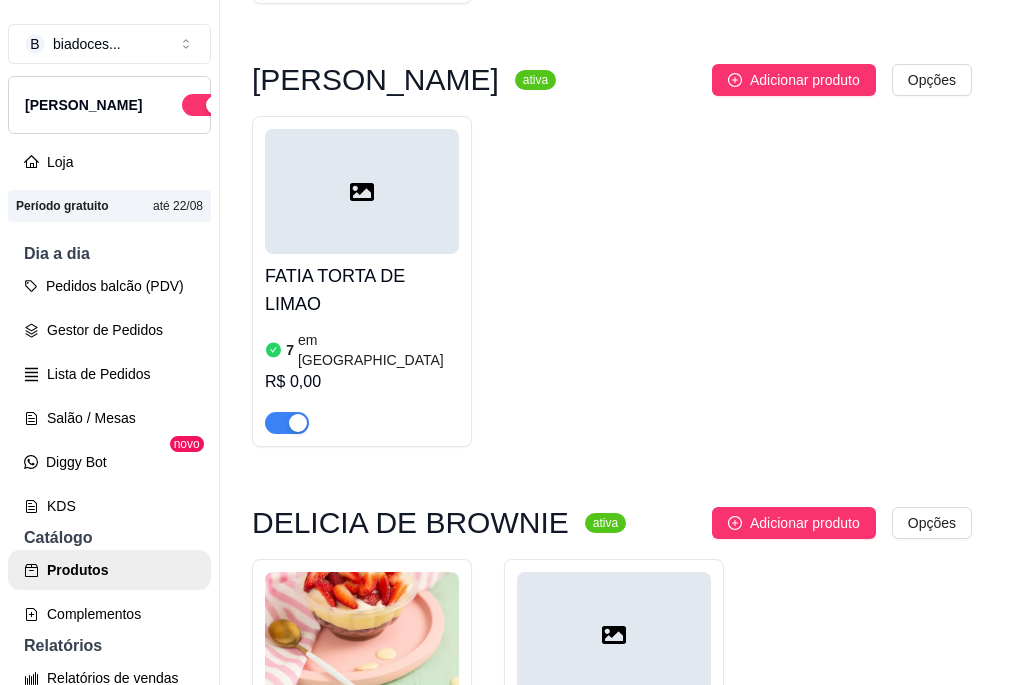 type 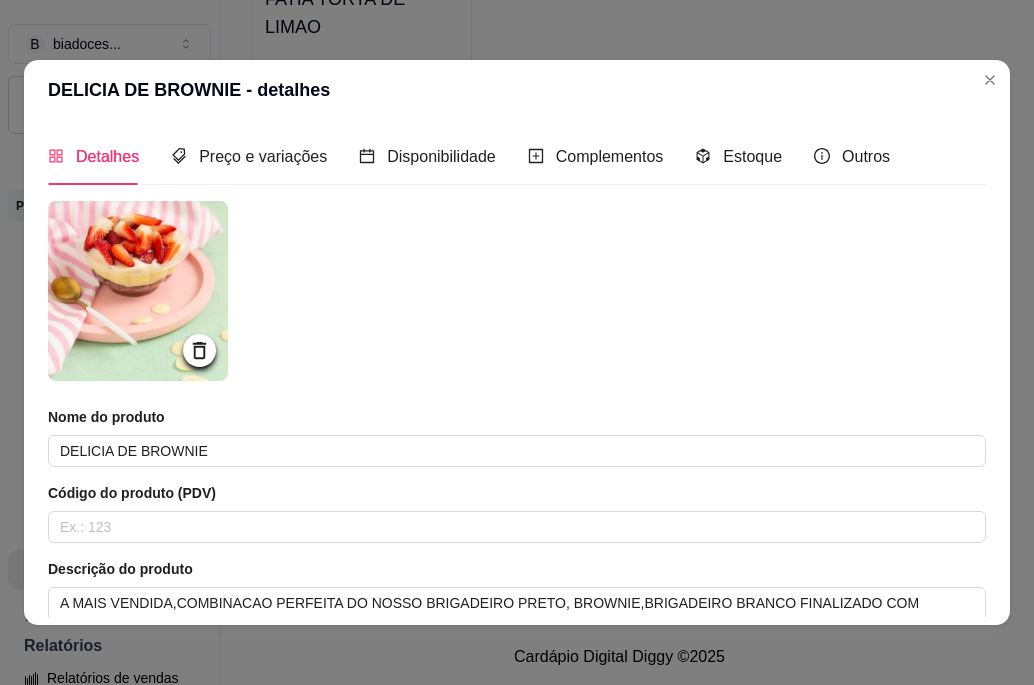 click 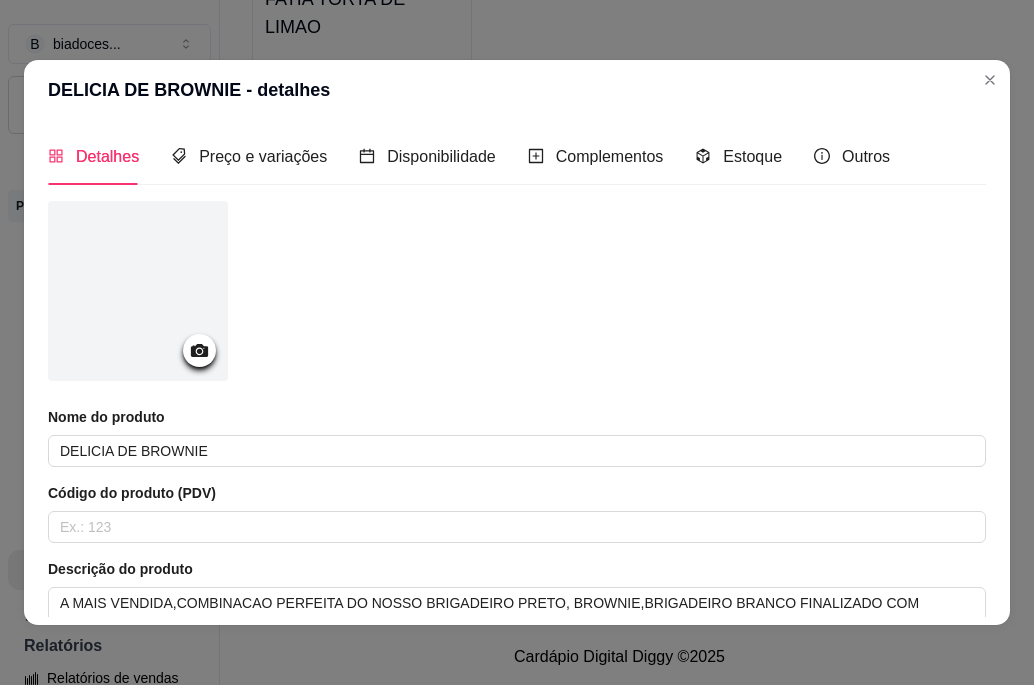click 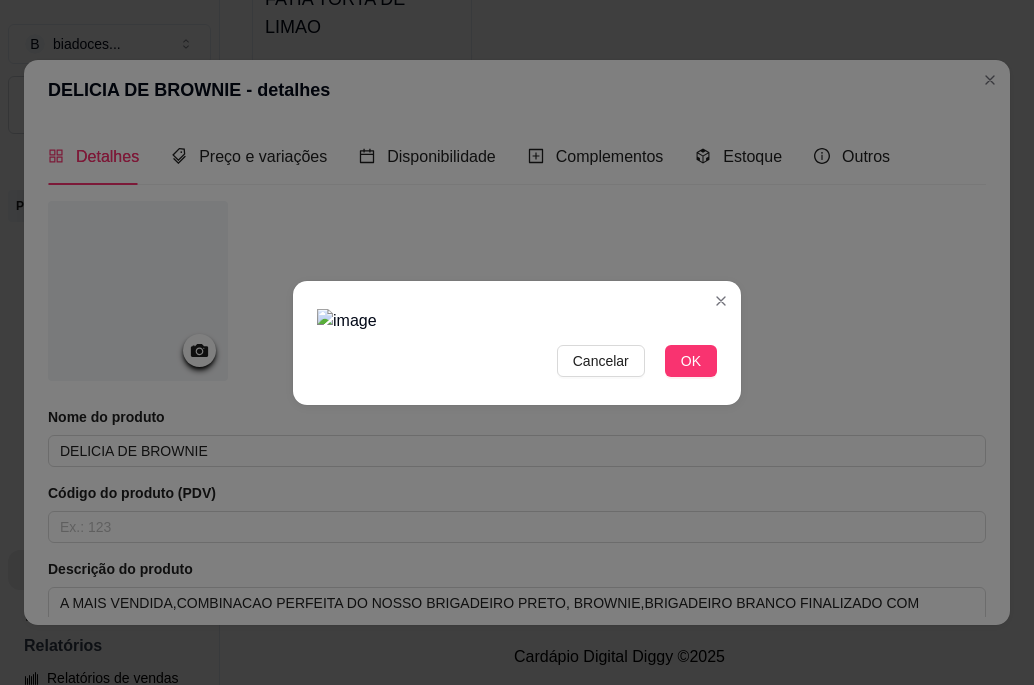 click at bounding box center (517, 321) 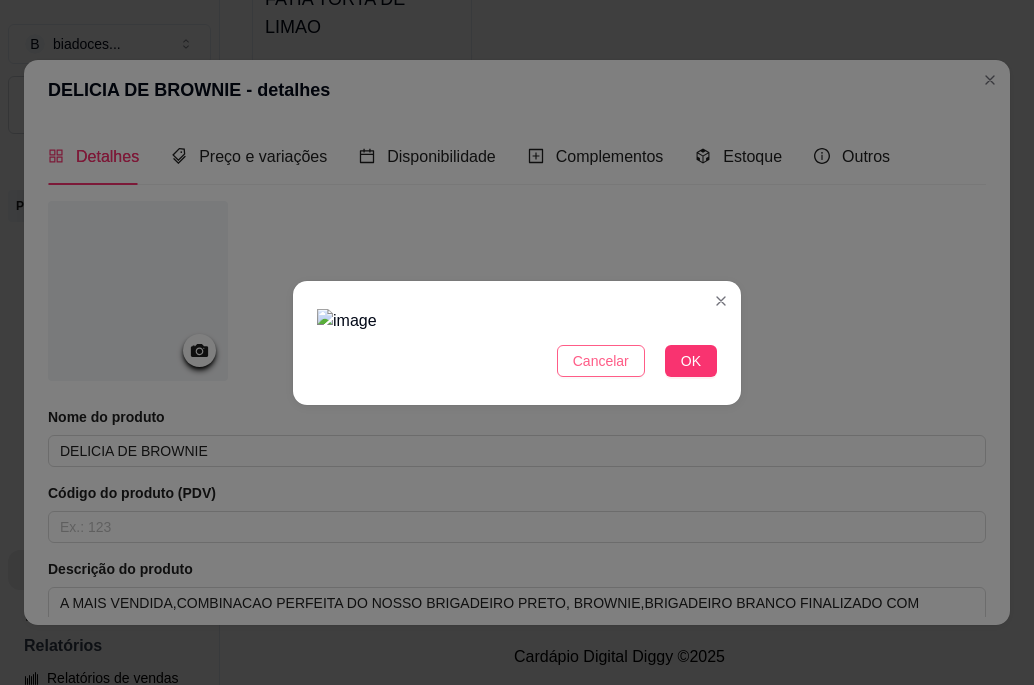click on "Cancelar" at bounding box center (601, 361) 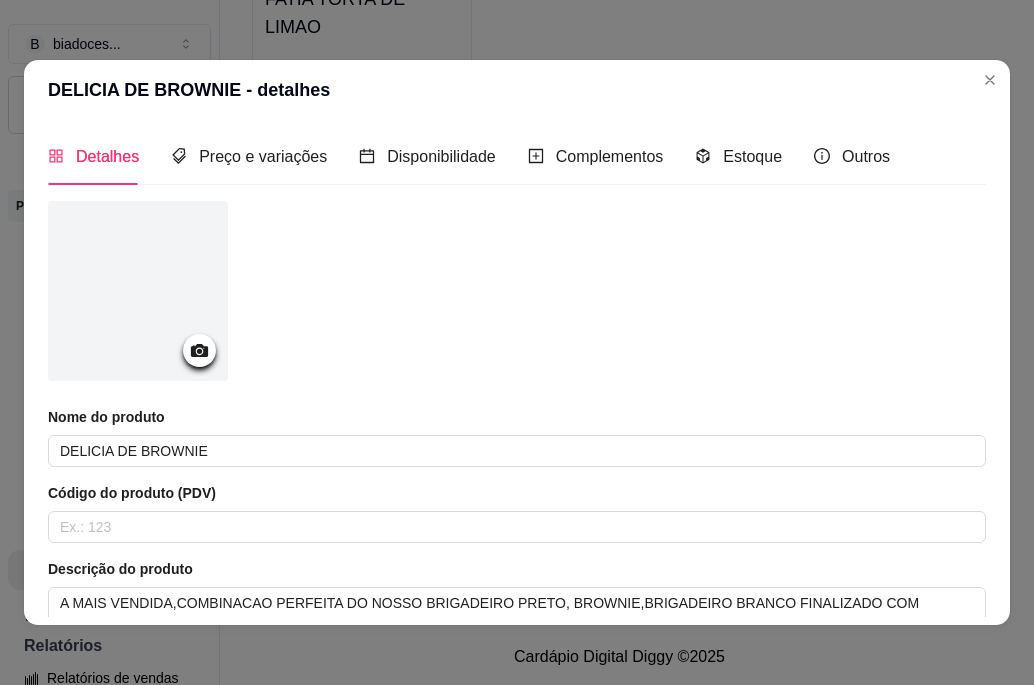 click 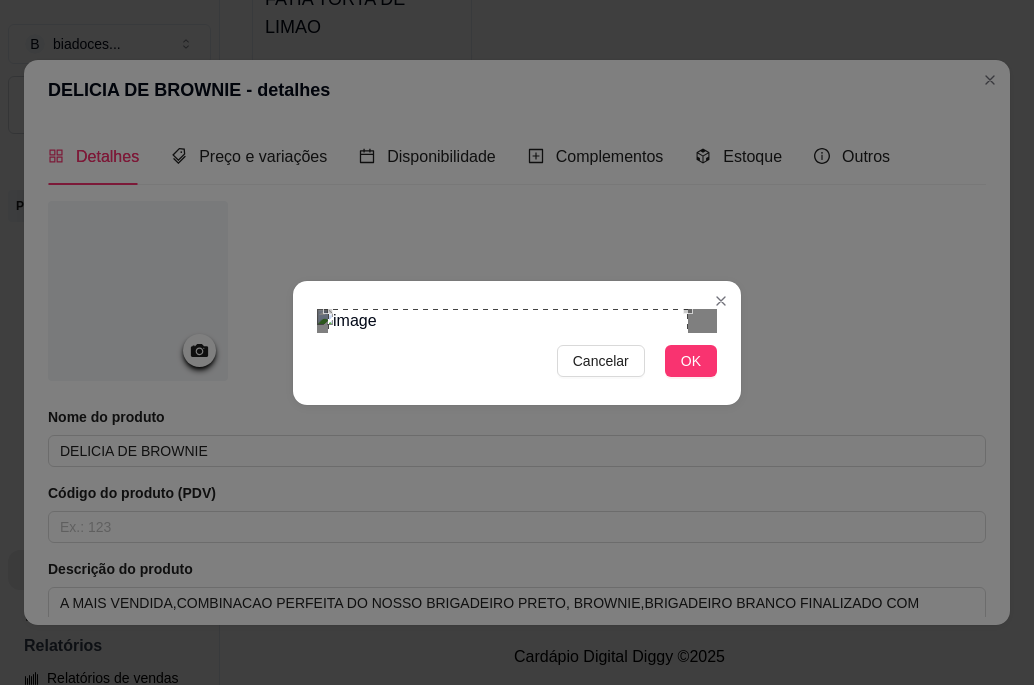 click at bounding box center (508, 489) 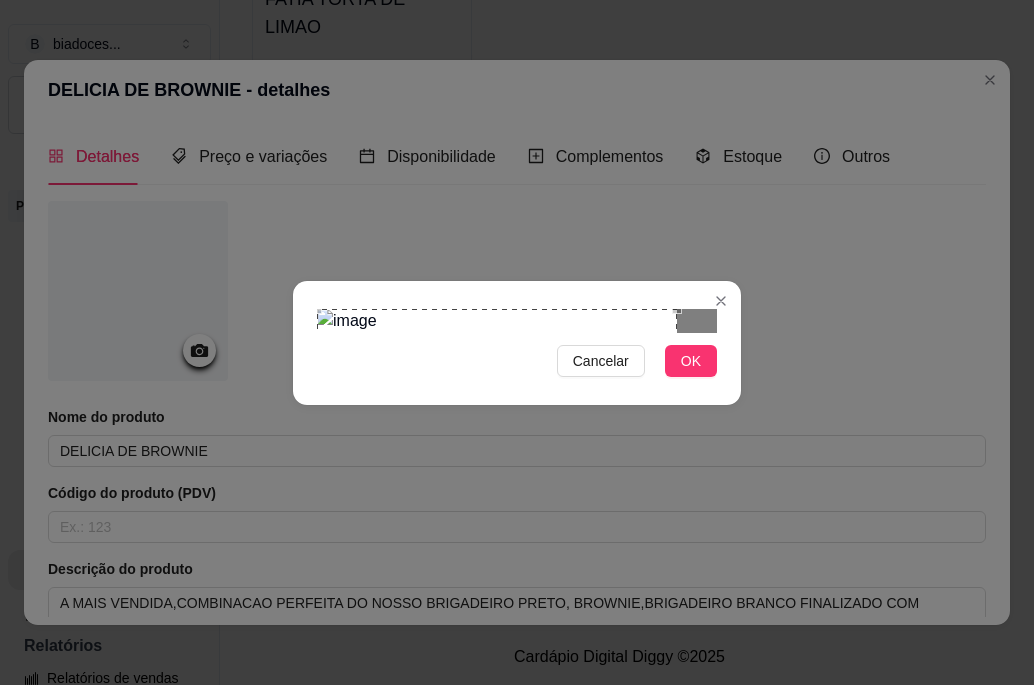 click at bounding box center (497, 489) 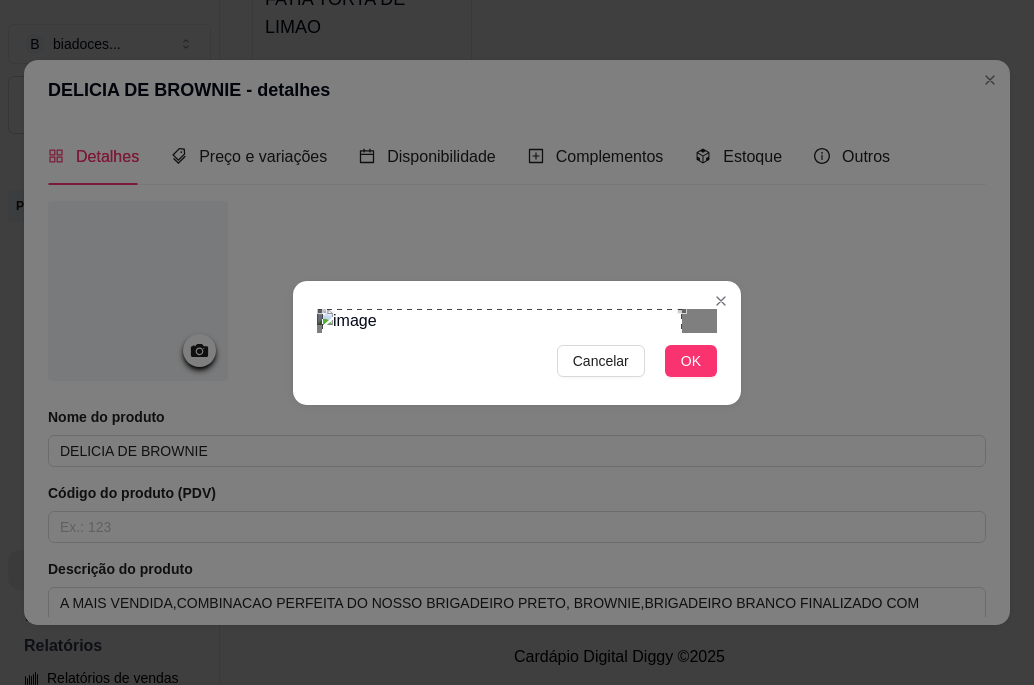 click at bounding box center [502, 489] 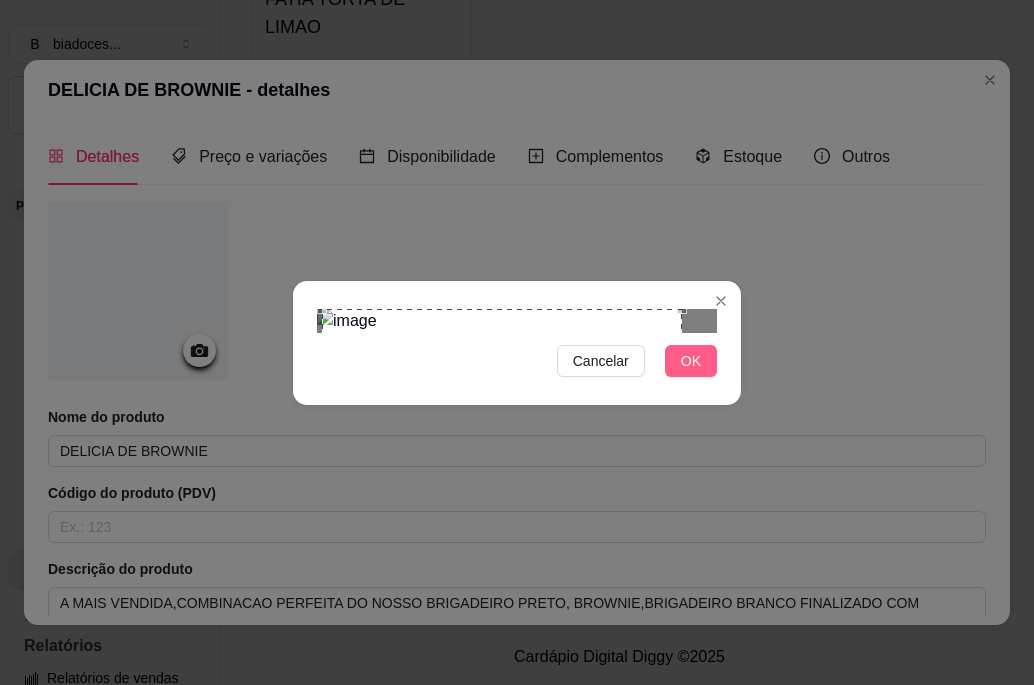 click on "OK" at bounding box center (691, 361) 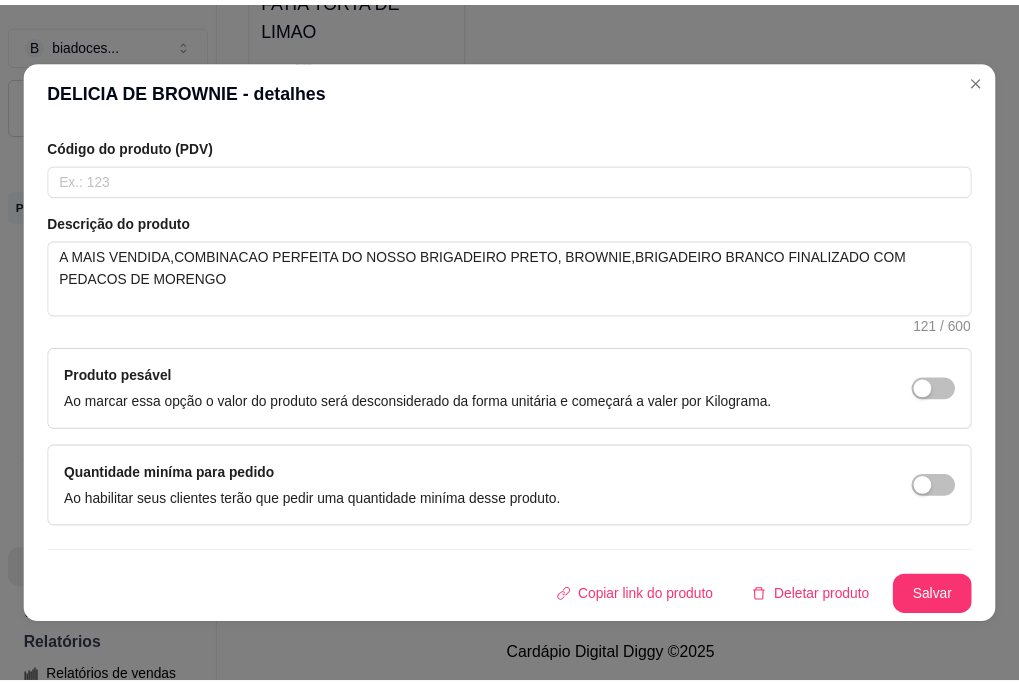 scroll, scrollTop: 347, scrollLeft: 0, axis: vertical 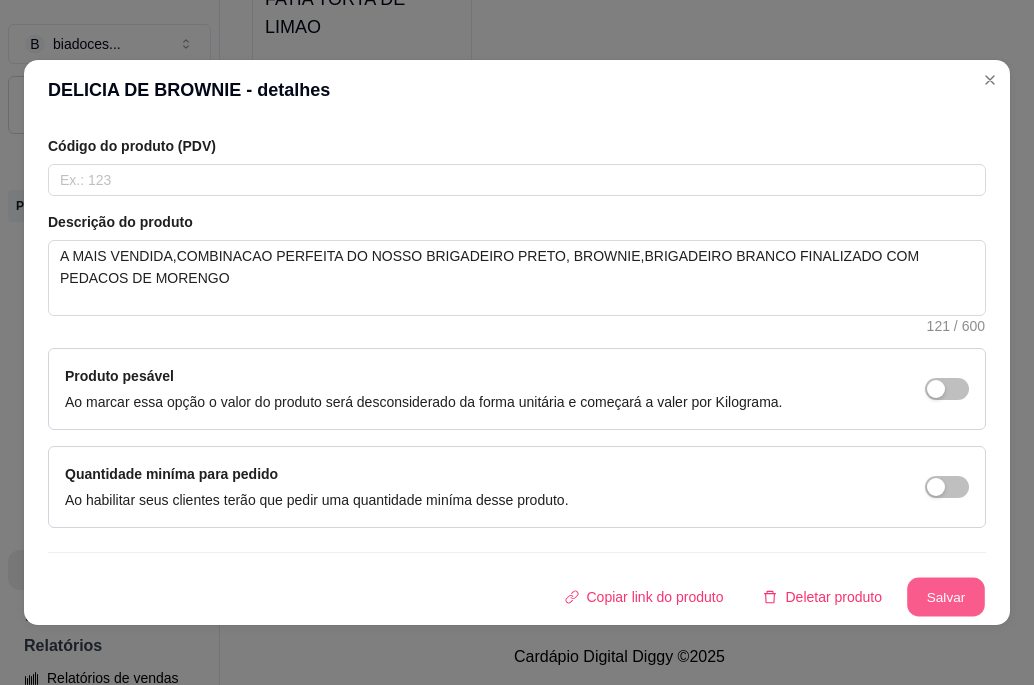 click on "Salvar" at bounding box center (946, 597) 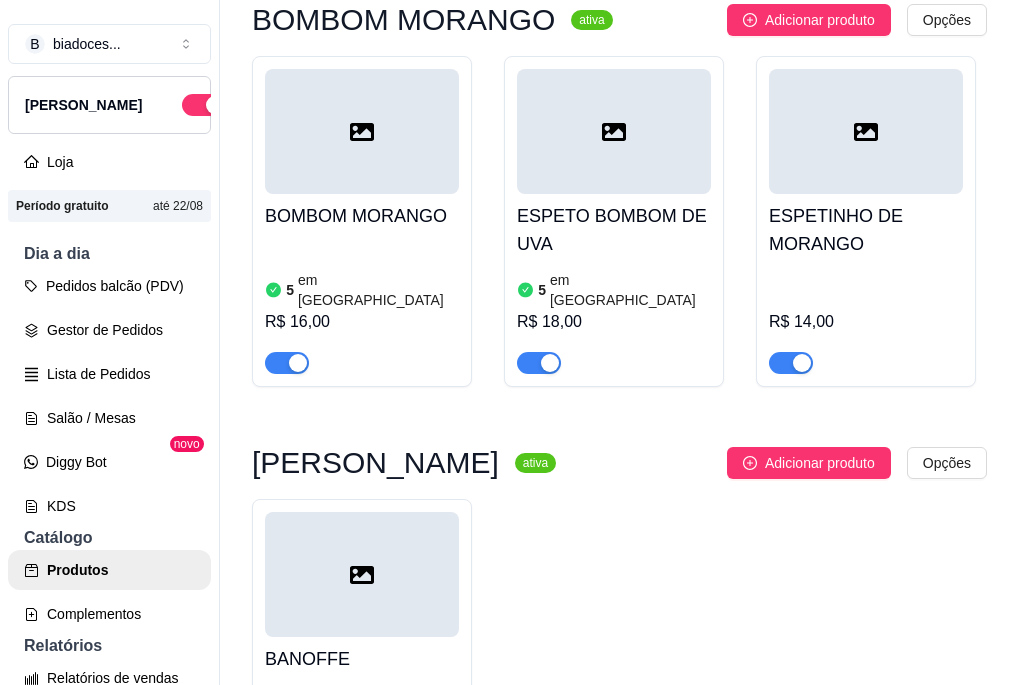 scroll, scrollTop: 2371, scrollLeft: 0, axis: vertical 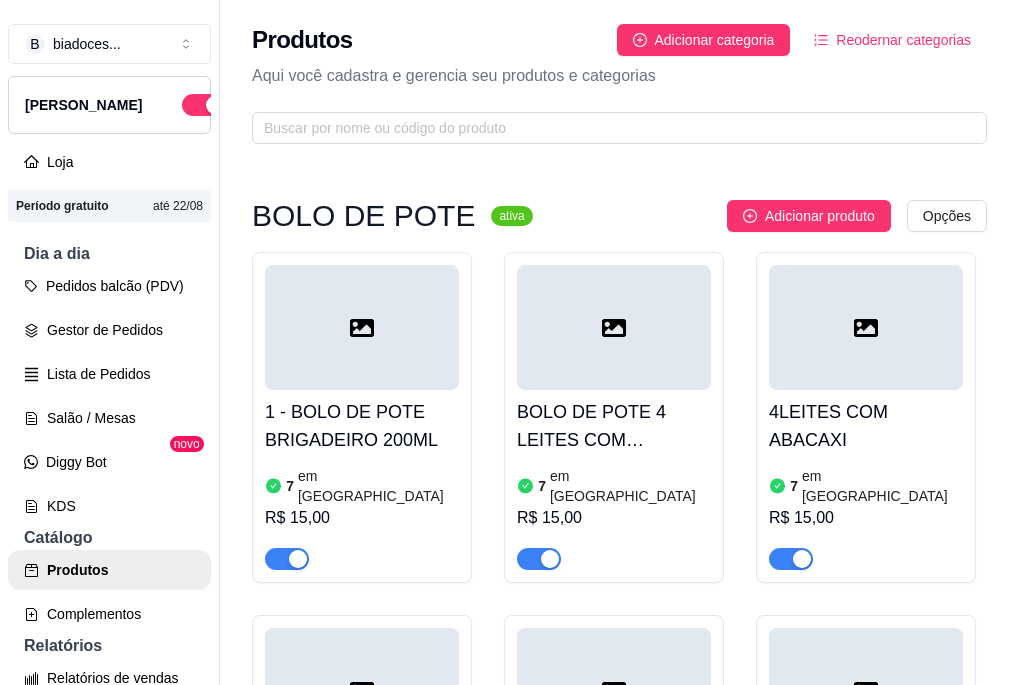 click on "B biadoces ... Loja Aberta Loja Período gratuito até 22/08   Dia a dia Pedidos balcão (PDV) Gestor de Pedidos Lista de Pedidos Salão / Mesas Diggy Bot novo KDS Catálogo Produtos Complementos Relatórios Relatórios de vendas Relatório de clientes Relatório de fidelidade novo Gerenciar Entregadores novo Nota Fiscal (NFC-e) Controle de caixa Controle de fiado Cupons Clientes Estoque Configurações Diggy Planos Precisa de ajuda? Sair" at bounding box center (110, 358) 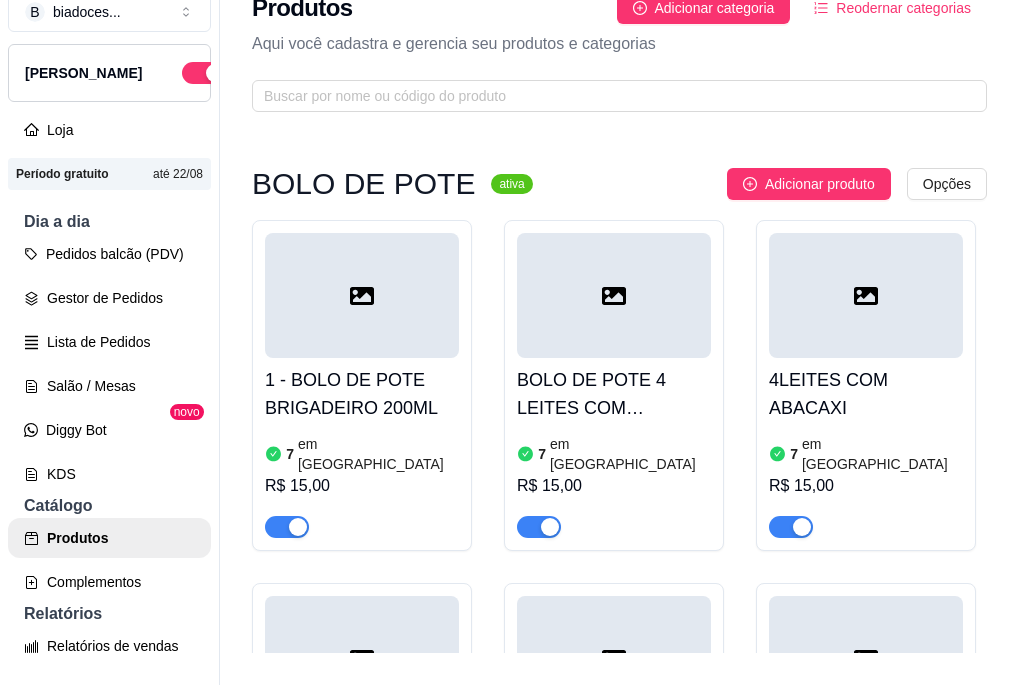 click on "B biadoces ... Loja Aberta Loja Período gratuito até 22/08   Dia a dia Pedidos balcão (PDV) Gestor de Pedidos Lista de Pedidos Salão / Mesas Diggy Bot novo KDS Catálogo Produtos Complementos Relatórios Relatórios de vendas Relatório de clientes Relatório de fidelidade novo Gerenciar Entregadores novo Nota Fiscal (NFC-e) Controle de caixa Controle de fiado Cupons Clientes Estoque Configurações Diggy Planos Precisa de ajuda? Sair" at bounding box center (110, 326) 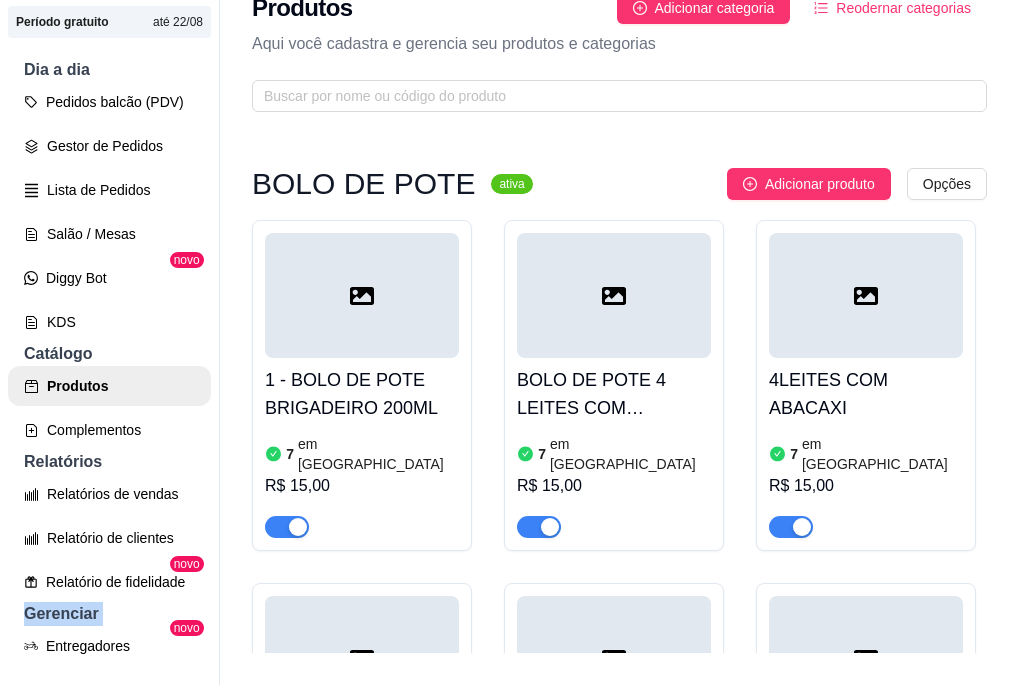 scroll, scrollTop: 160, scrollLeft: 0, axis: vertical 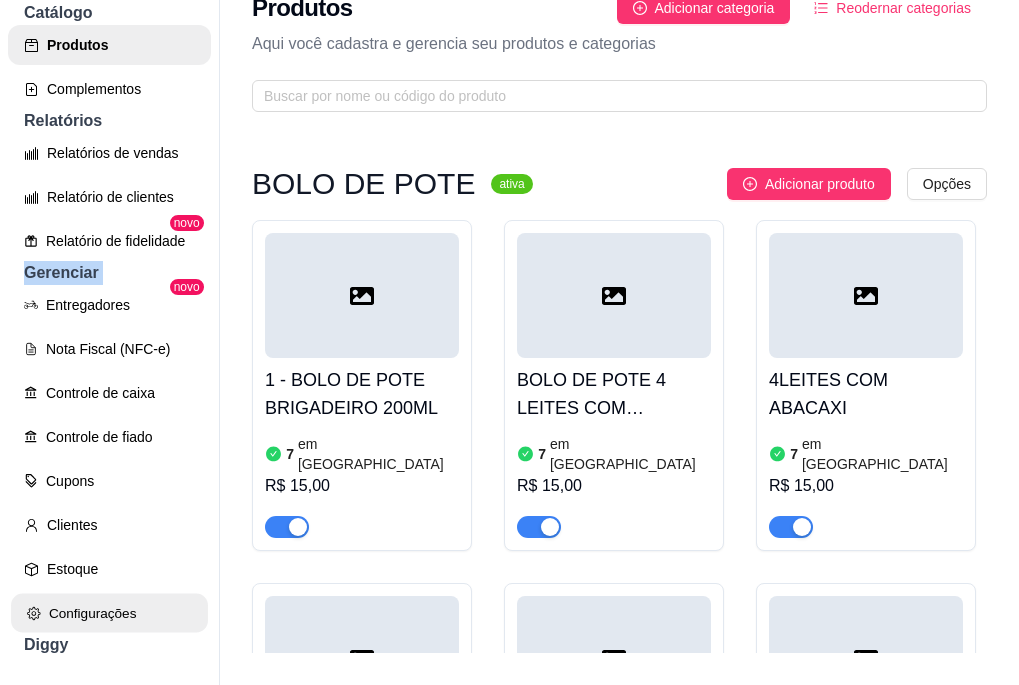 click on "Configurações" at bounding box center (109, 613) 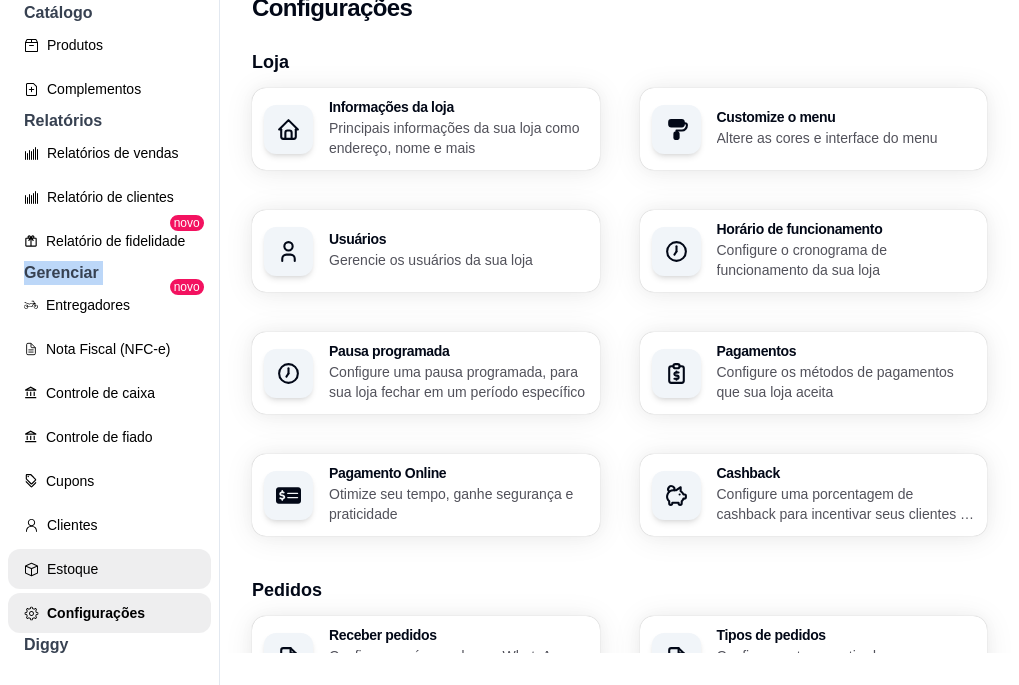 scroll, scrollTop: 0, scrollLeft: 0, axis: both 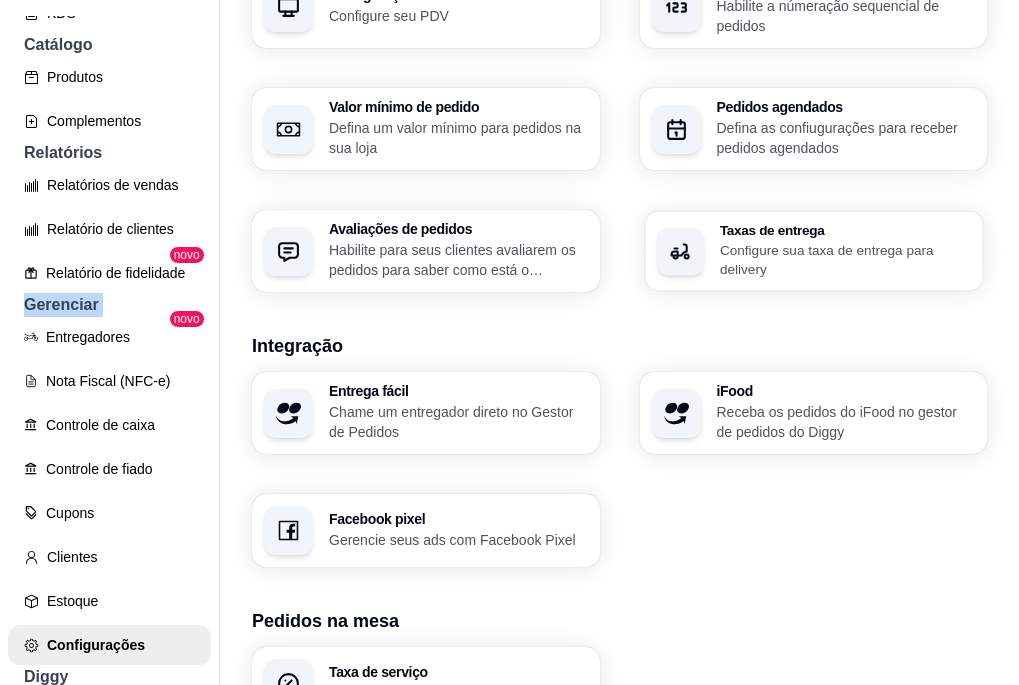 click on "Taxas de entrega" at bounding box center (844, 230) 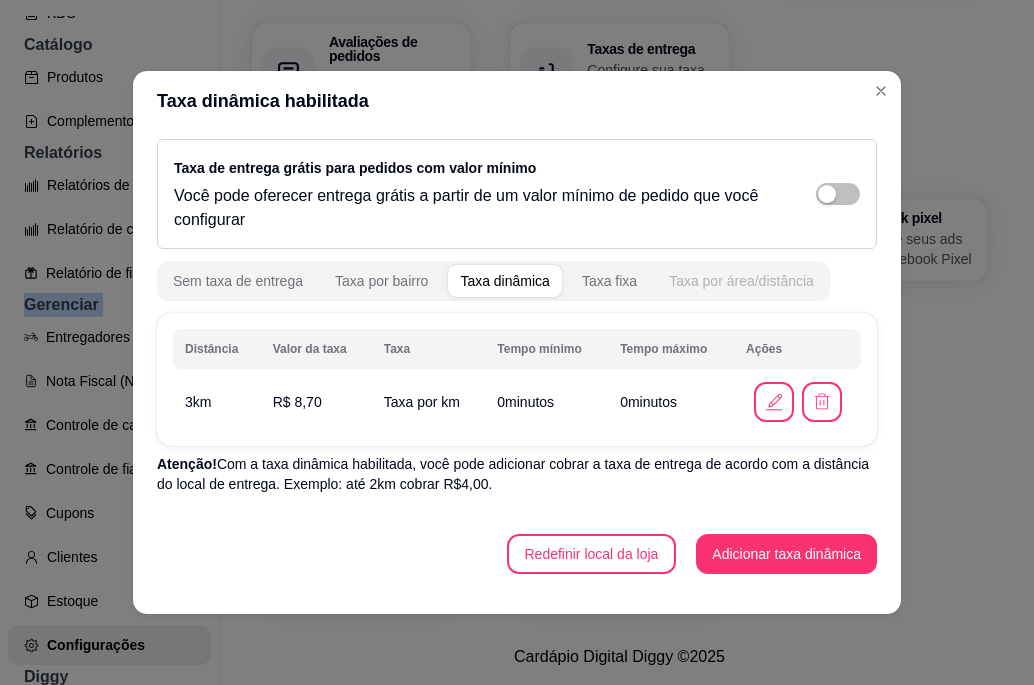 click on "Taxa por área/distância" at bounding box center (741, 281) 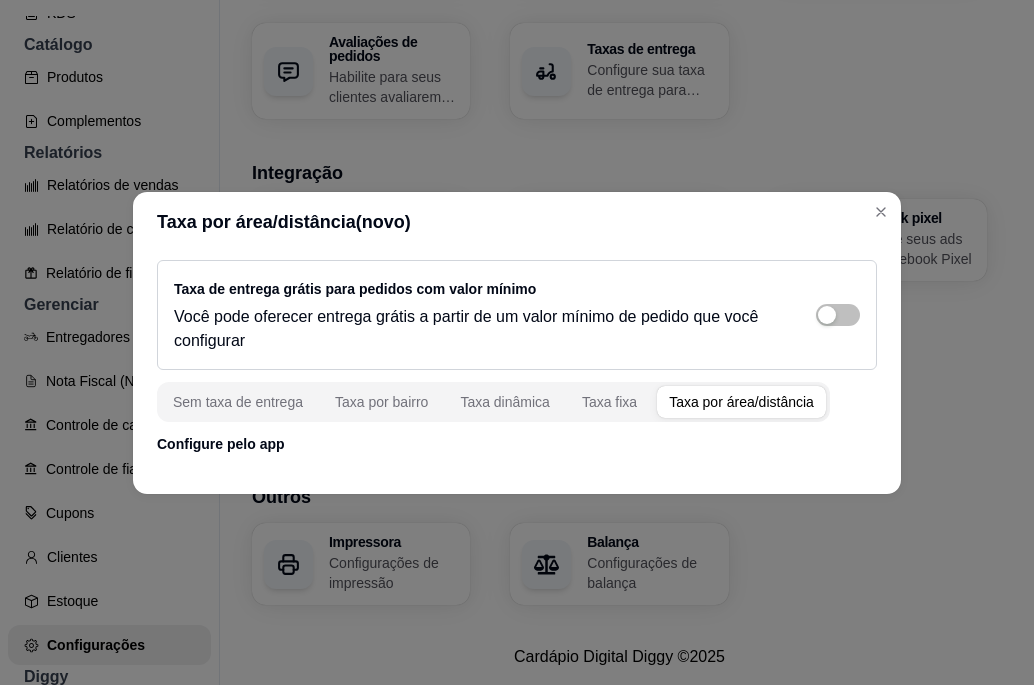 click on "Configure pelo app" at bounding box center [517, 444] 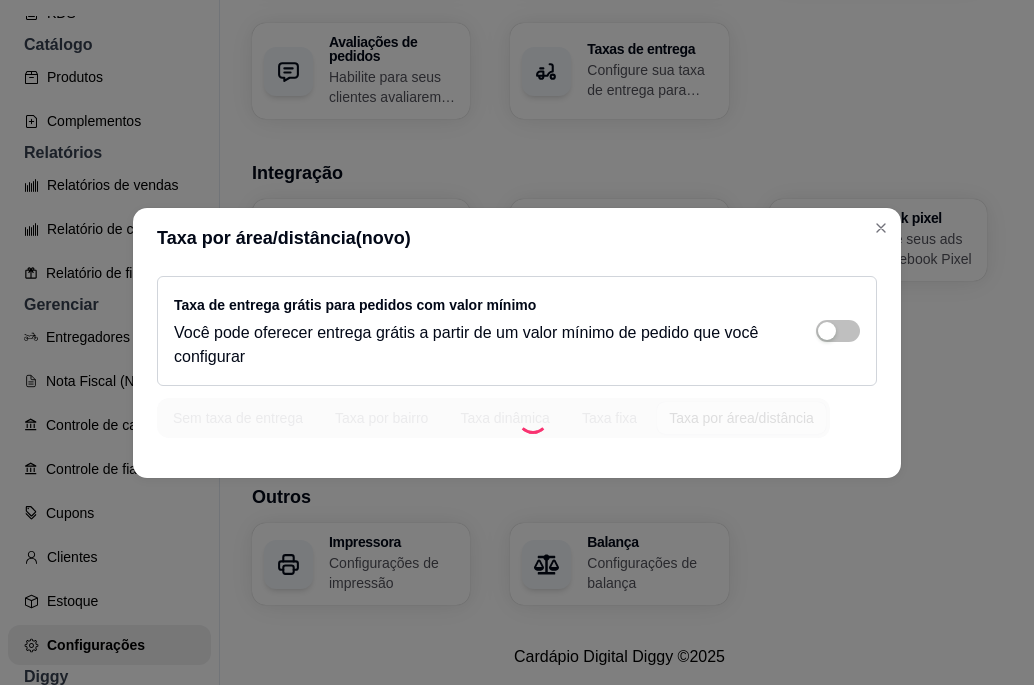 click on "Sem taxa de entrega Taxa por bairro Taxa dinâmica Taxa fixa Taxa por área/distância" at bounding box center [493, 418] 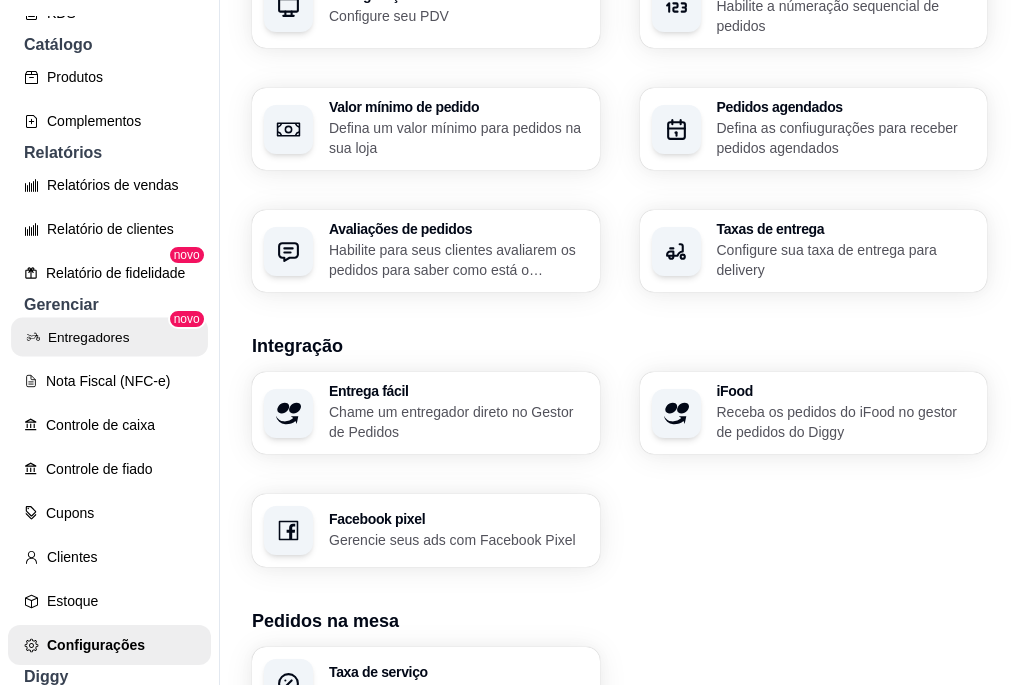 click on "Entregadores" at bounding box center [109, 337] 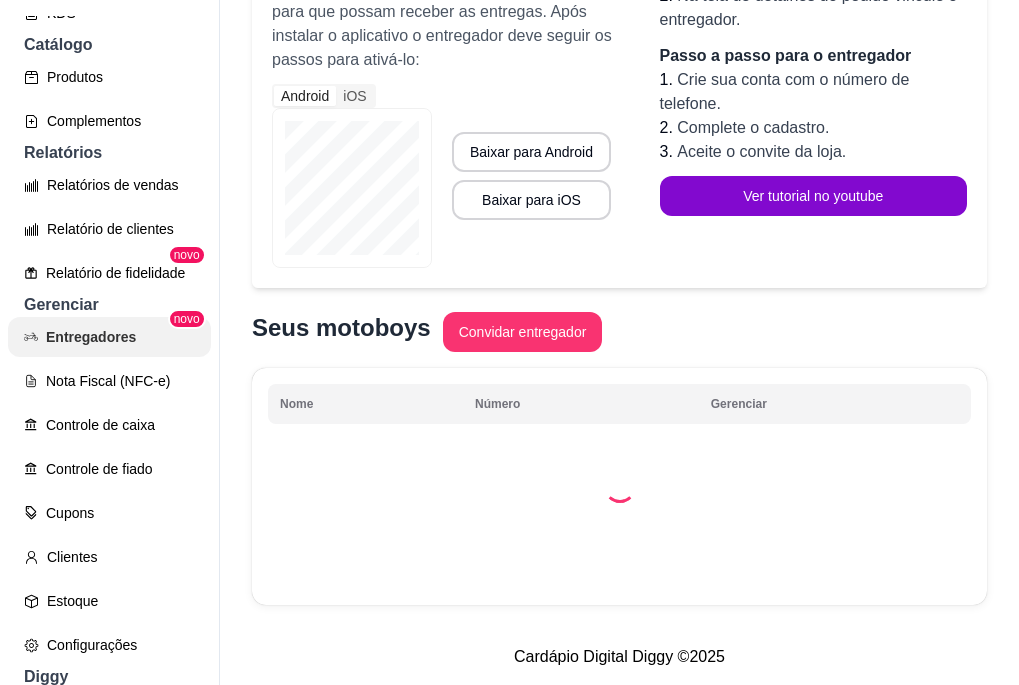 scroll, scrollTop: 0, scrollLeft: 0, axis: both 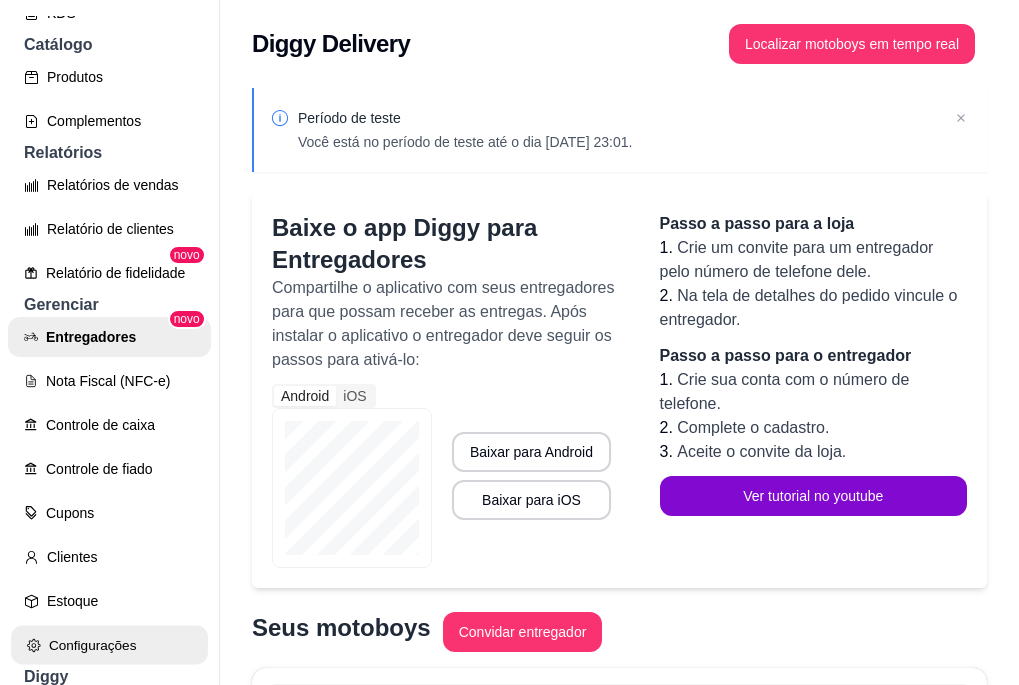 click on "Configurações" at bounding box center (109, 645) 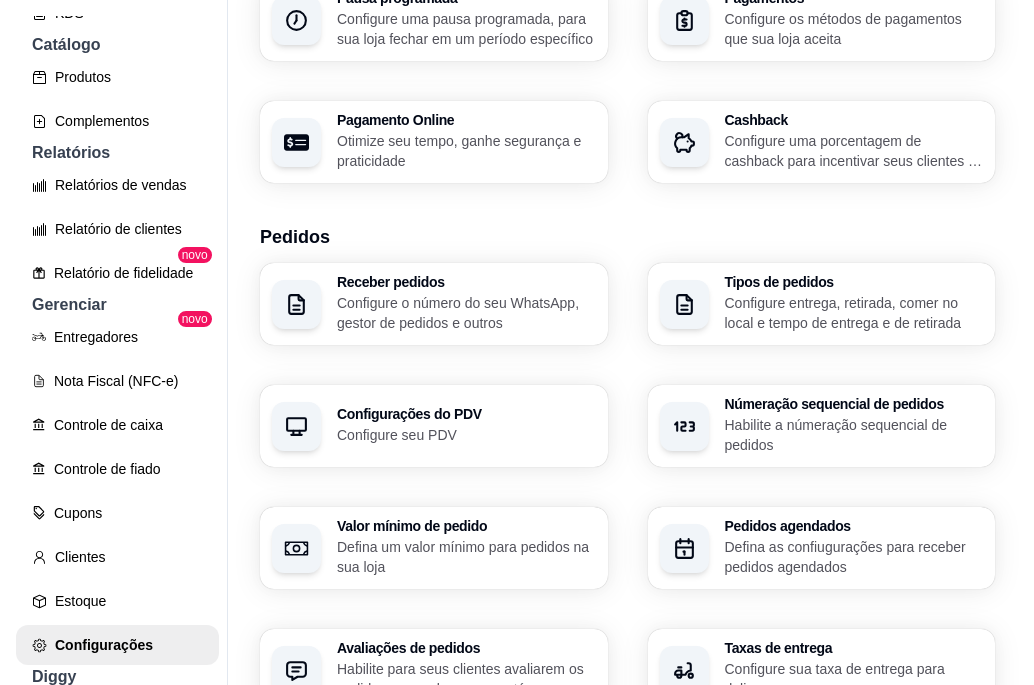 scroll, scrollTop: 387, scrollLeft: 0, axis: vertical 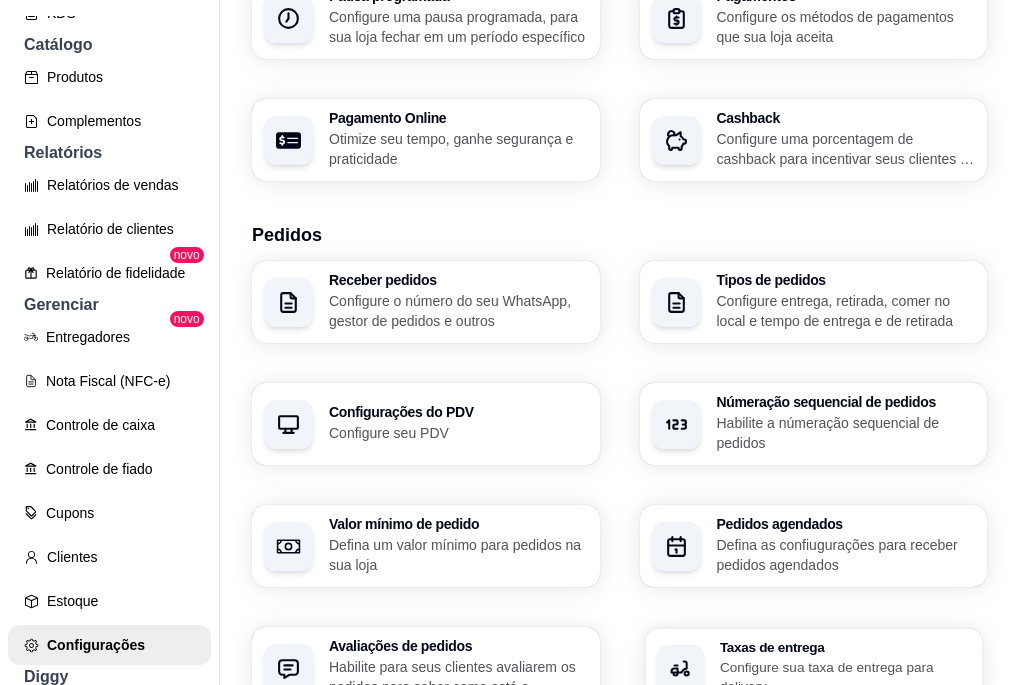 click on "Configure sua taxa de entrega para delivery" at bounding box center [844, 676] 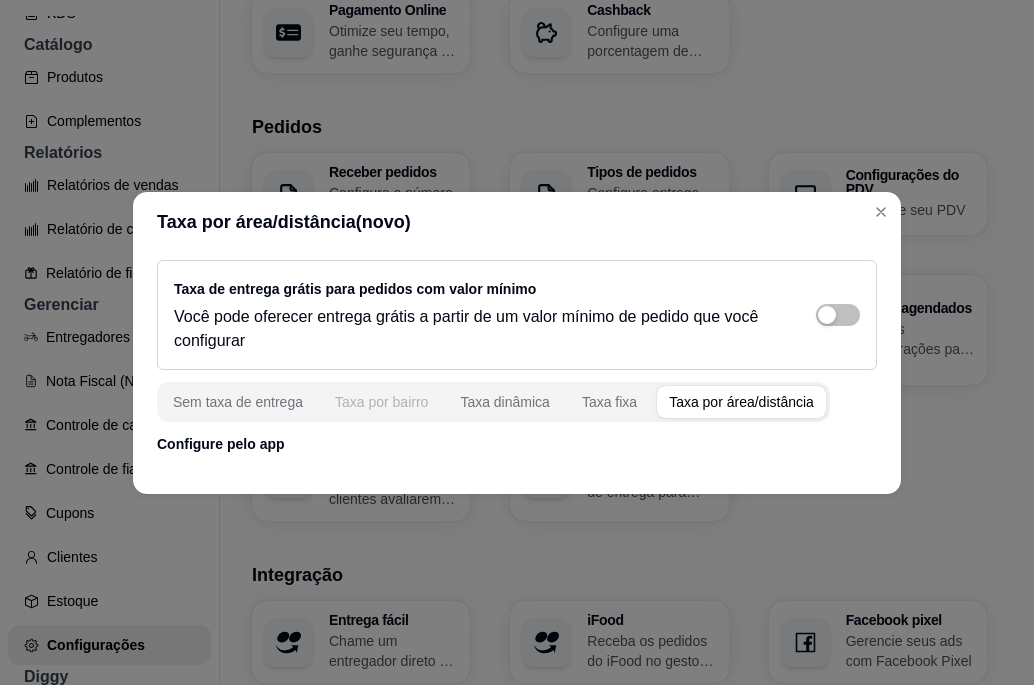 click on "Taxa por bairro" at bounding box center [381, 402] 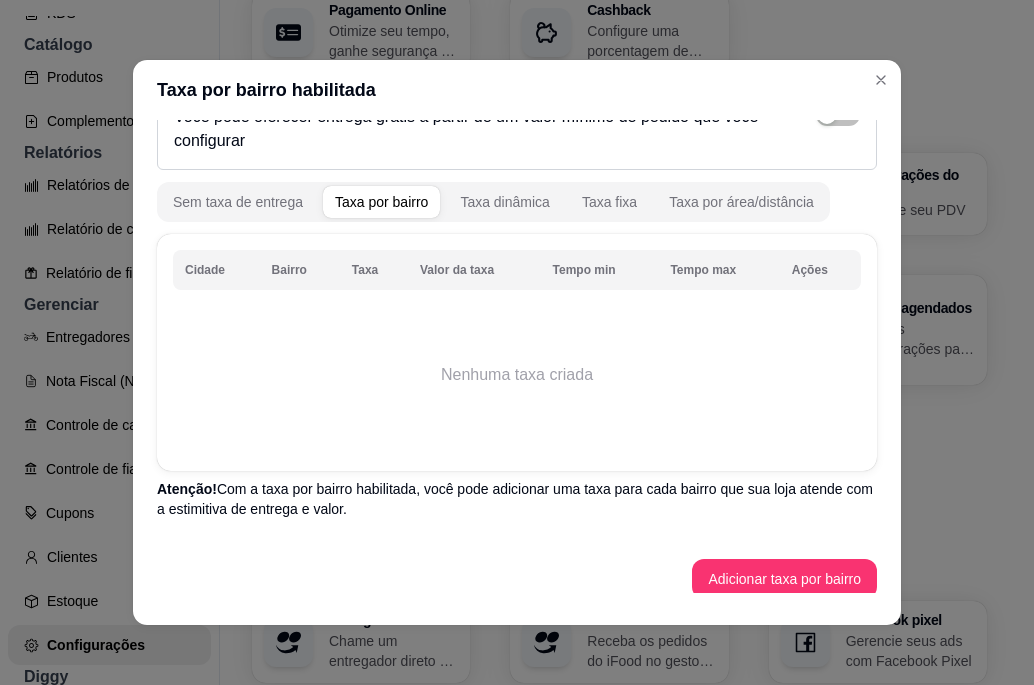 scroll, scrollTop: 82, scrollLeft: 0, axis: vertical 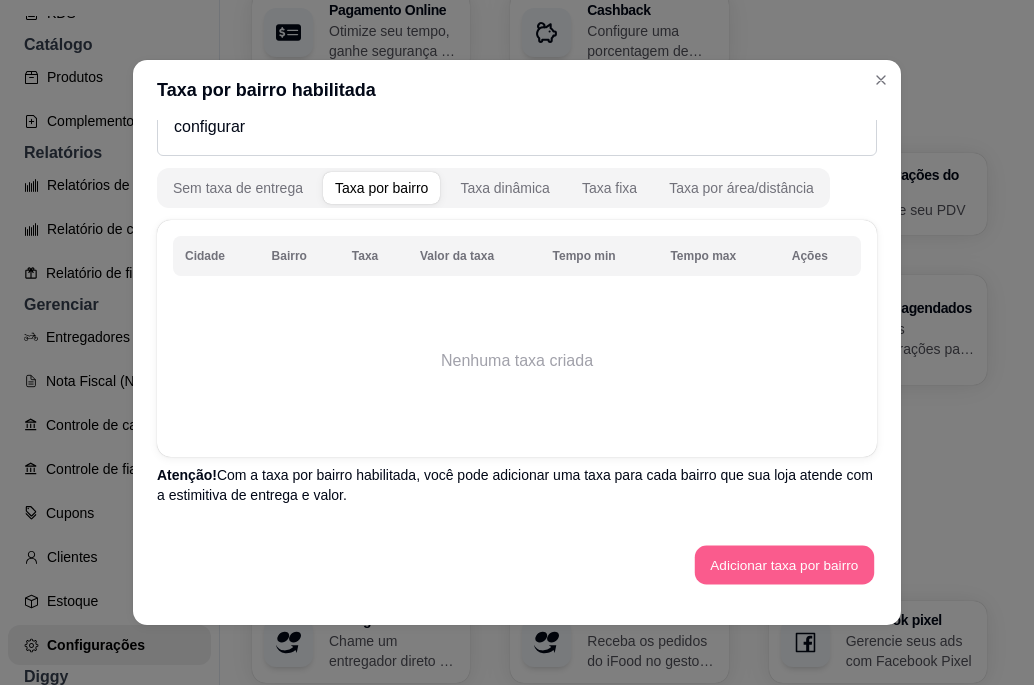 click on "Adicionar taxa por bairro" at bounding box center (784, 565) 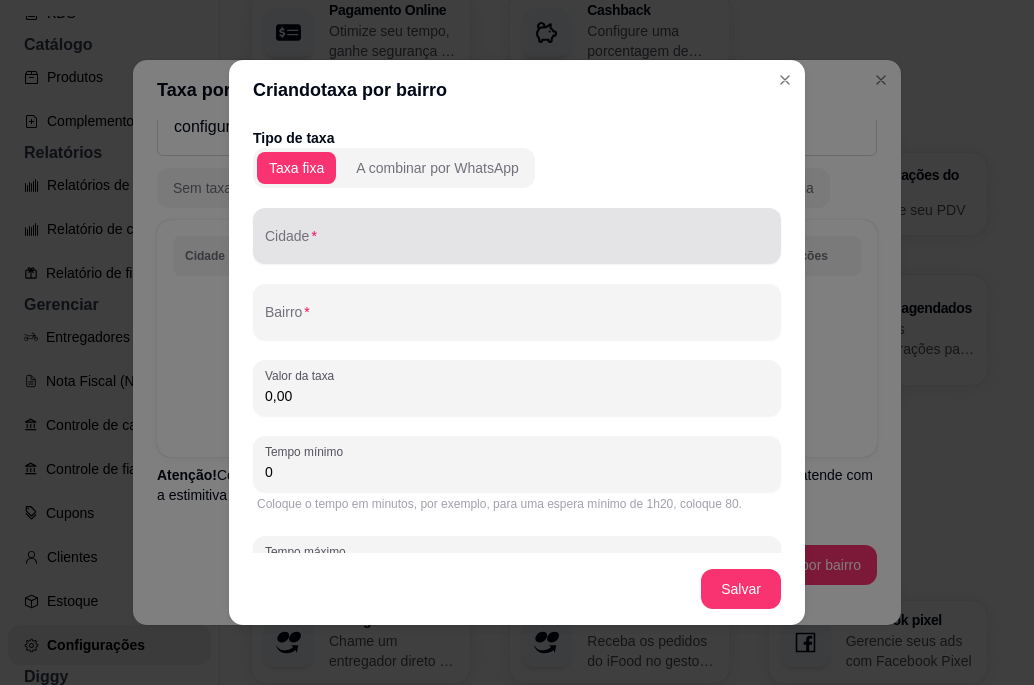click at bounding box center (517, 236) 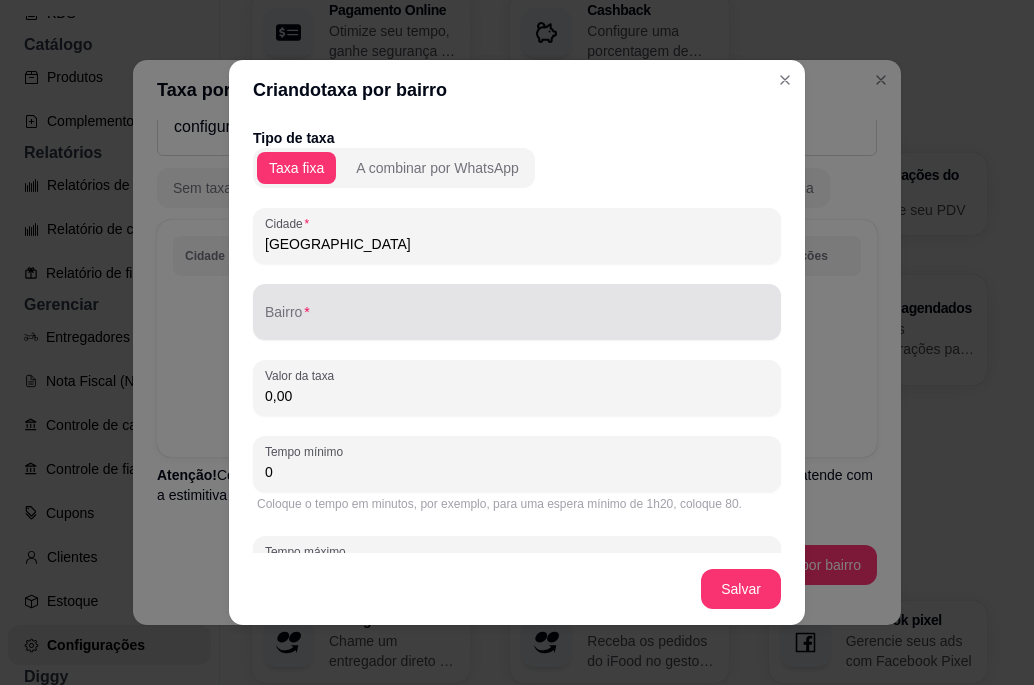 type on "[GEOGRAPHIC_DATA]" 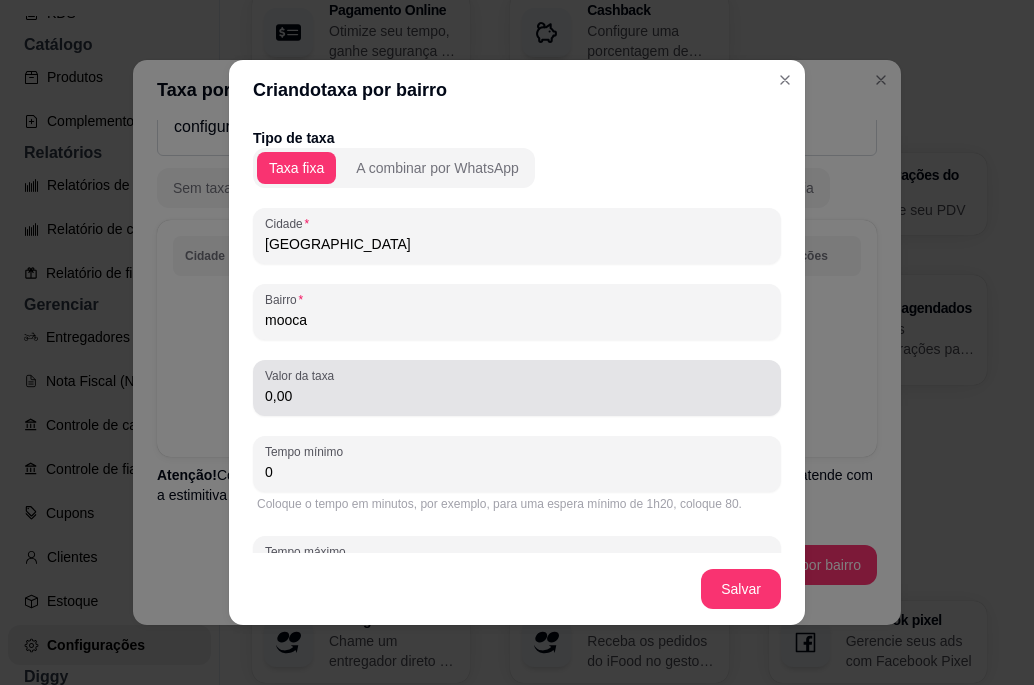 type on "mooca" 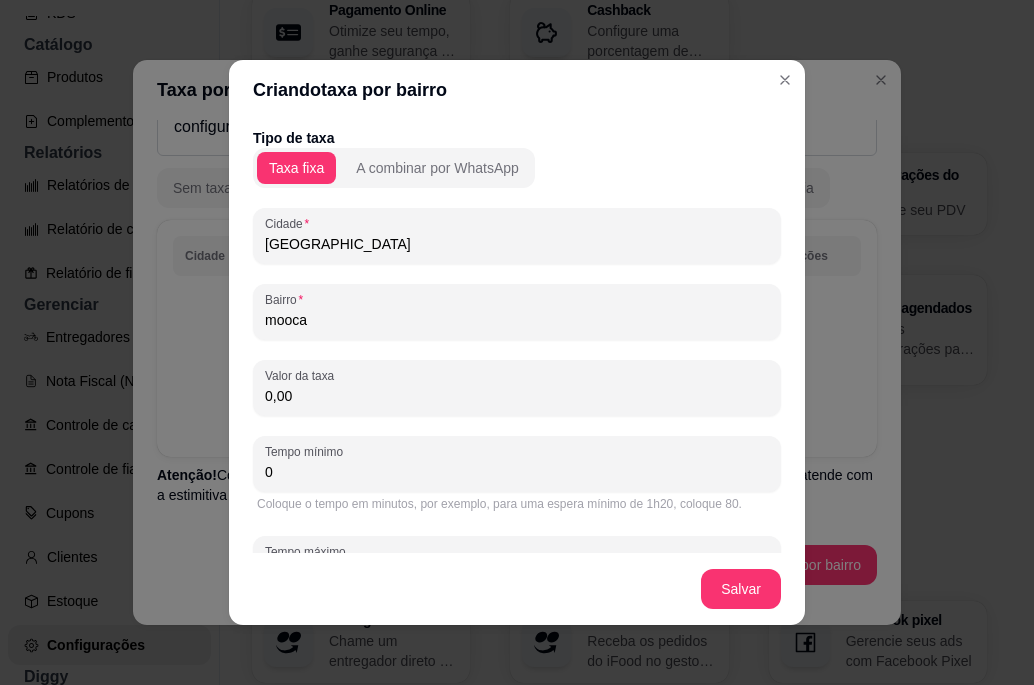 click on "0,00" at bounding box center (517, 396) 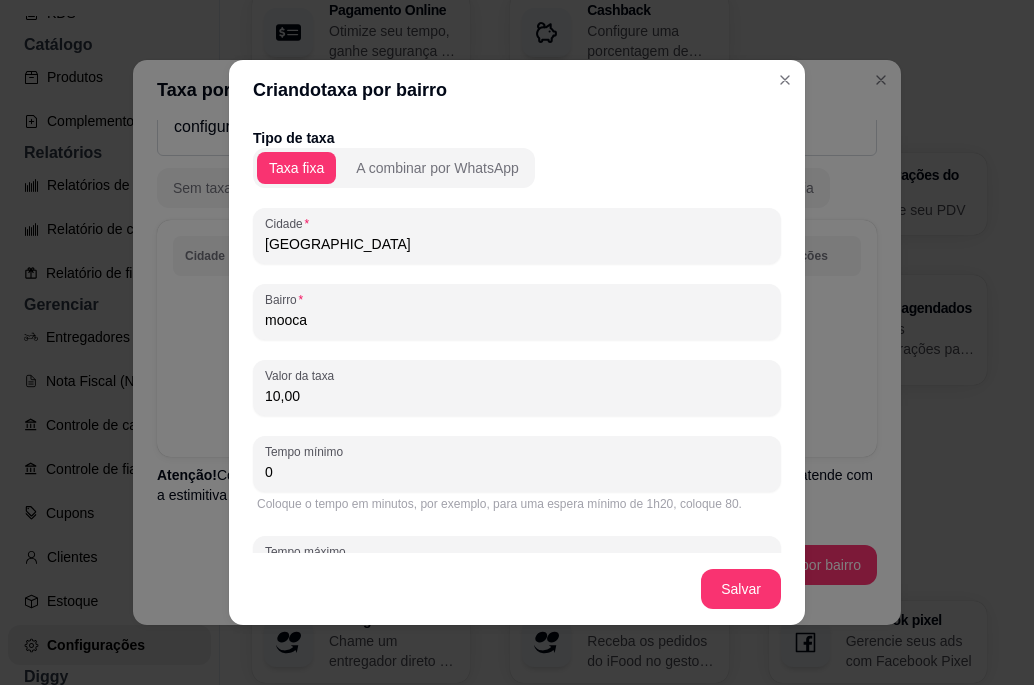 type on "10,00" 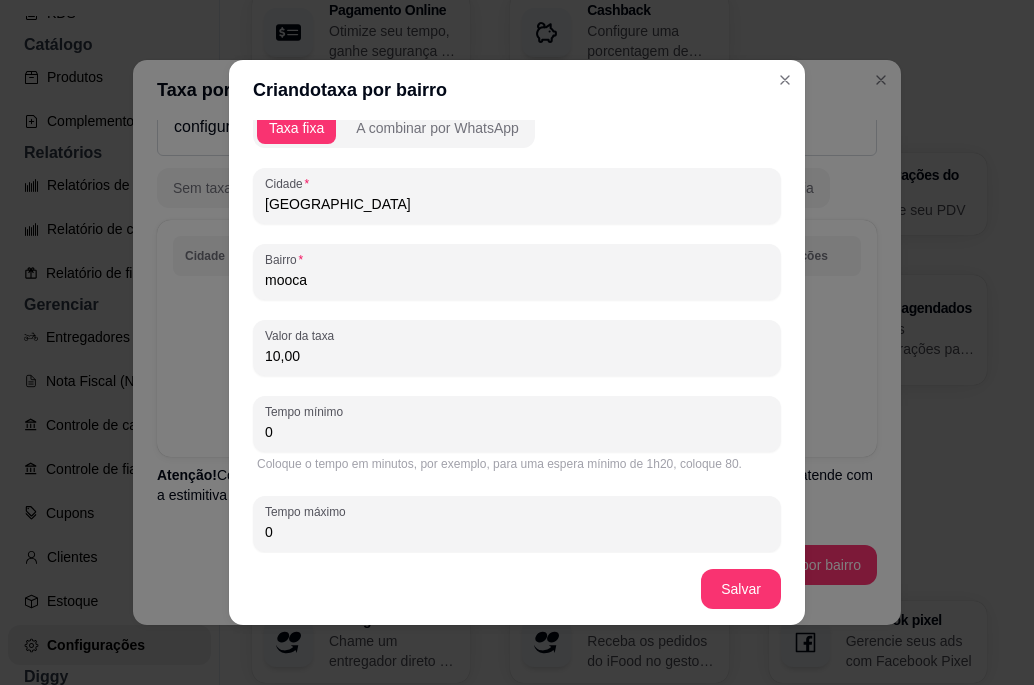 scroll, scrollTop: 71, scrollLeft: 0, axis: vertical 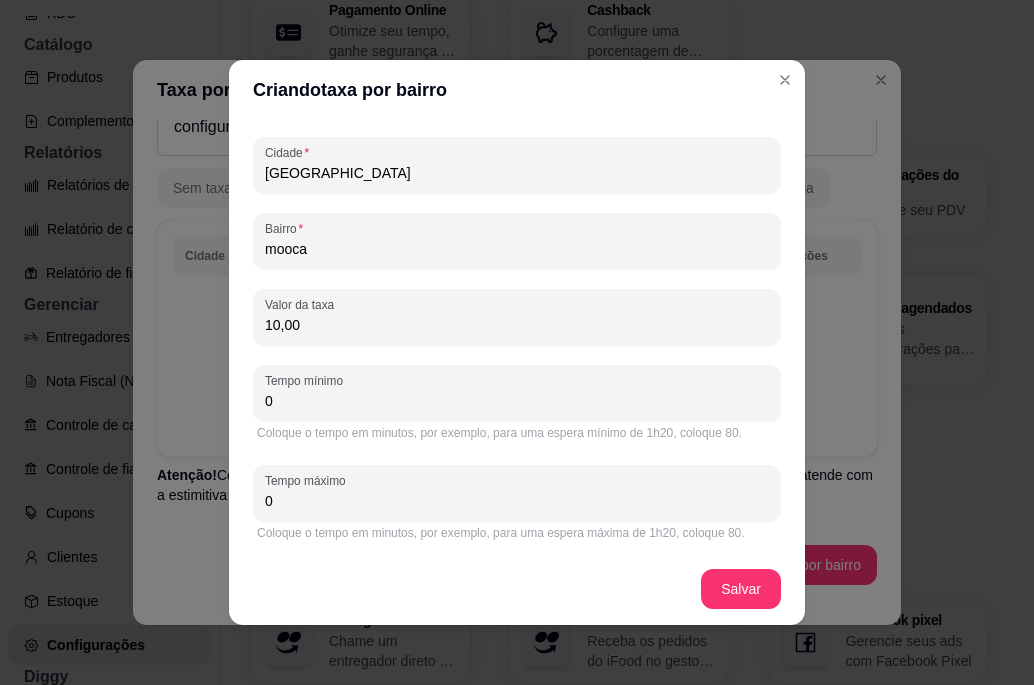 click on "0" at bounding box center [517, 401] 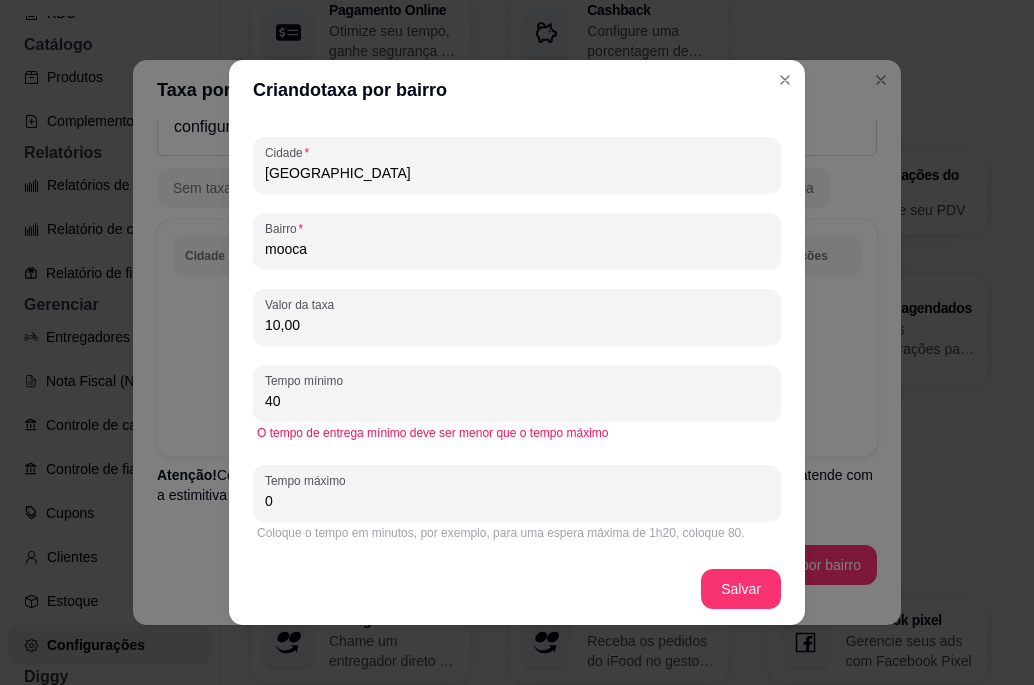 type on "4" 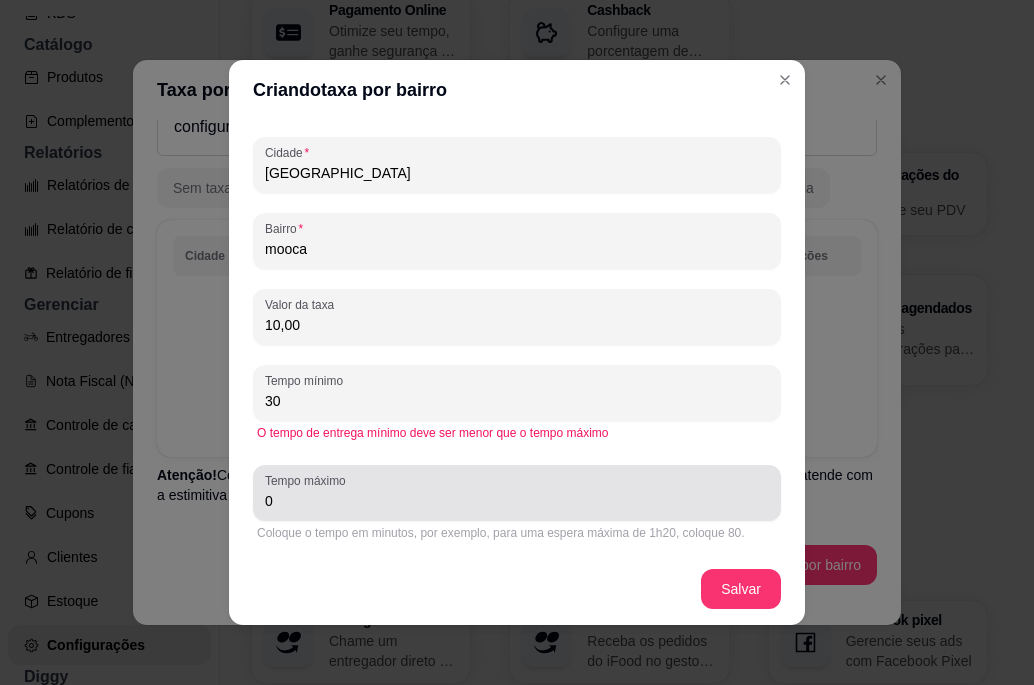 type on "30" 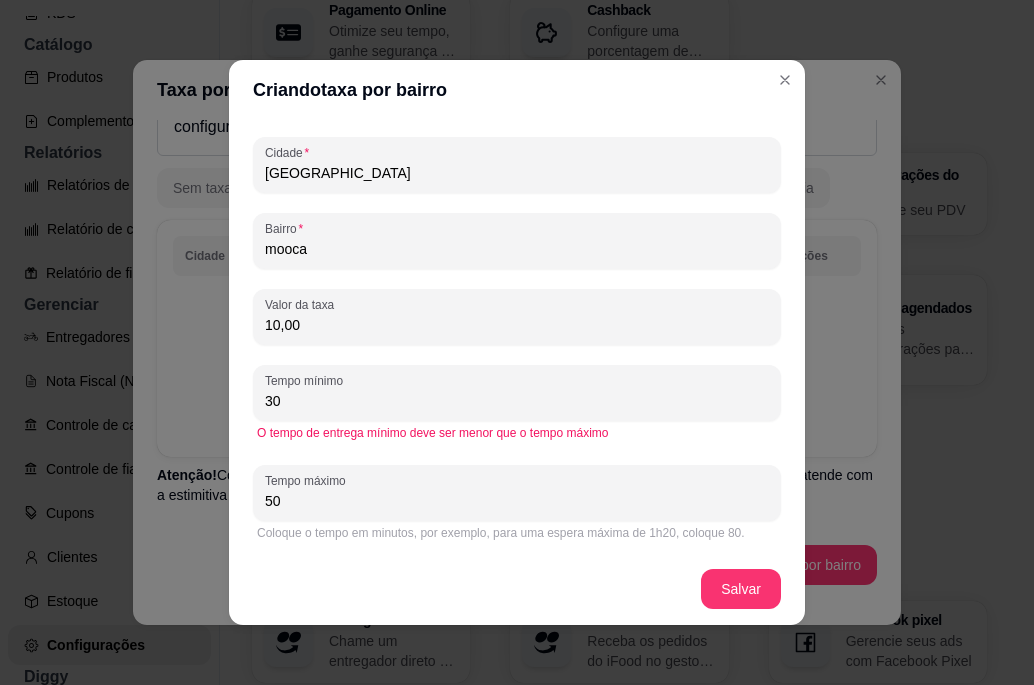 click on "50" at bounding box center (517, 501) 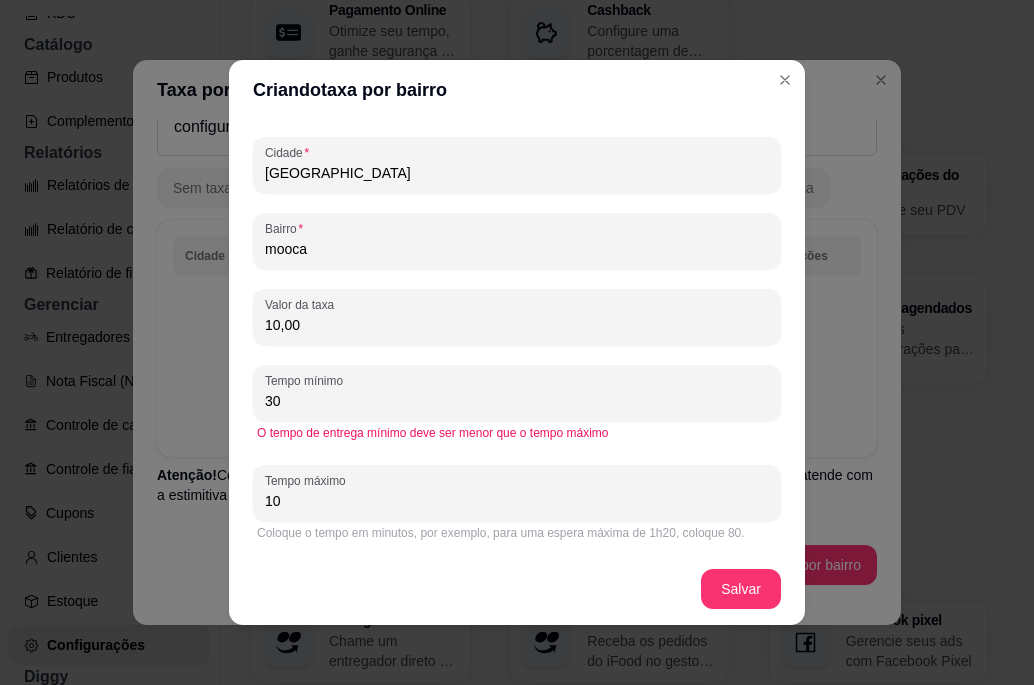 type on "1" 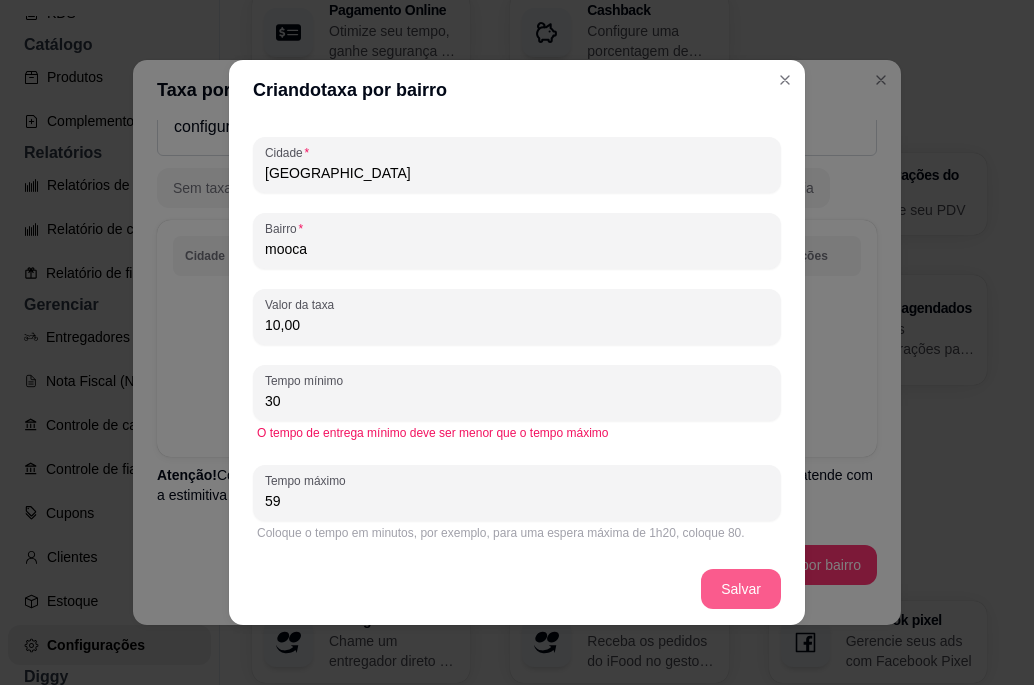 type on "59" 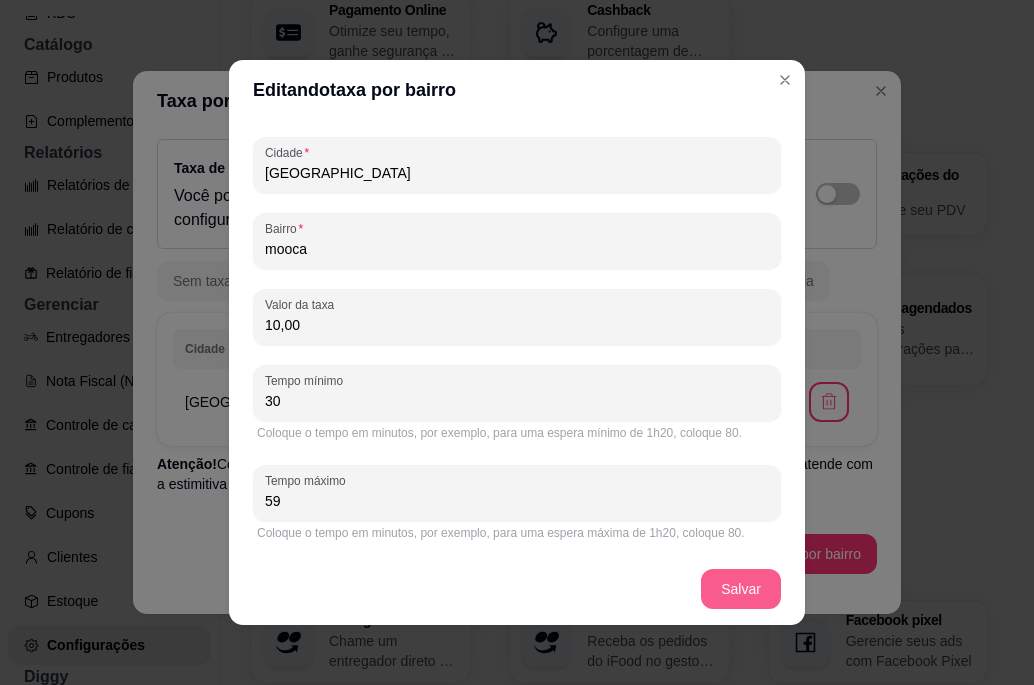 scroll, scrollTop: 0, scrollLeft: 0, axis: both 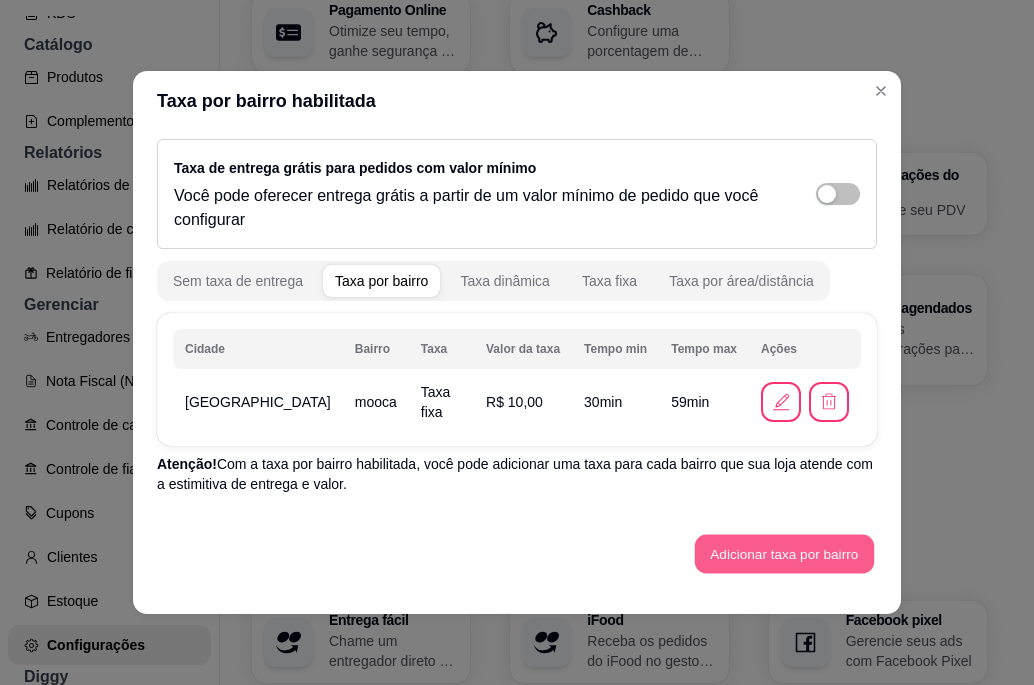 click on "Adicionar taxa por bairro" at bounding box center (784, 554) 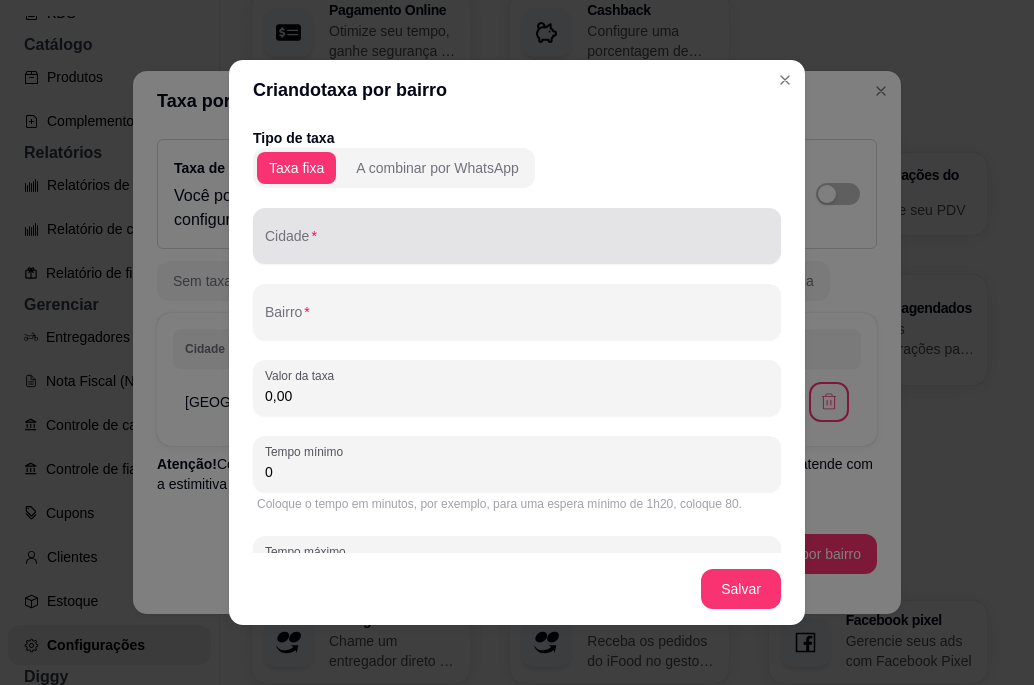 click at bounding box center (517, 236) 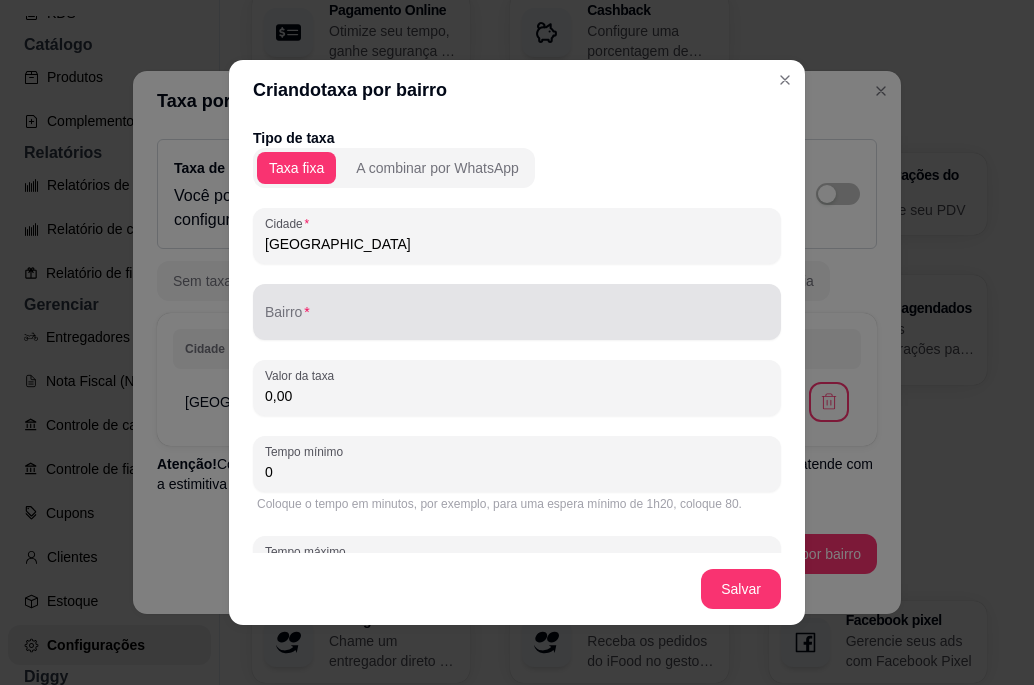 type on "[GEOGRAPHIC_DATA]" 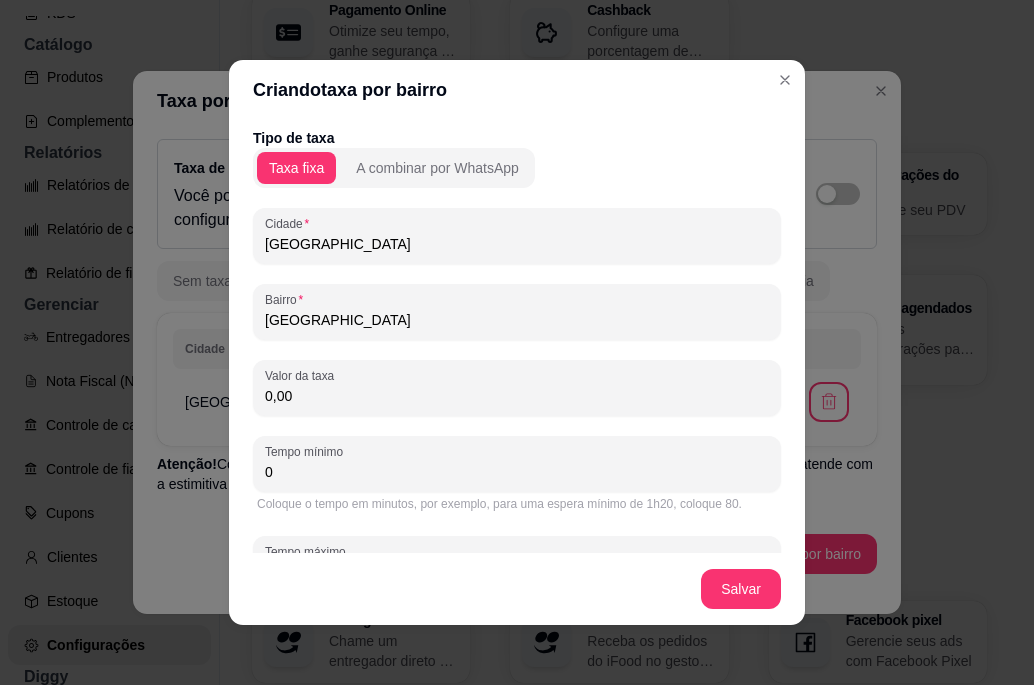 click on "[GEOGRAPHIC_DATA]" at bounding box center (517, 320) 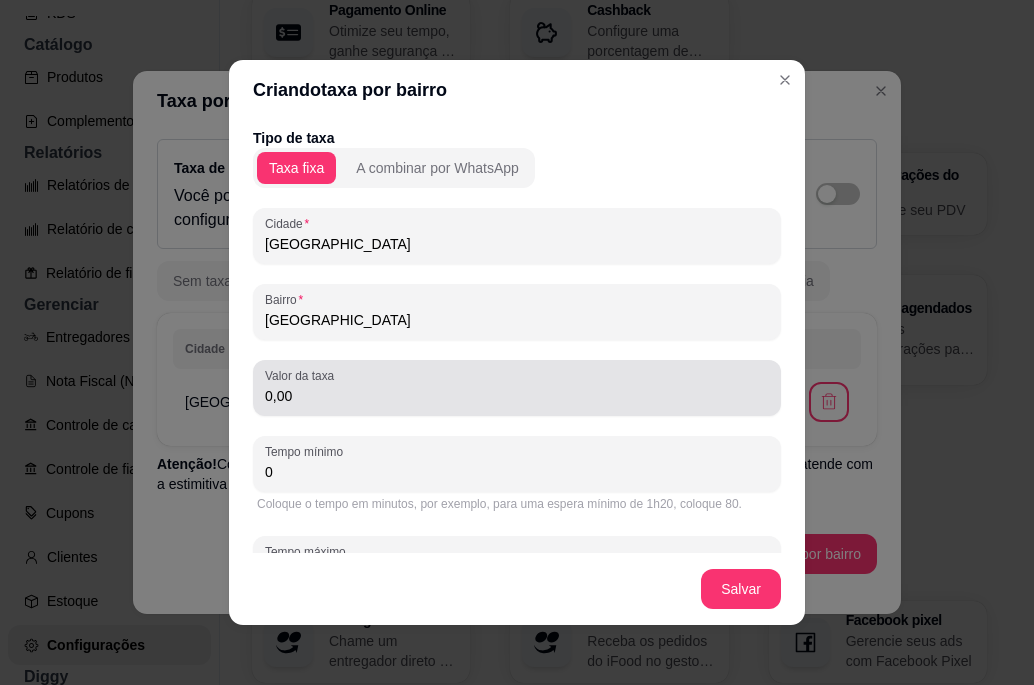 type on "[GEOGRAPHIC_DATA]" 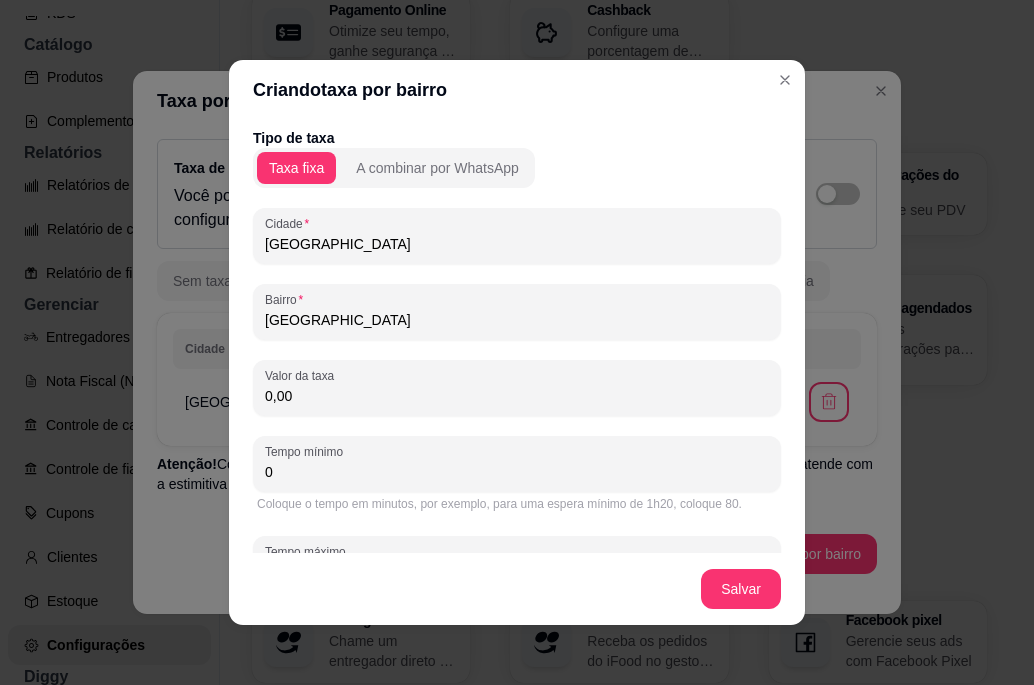 click on "0,00" at bounding box center [517, 396] 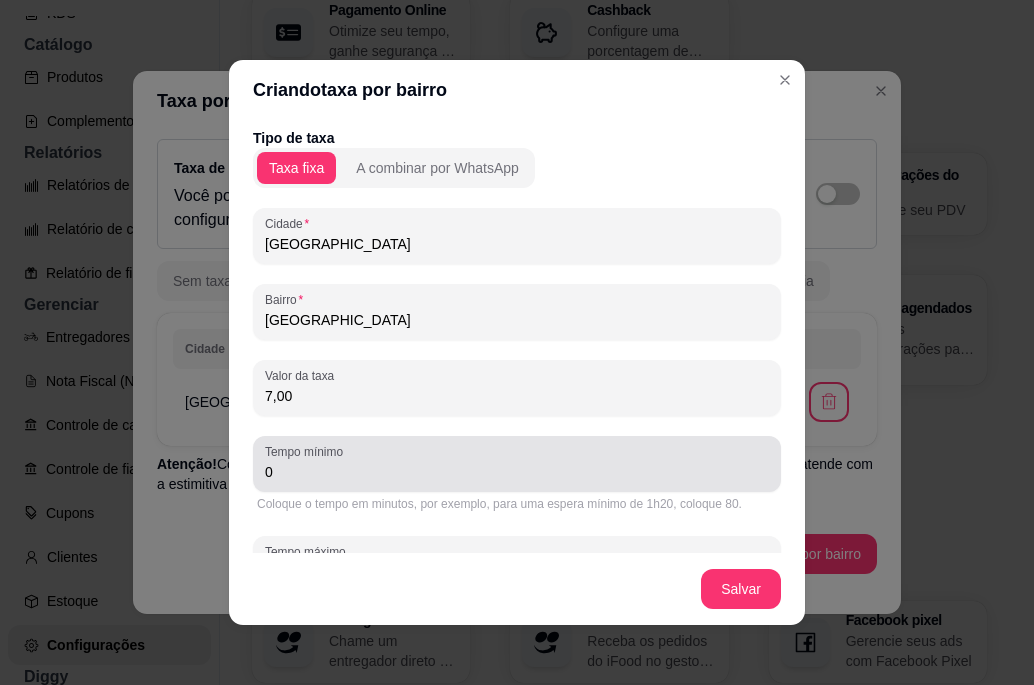 type on "7,00" 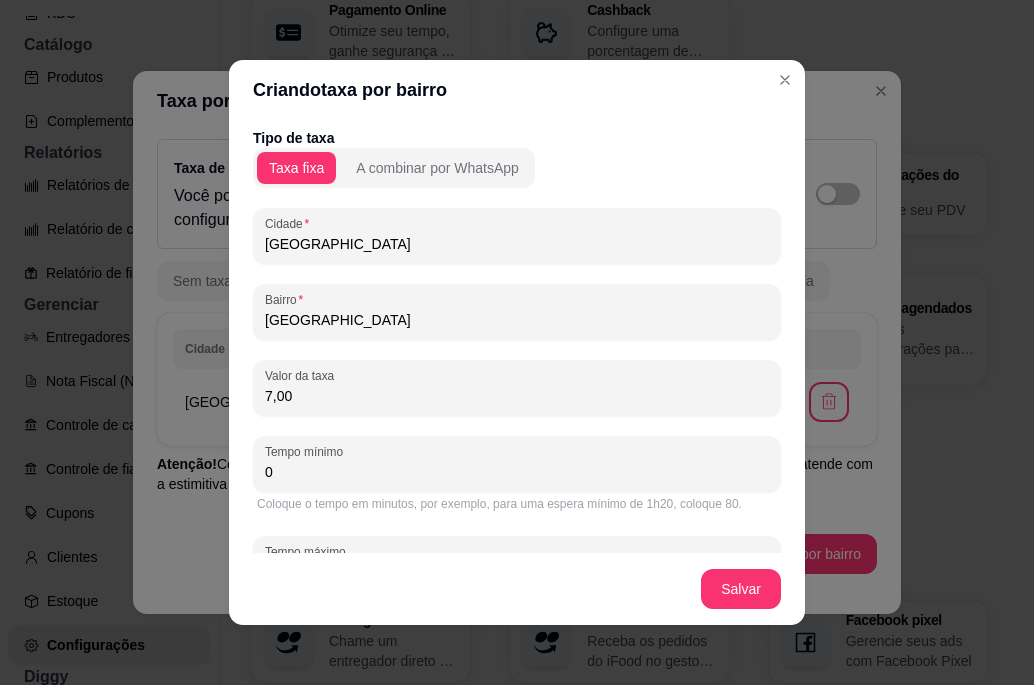 click on "0" at bounding box center (517, 472) 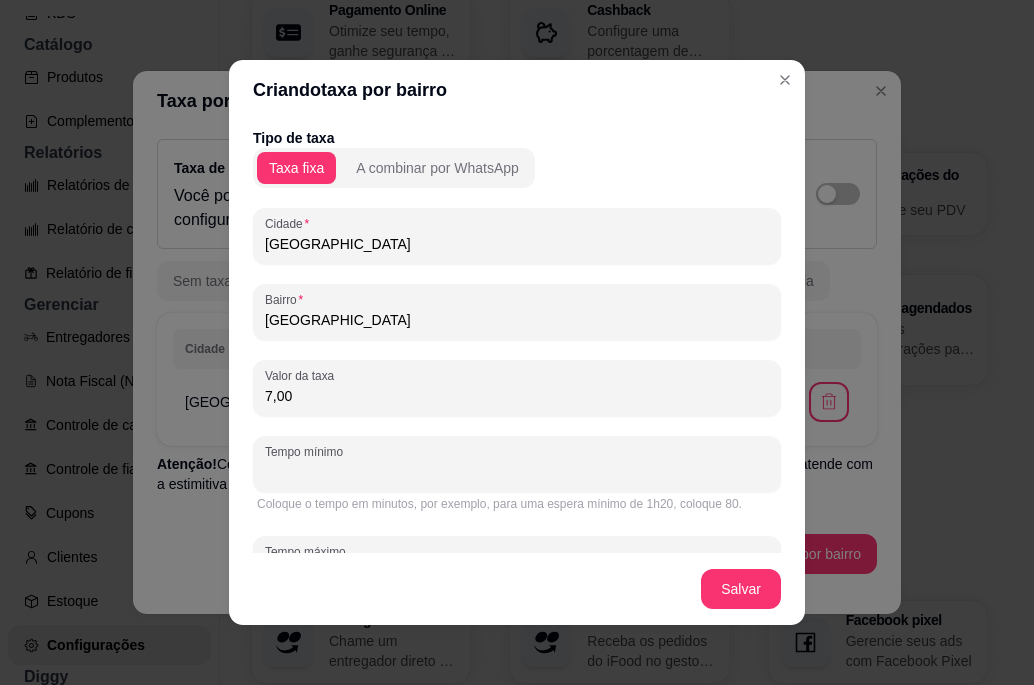 click on "Tempo mínimo" at bounding box center (517, 472) 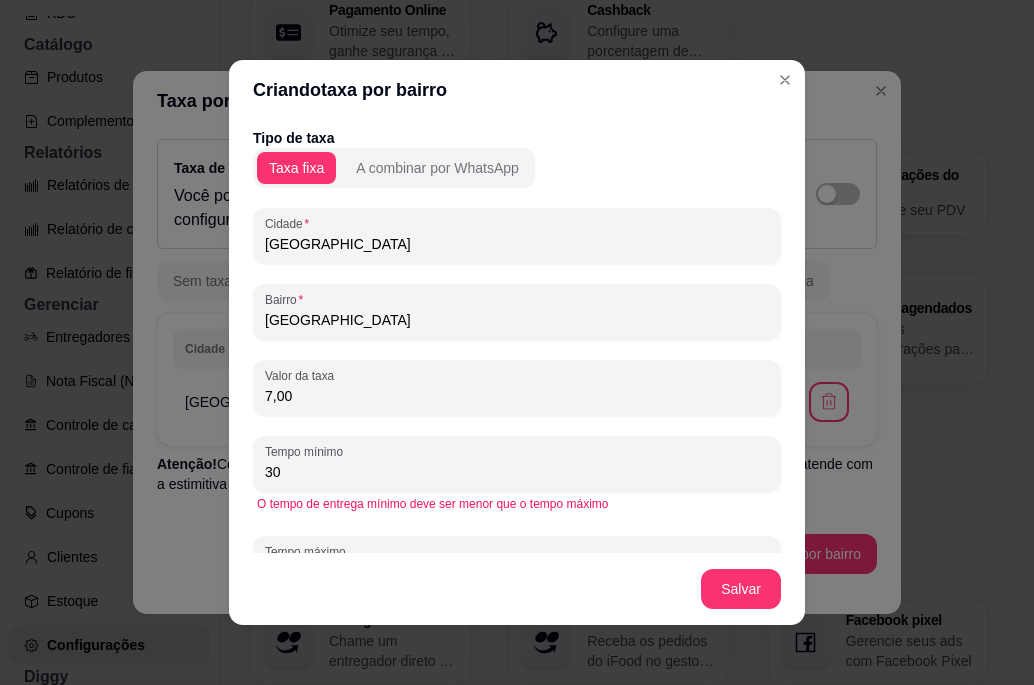 type on "30" 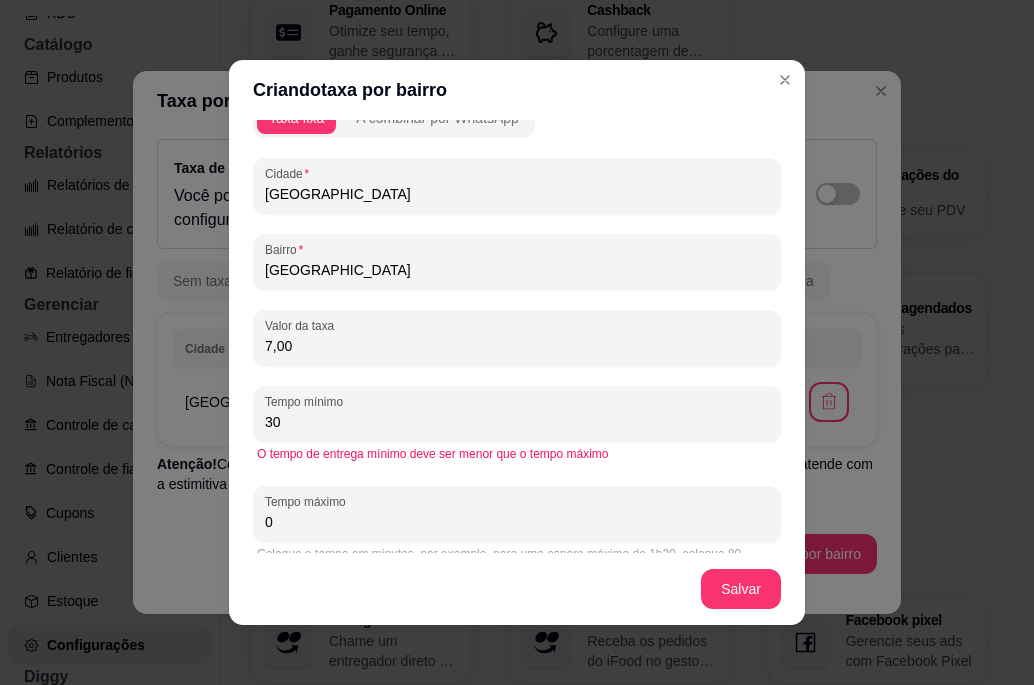 scroll, scrollTop: 71, scrollLeft: 0, axis: vertical 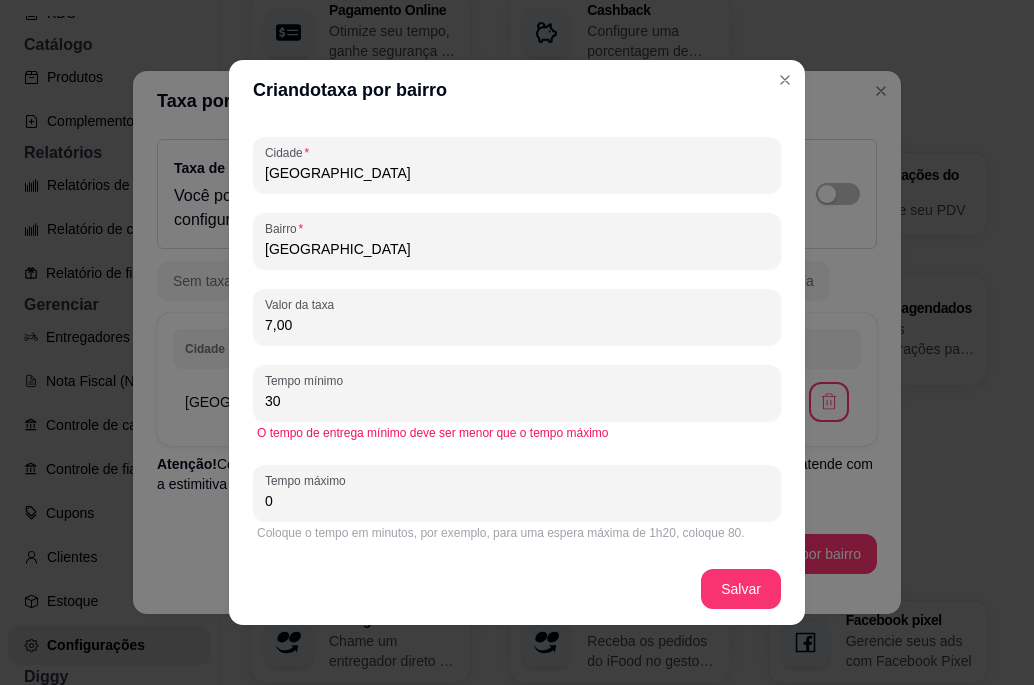 click on "0" at bounding box center (517, 501) 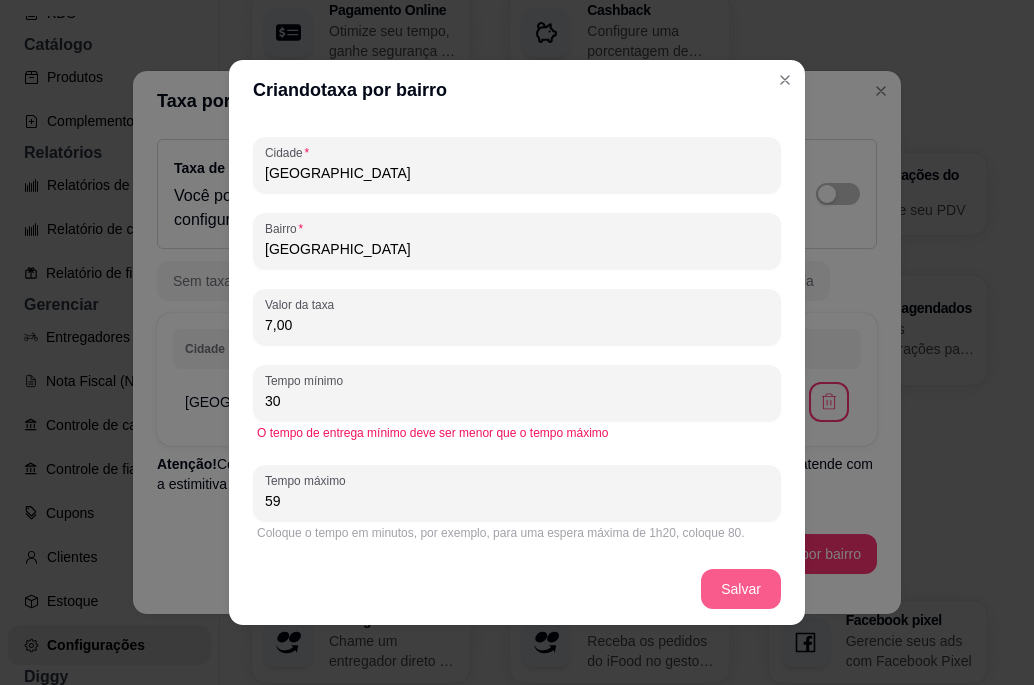 type on "59" 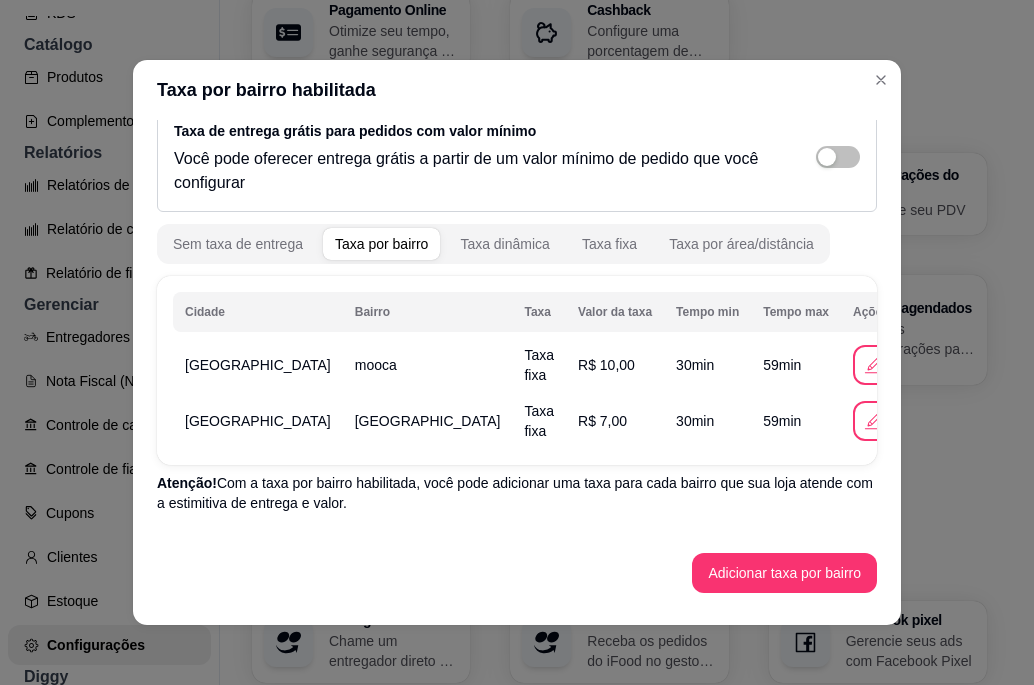 scroll, scrollTop: 34, scrollLeft: 0, axis: vertical 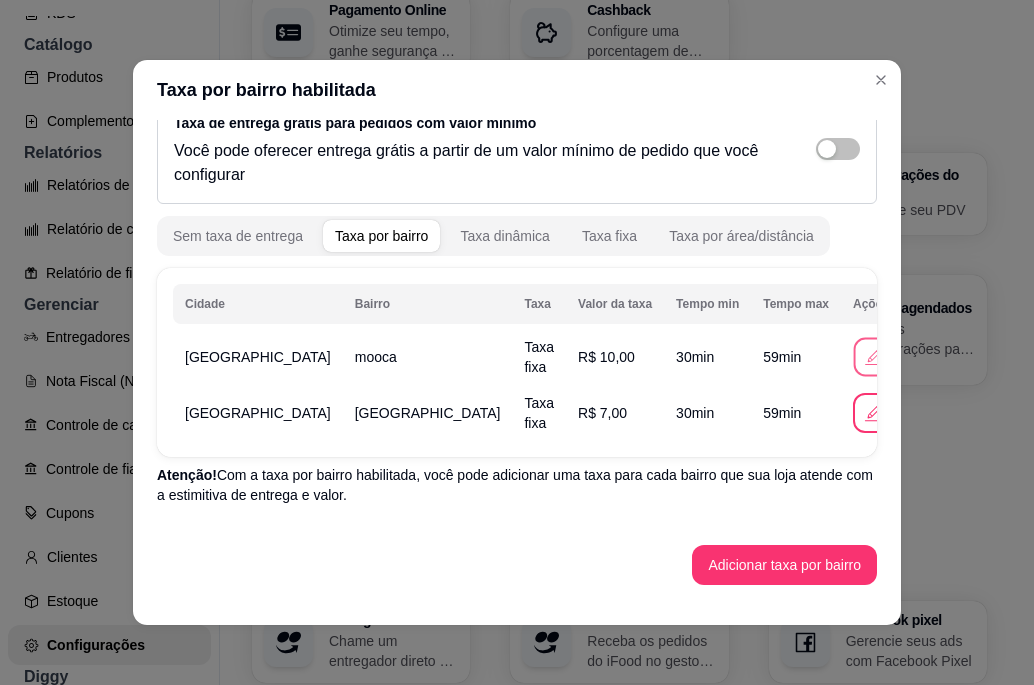 click 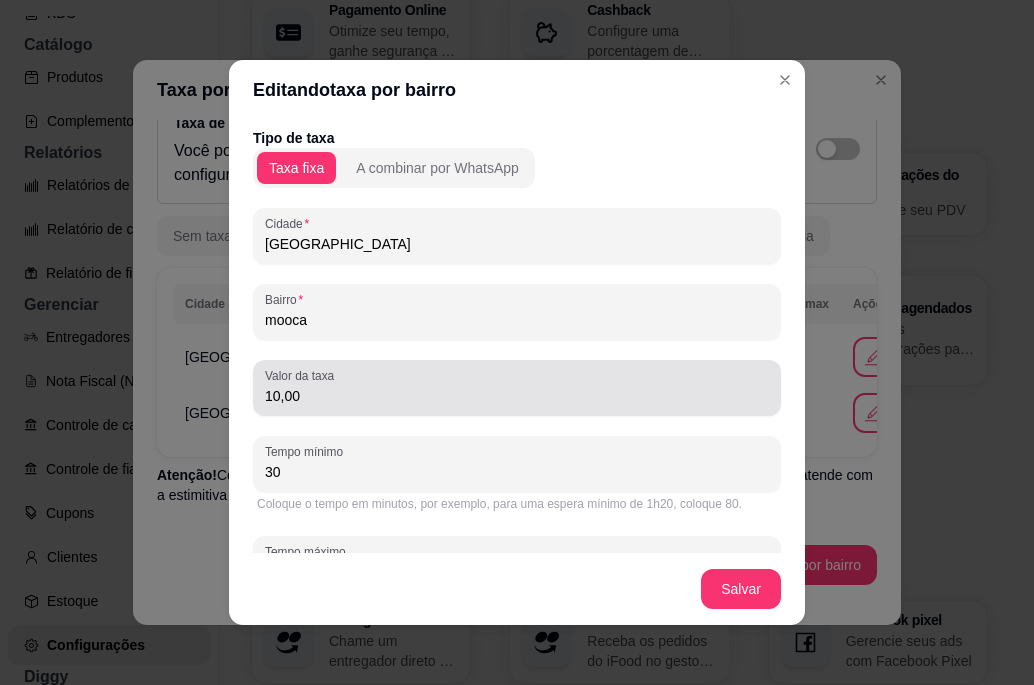 click on "Valor da taxa 10,00" at bounding box center [517, 388] 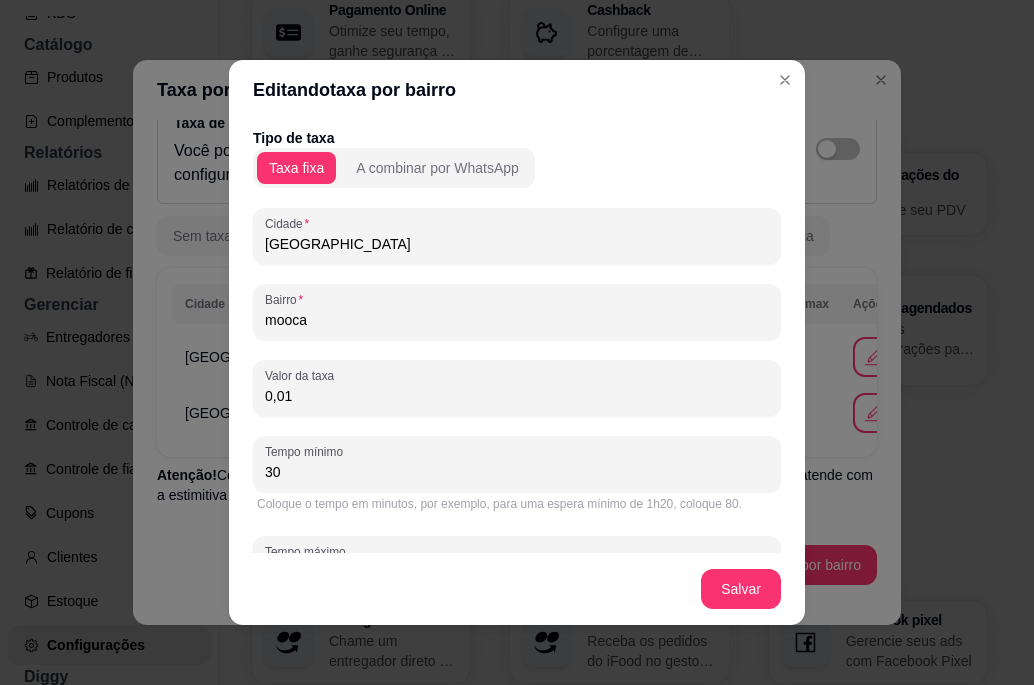 click on "Valor da taxa 0,01" at bounding box center (517, 388) 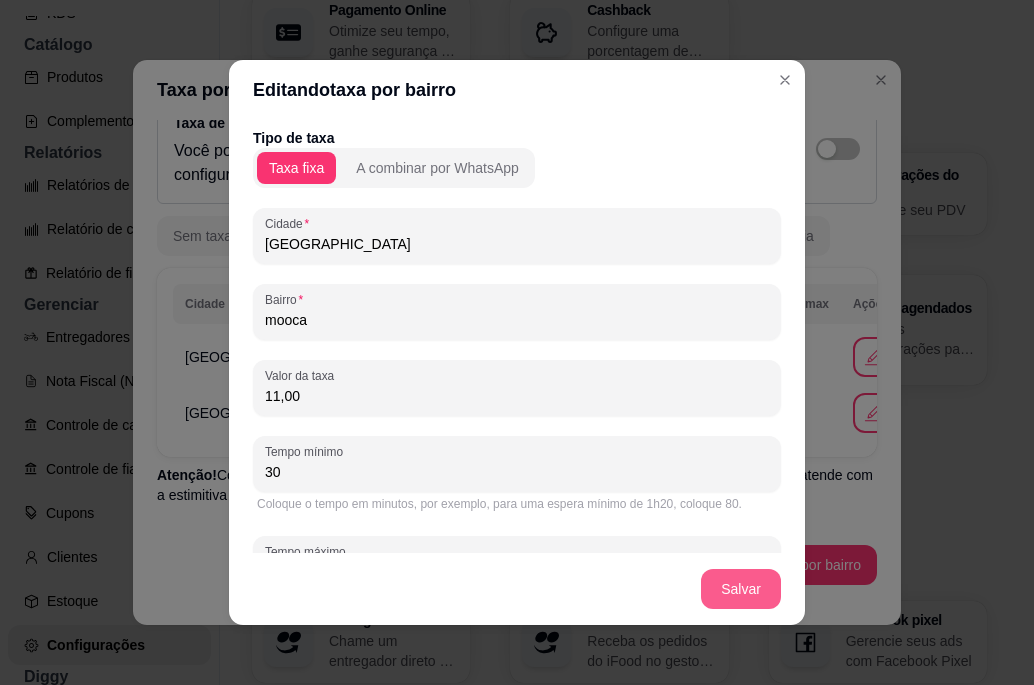 type on "11,00" 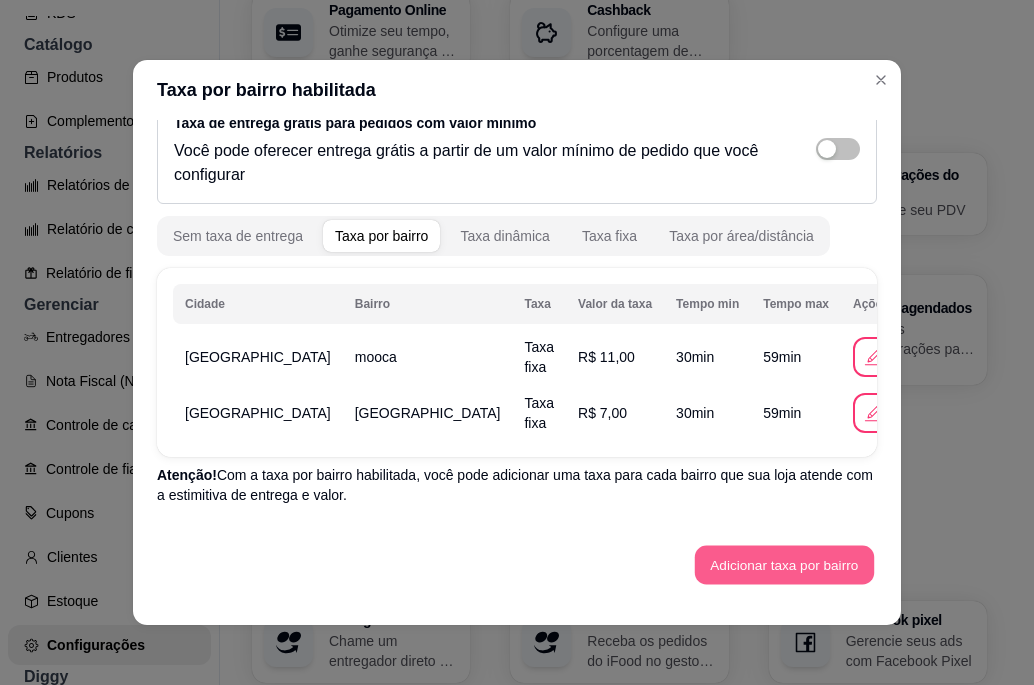 click on "Adicionar taxa por bairro" at bounding box center [784, 565] 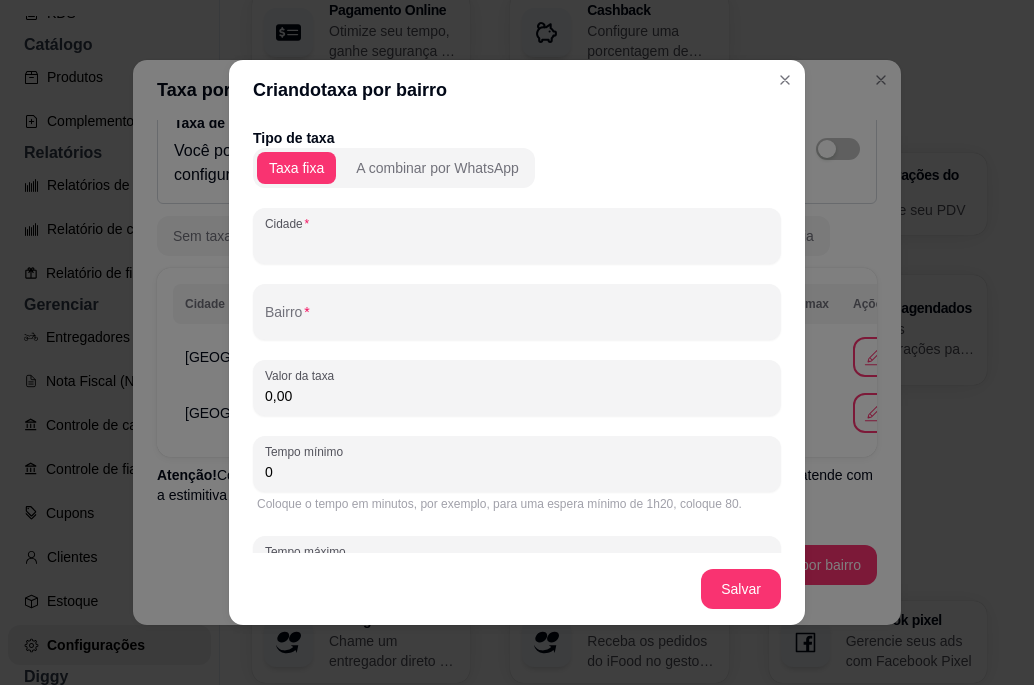 click on "Cidade" at bounding box center (517, 244) 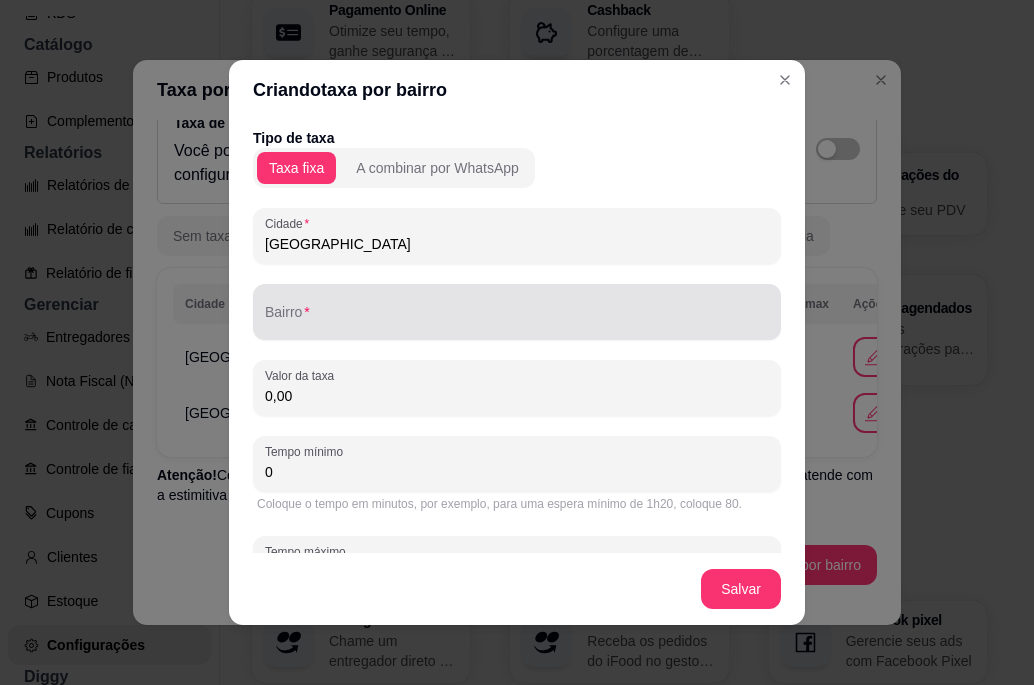 type on "[GEOGRAPHIC_DATA]" 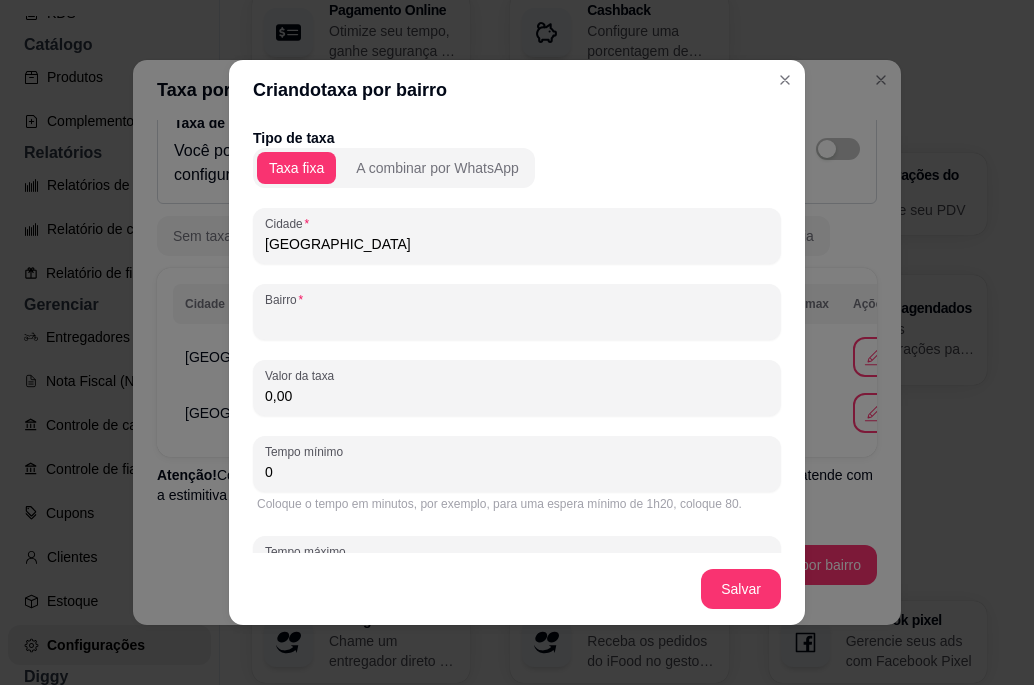 click on "Bairro" at bounding box center (517, 320) 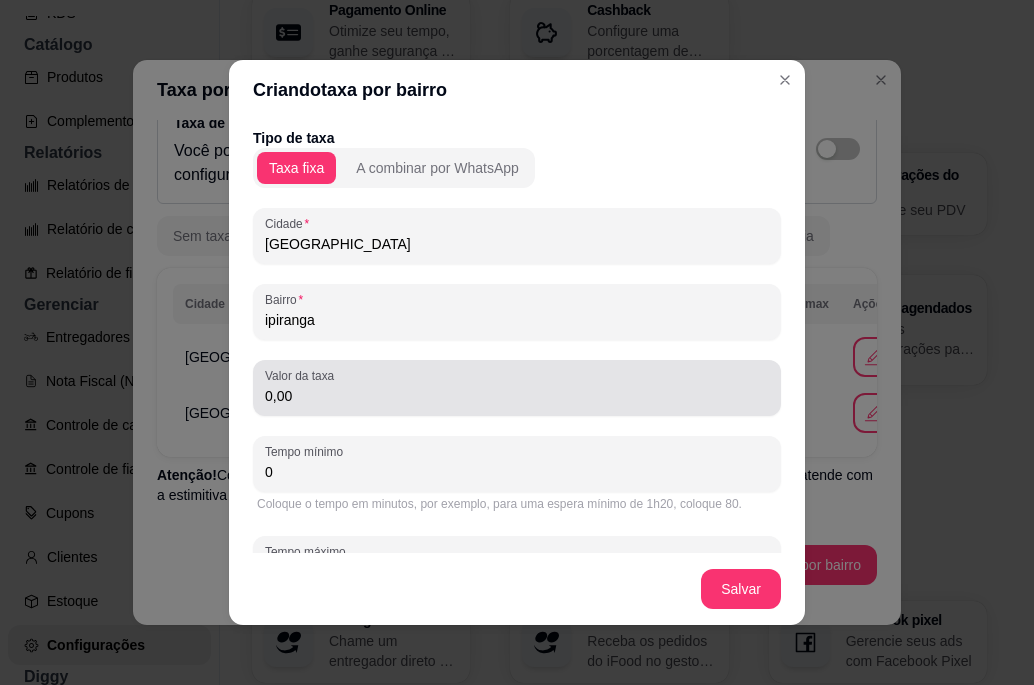 type on "ipiranga" 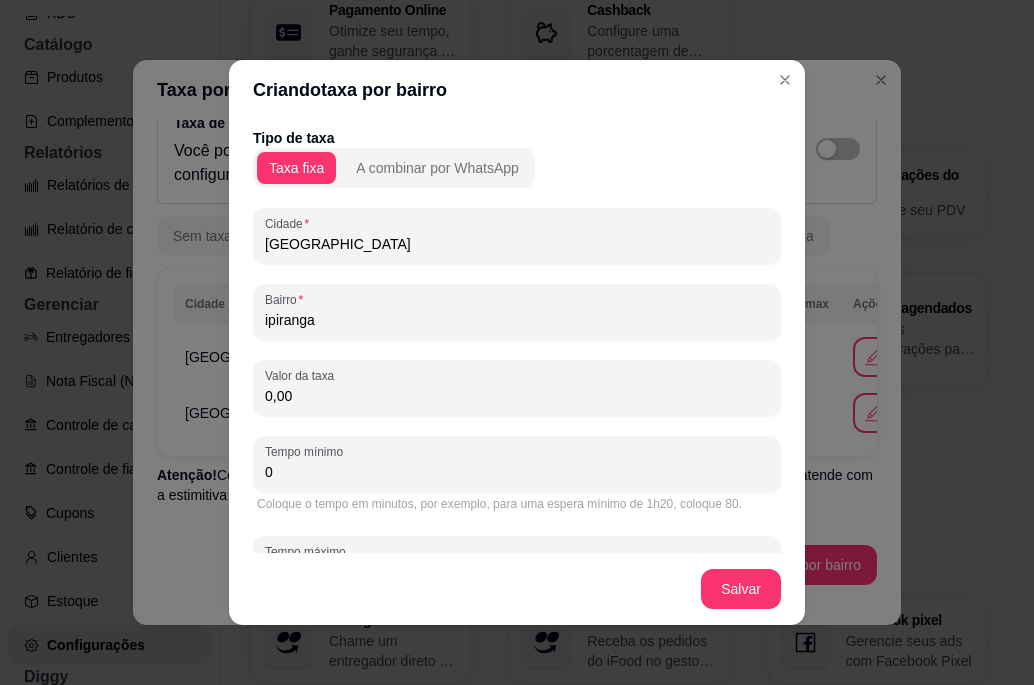 click on "0,00" at bounding box center (517, 396) 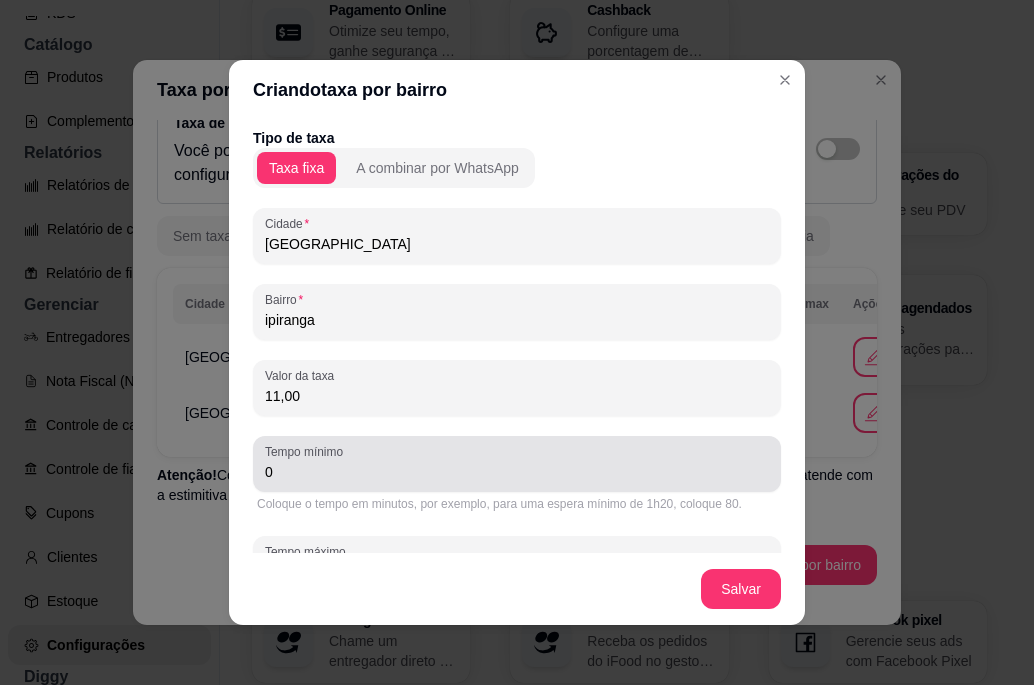 type on "11,00" 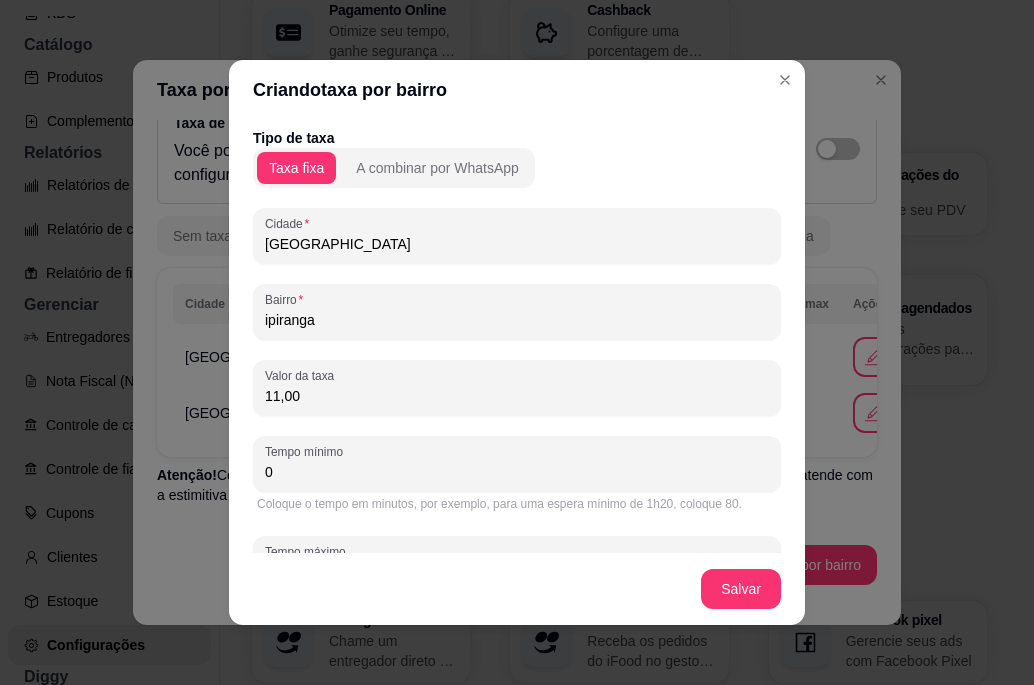 click on "0" at bounding box center (517, 472) 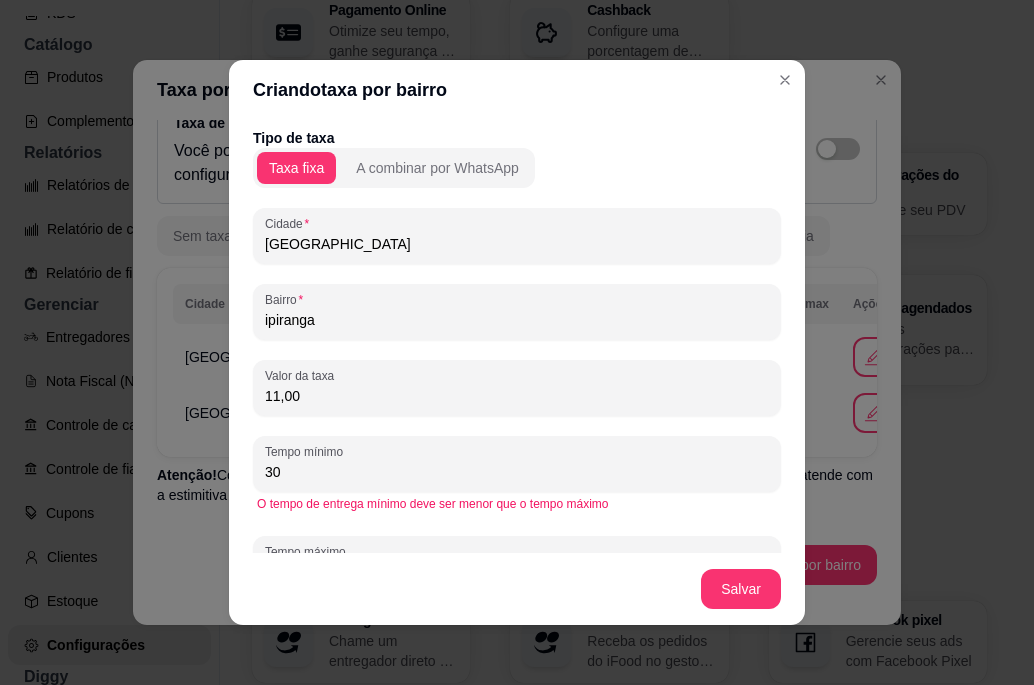 type on "30" 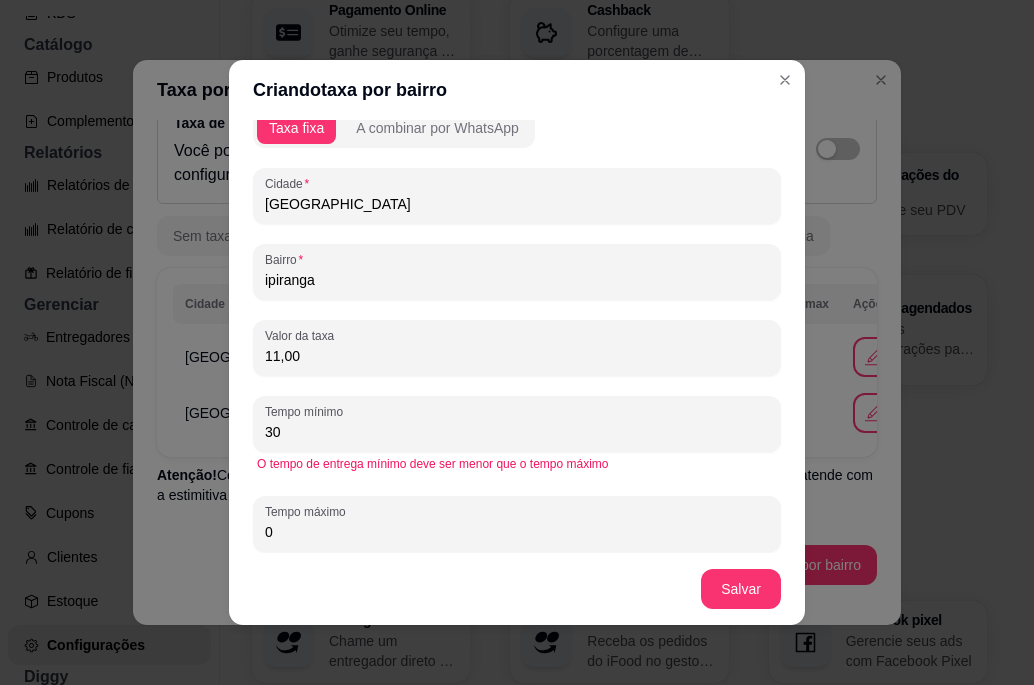 scroll, scrollTop: 71, scrollLeft: 0, axis: vertical 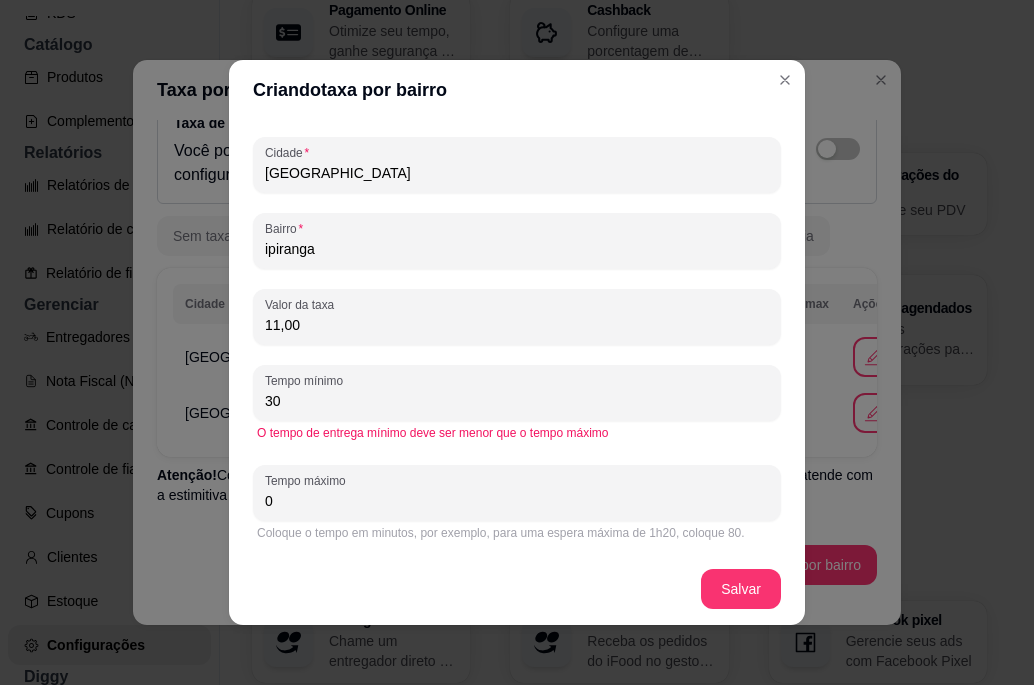 click on "0" at bounding box center (517, 501) 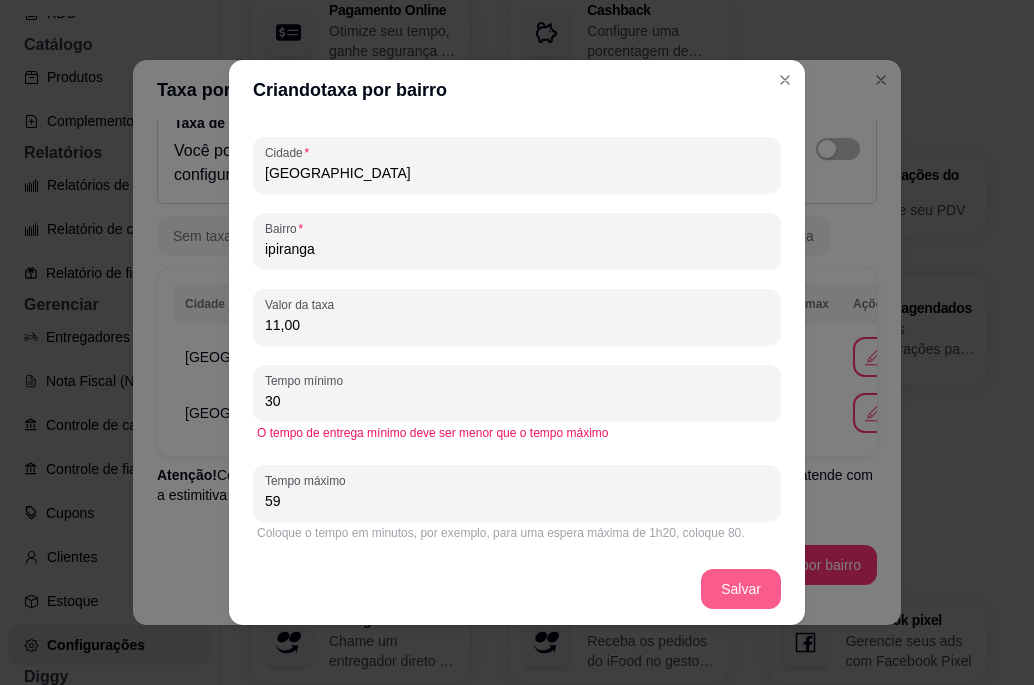 type on "59" 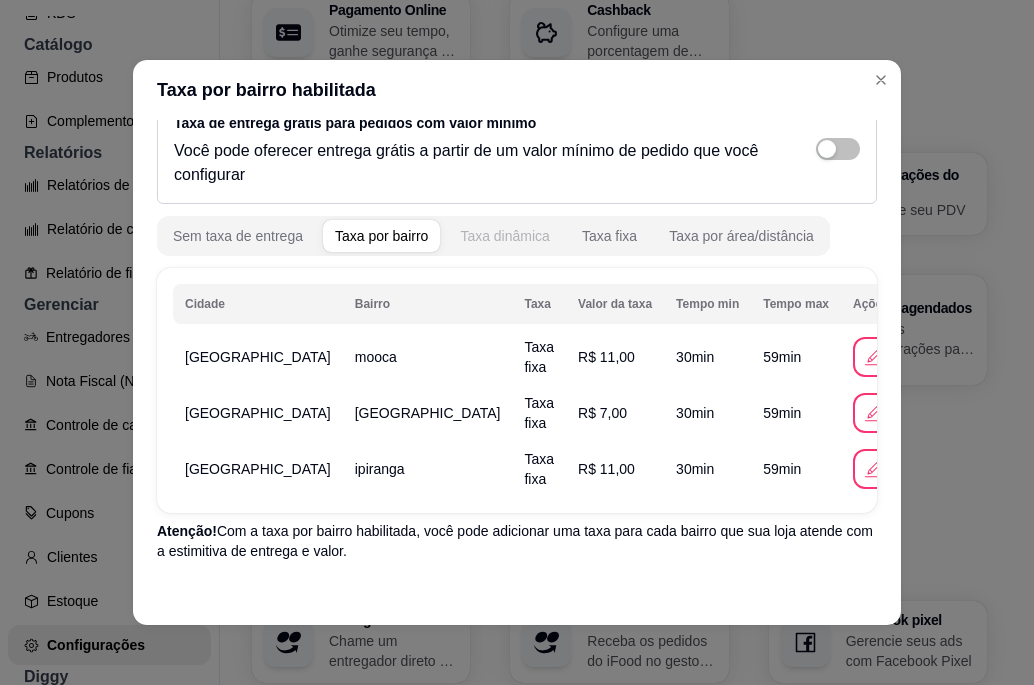 click on "Taxa dinâmica" at bounding box center (505, 236) 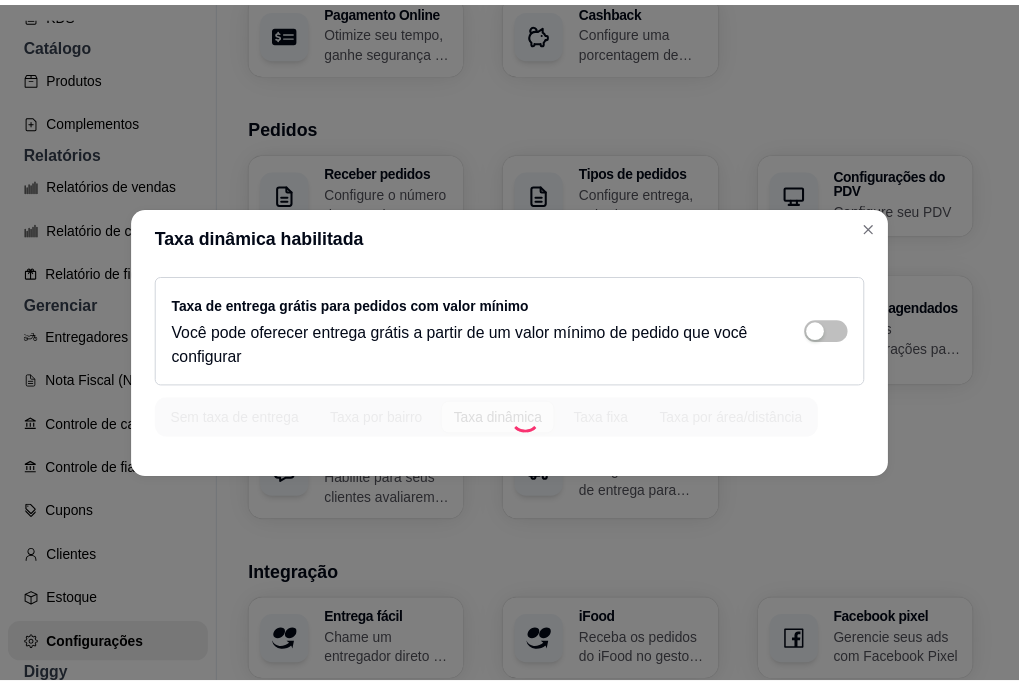 scroll, scrollTop: 0, scrollLeft: 0, axis: both 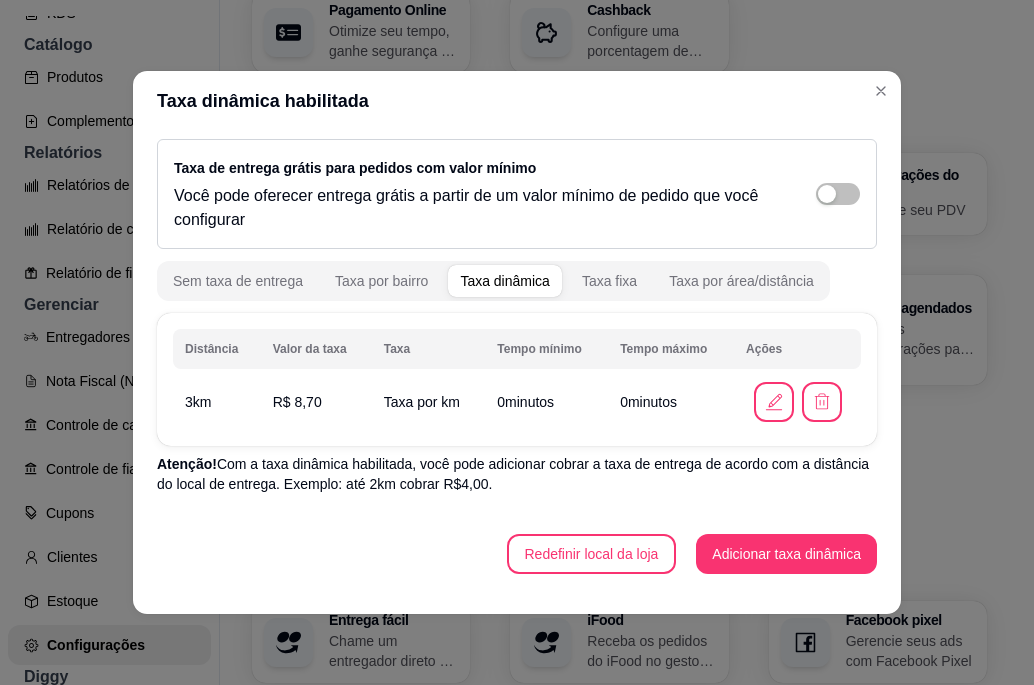 click on "Distância" at bounding box center [217, 349] 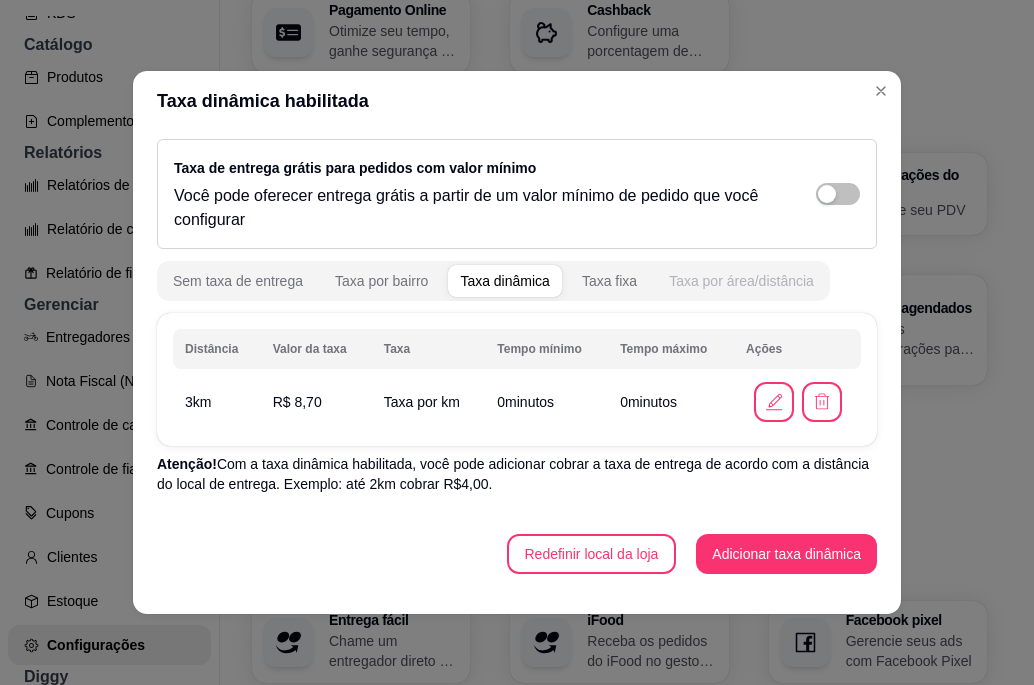 click on "Taxa por área/distância" at bounding box center [741, 281] 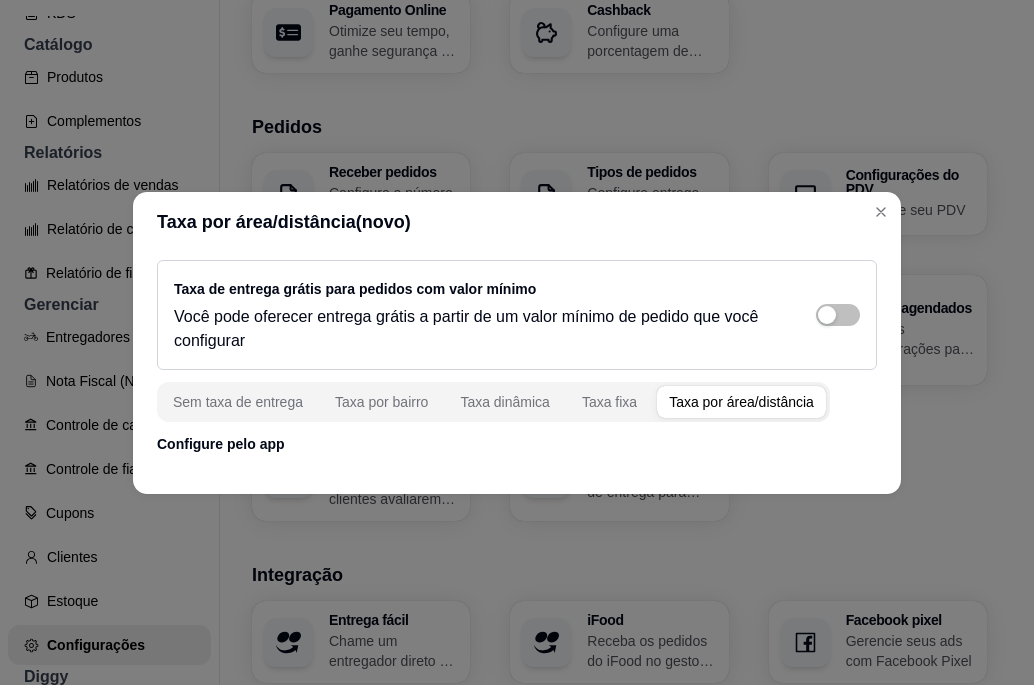 click on "Configure pelo app" at bounding box center (517, 444) 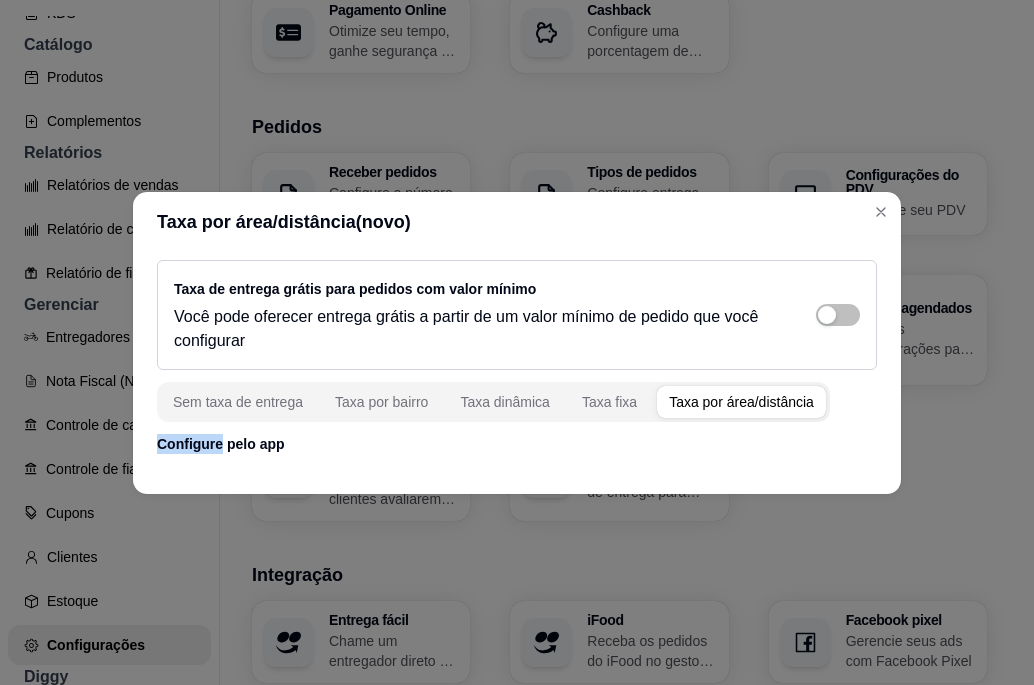 click on "Configure pelo app" at bounding box center [517, 444] 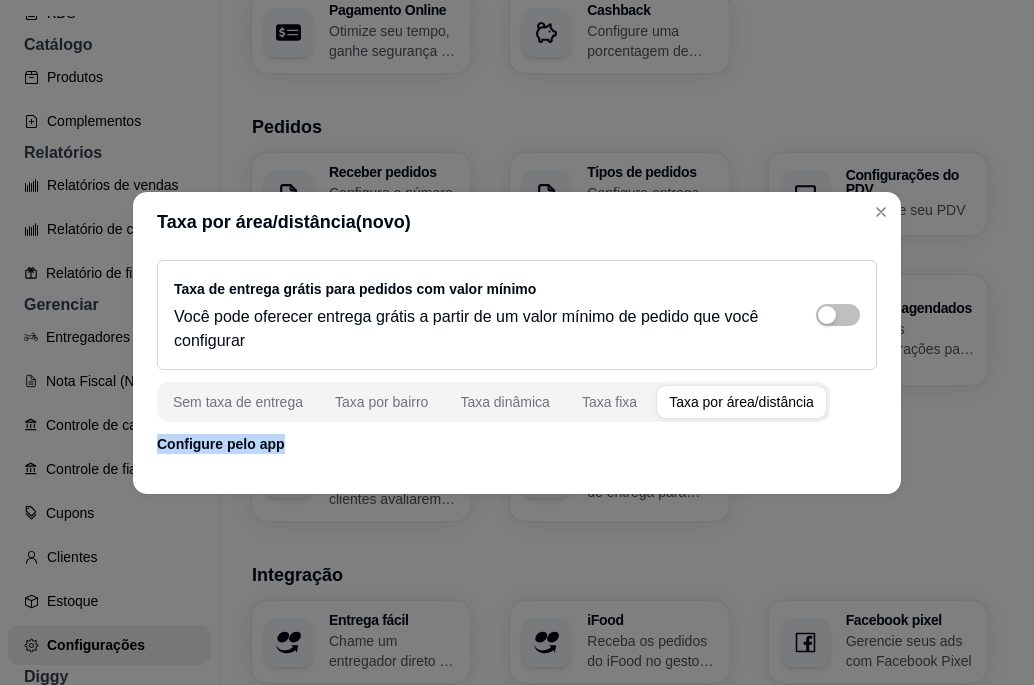 click on "Configure pelo app" at bounding box center [517, 444] 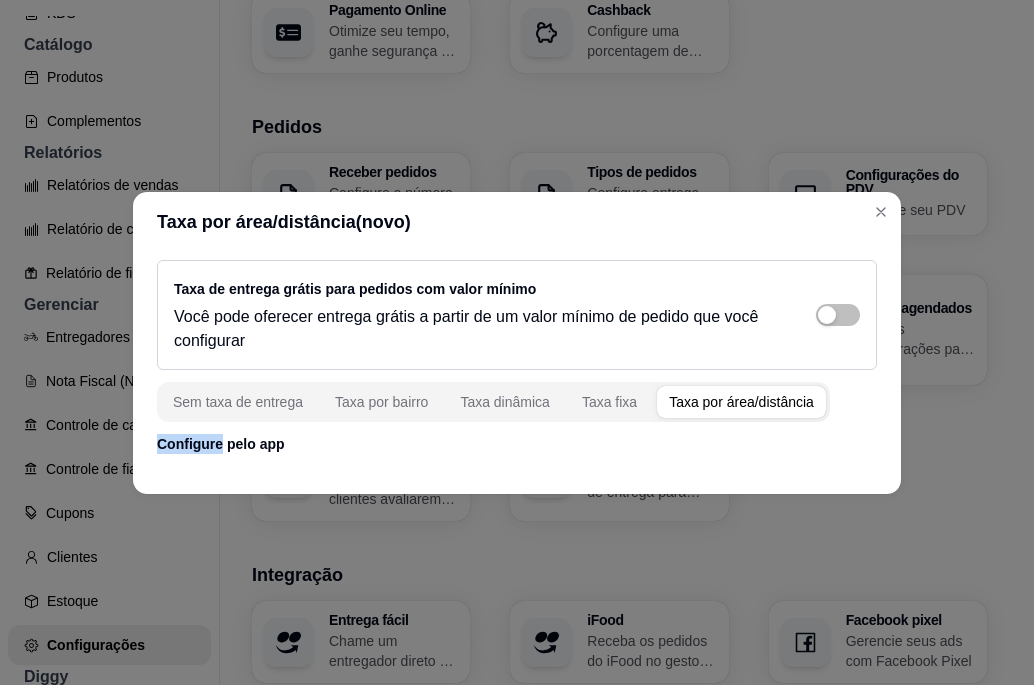 click on "Configure pelo app" at bounding box center (517, 444) 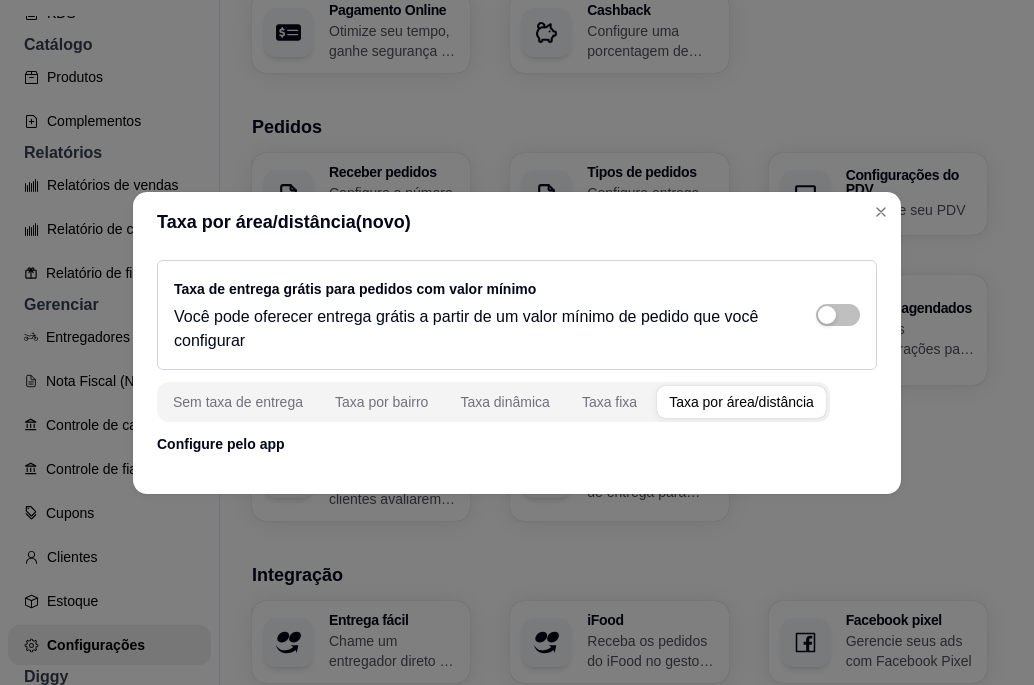 drag, startPoint x: 171, startPoint y: 453, endPoint x: 265, endPoint y: 458, distance: 94.13288 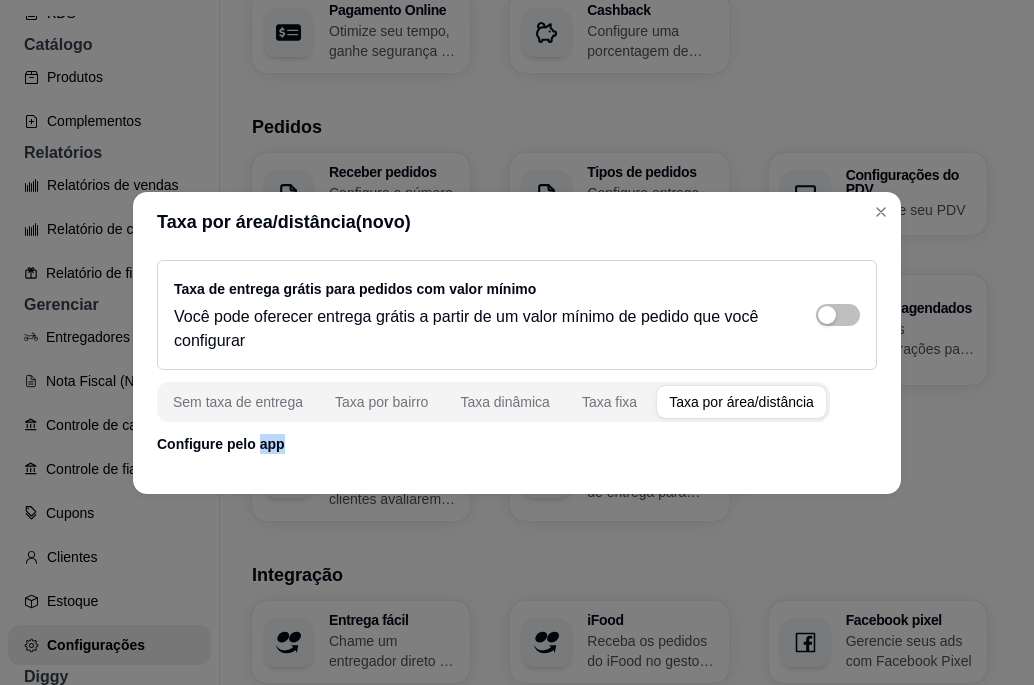 click on "Configure pelo app" at bounding box center (517, 444) 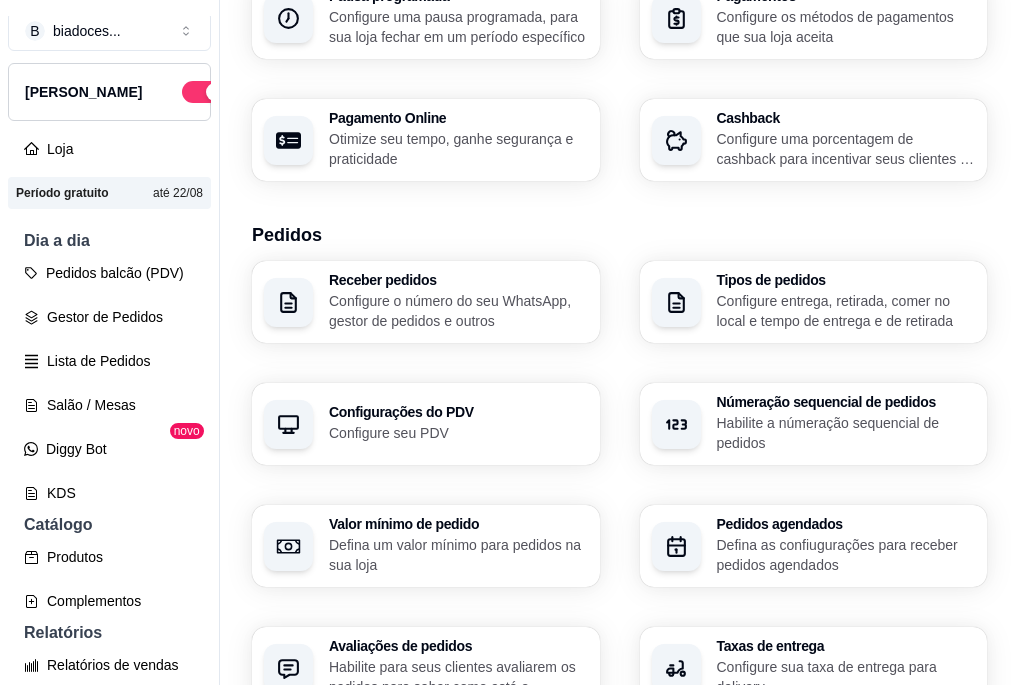 scroll, scrollTop: 0, scrollLeft: 0, axis: both 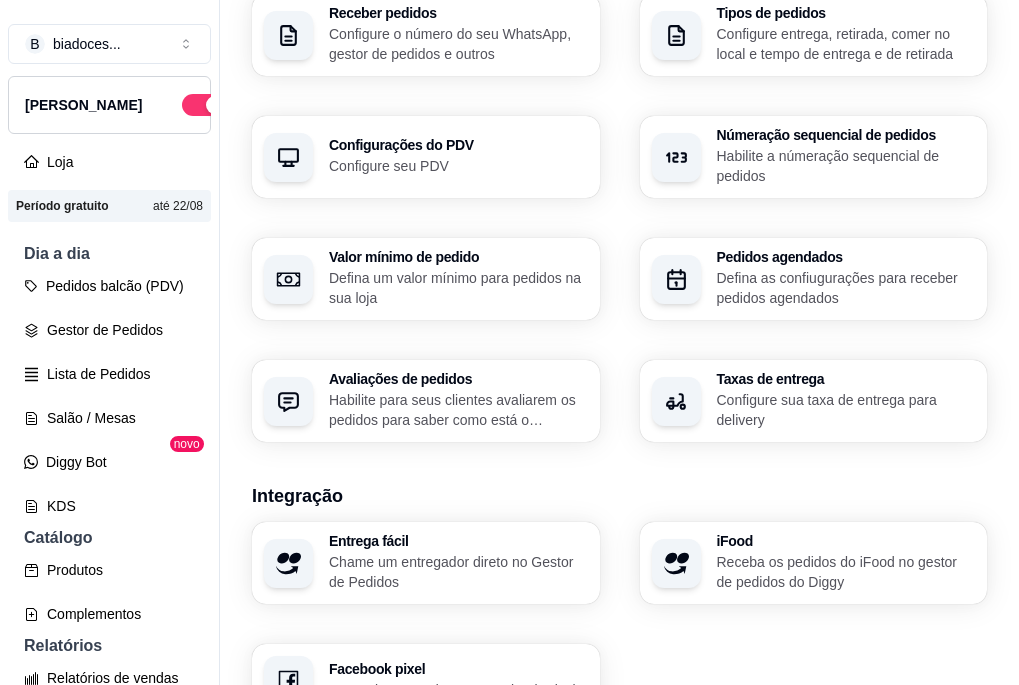 click on "Configure sua taxa de entrega para delivery" at bounding box center (846, 410) 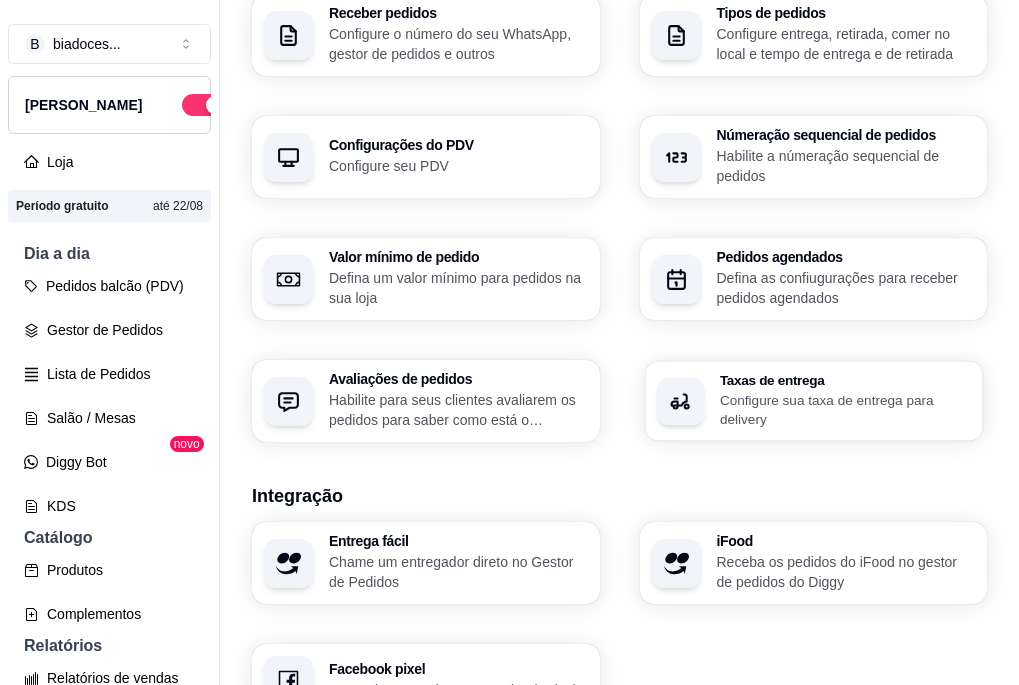 click on "Configure sua taxa de entrega para delivery" at bounding box center [844, 409] 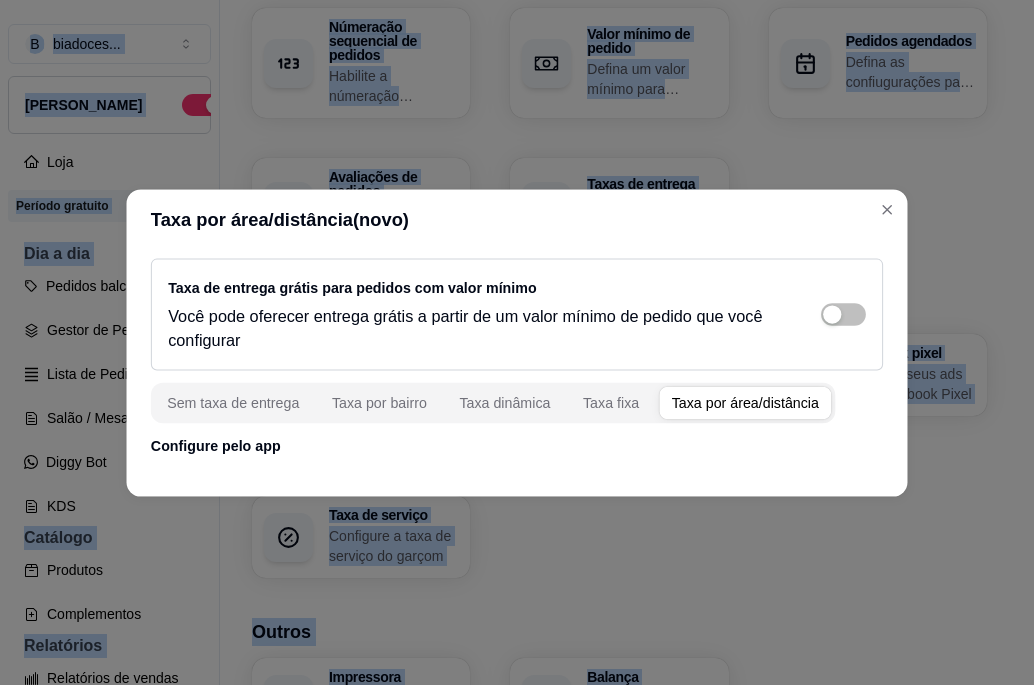 click on "Taxa por área/distância(novo)" at bounding box center [516, 219] 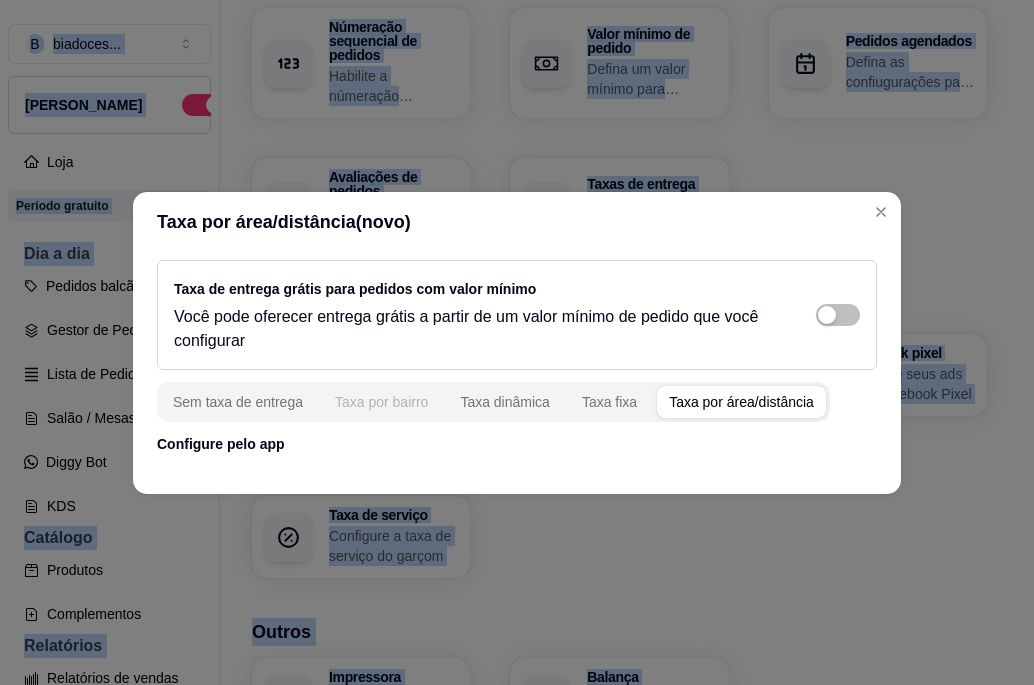 click on "Taxa por bairro" at bounding box center (381, 402) 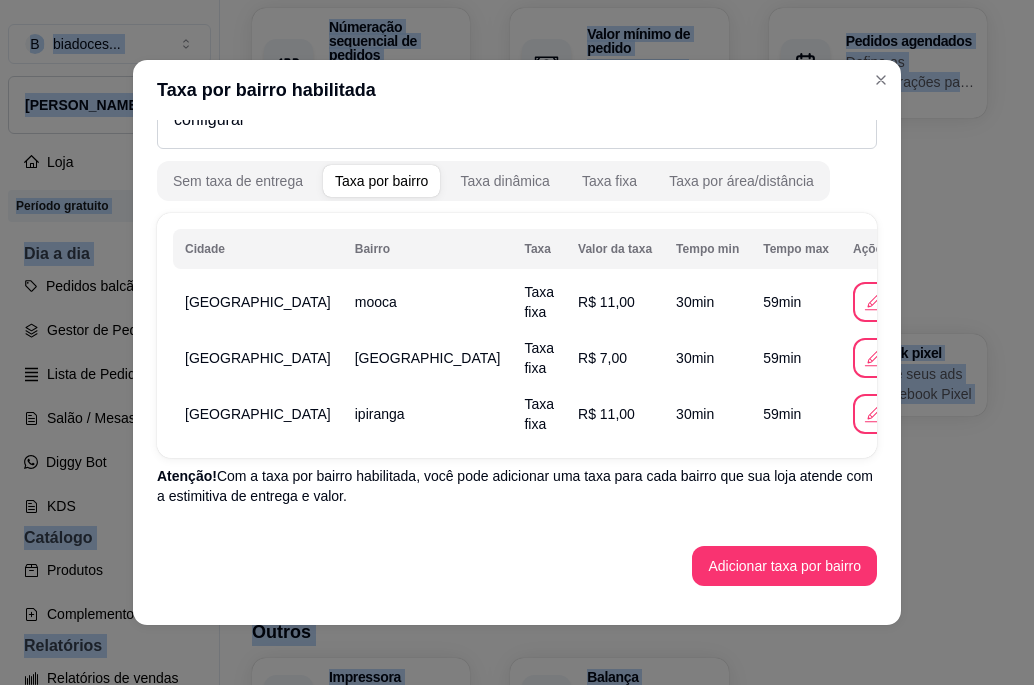 scroll, scrollTop: 90, scrollLeft: 0, axis: vertical 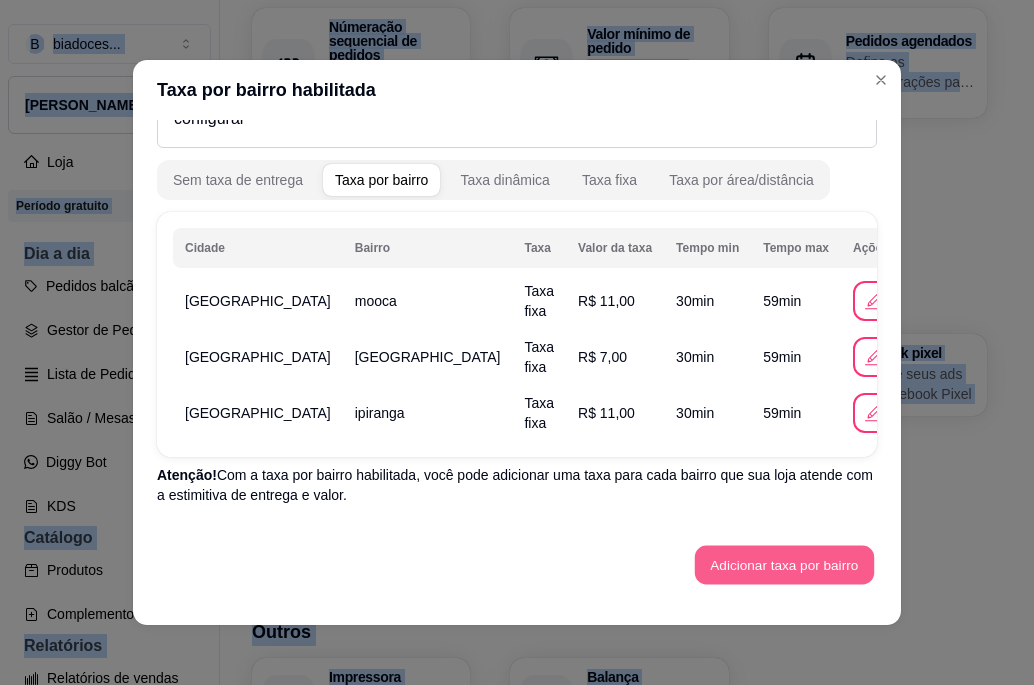 click on "Adicionar taxa por bairro" at bounding box center (784, 565) 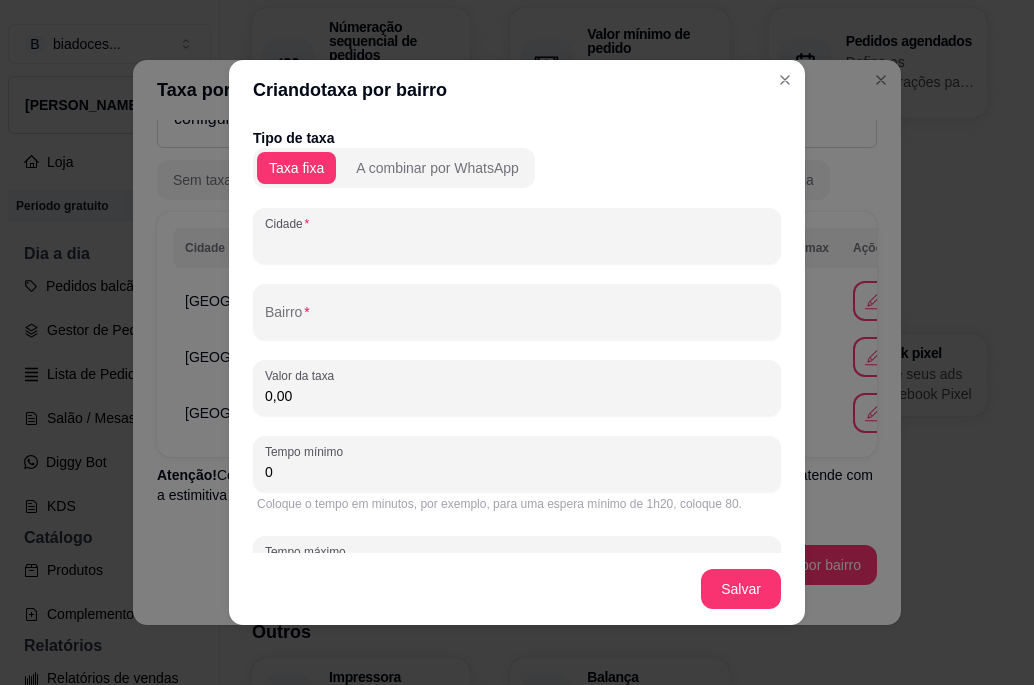 click on "Cidade" at bounding box center (517, 244) 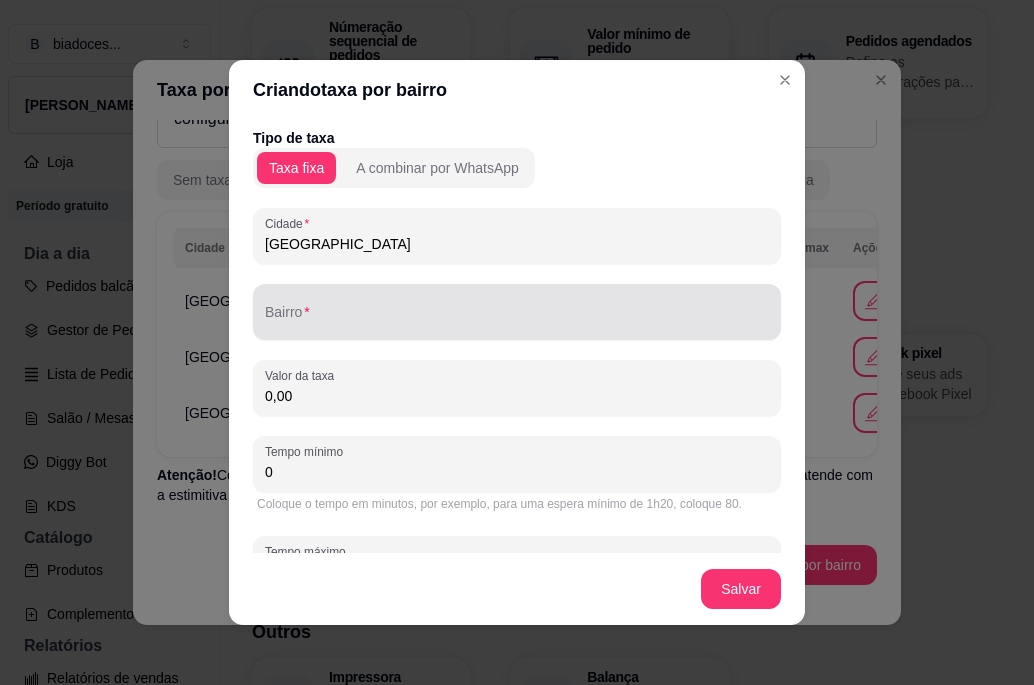 type on "[GEOGRAPHIC_DATA]" 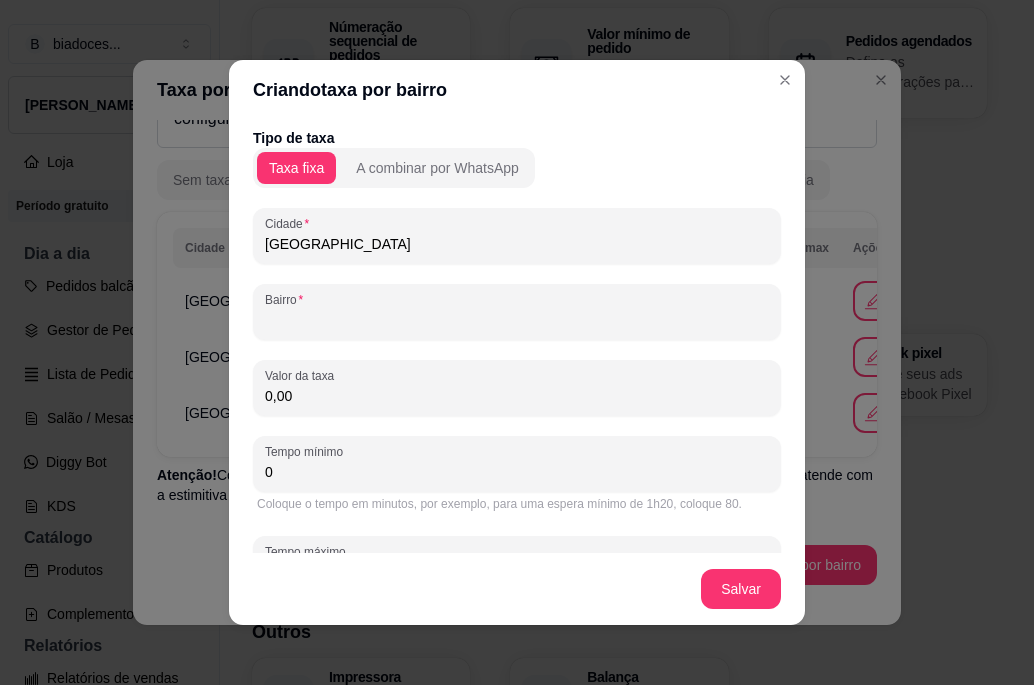 click on "Bairro" at bounding box center (517, 320) 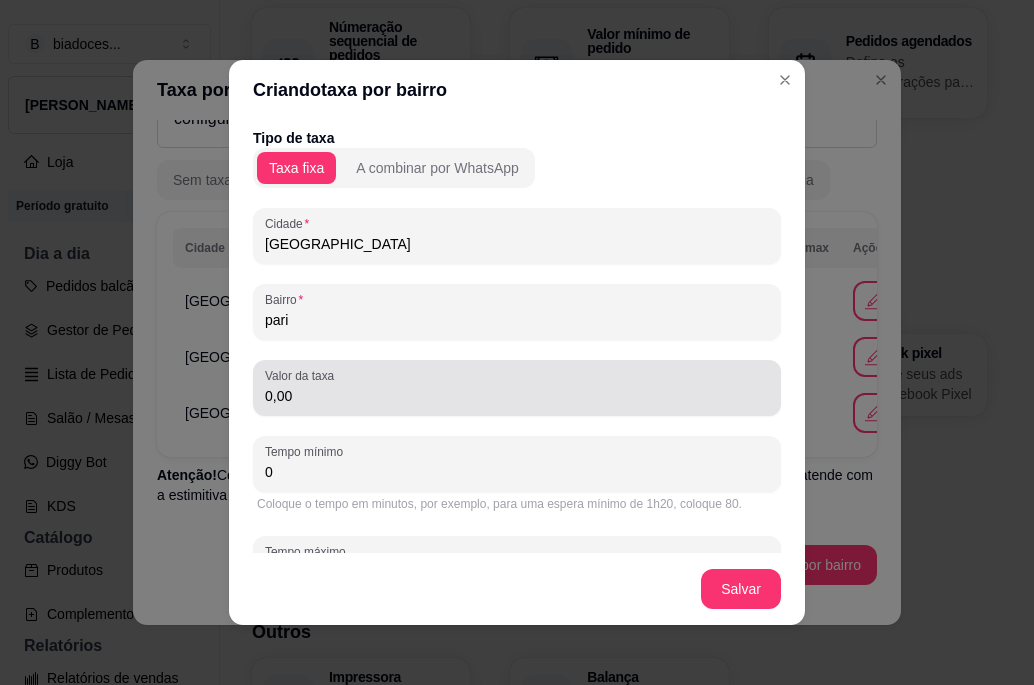 type on "pari" 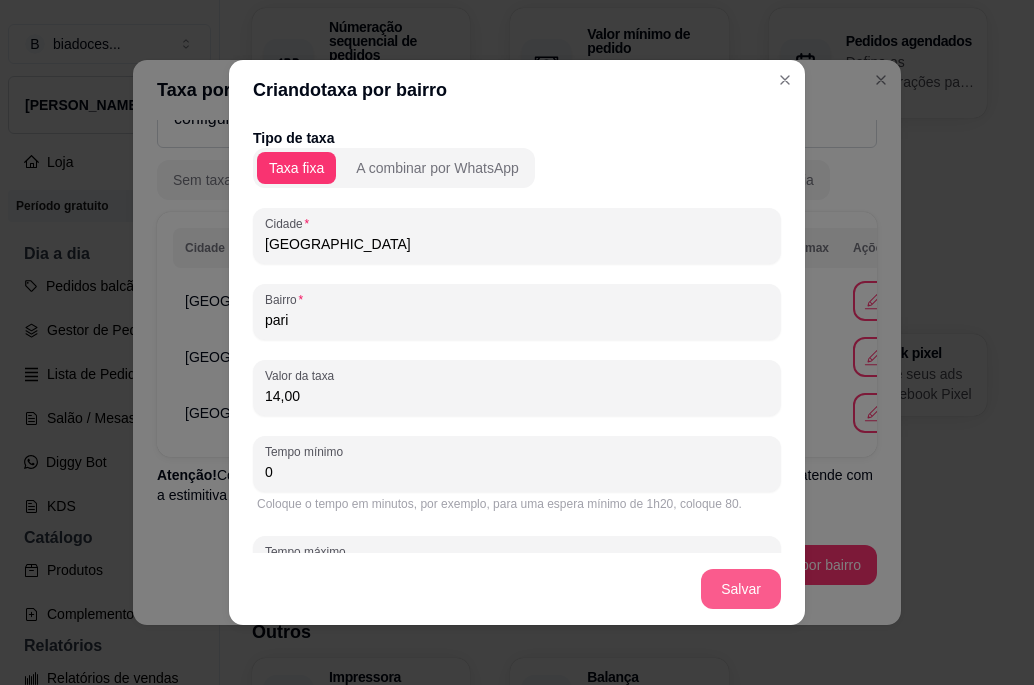 type on "14,00" 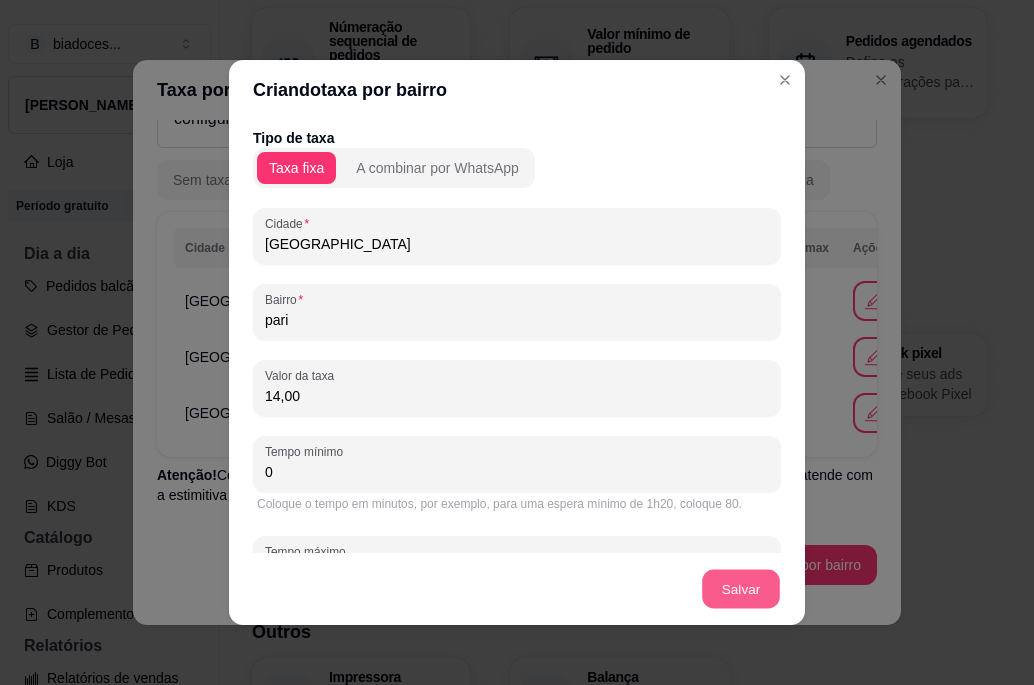 click on "Salvar" at bounding box center (741, 589) 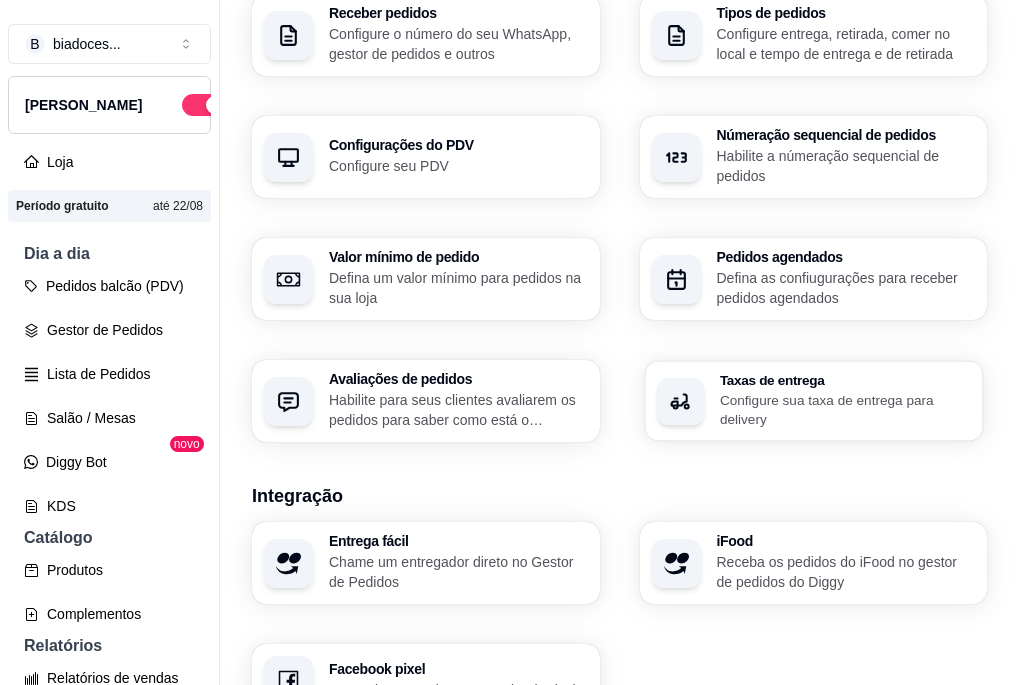 click on "Configure sua taxa de entrega para delivery" at bounding box center [844, 409] 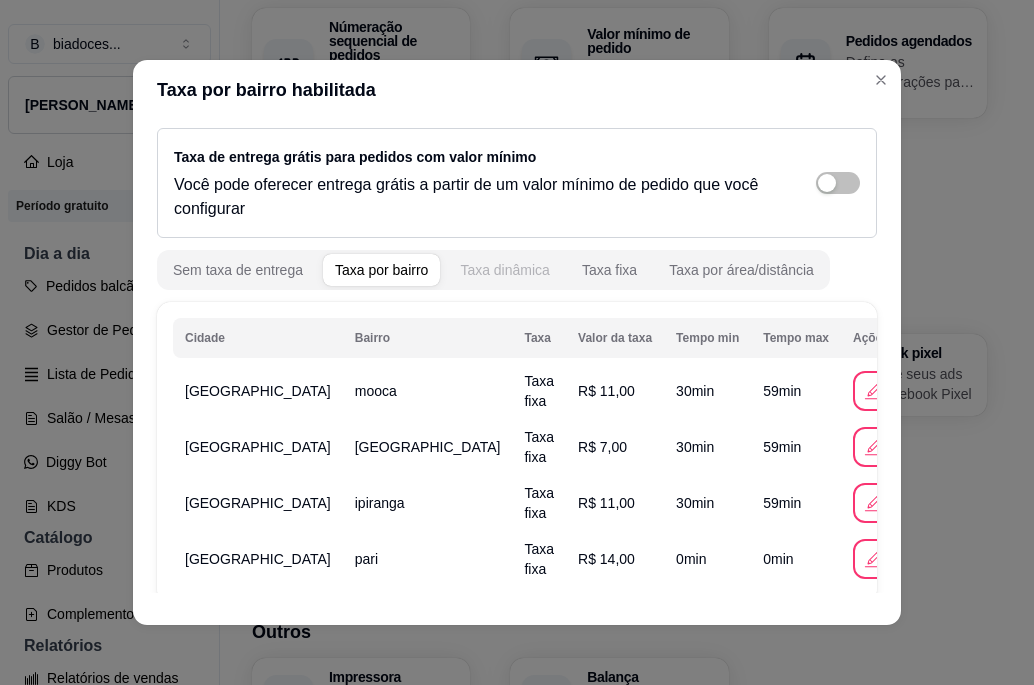 click on "Taxa dinâmica" at bounding box center [505, 270] 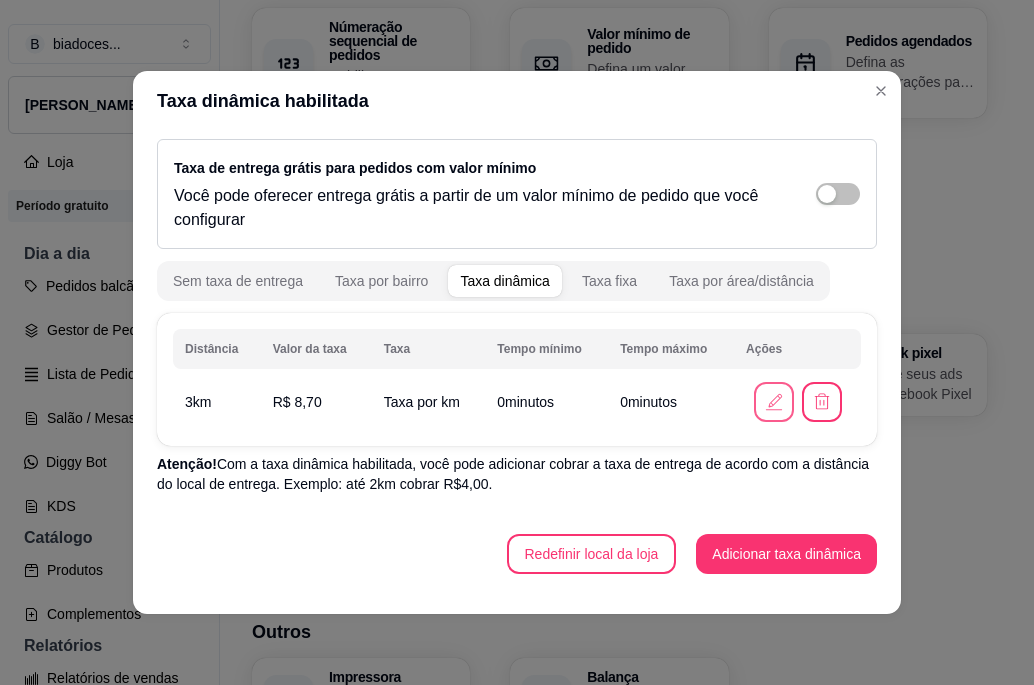 click 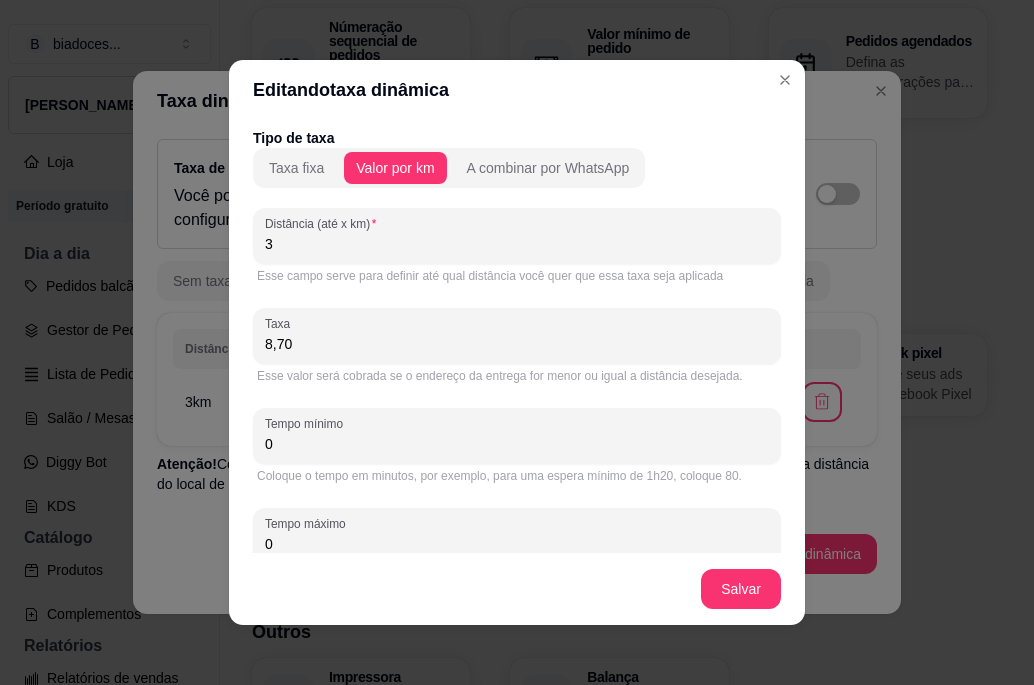 click on "3" at bounding box center (517, 244) 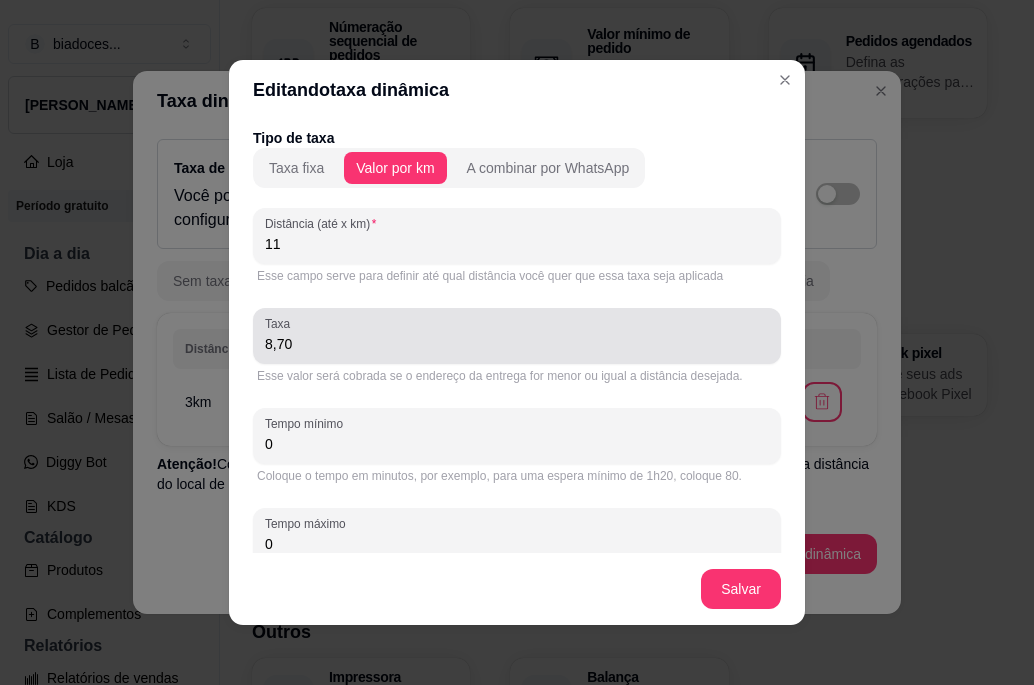 type on "11" 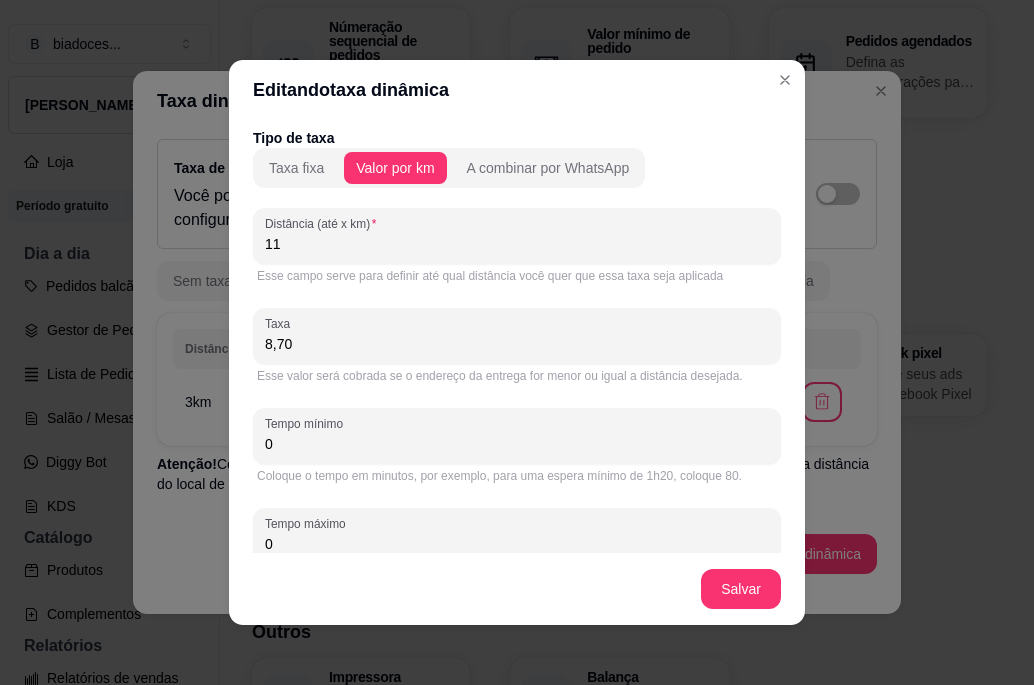 click on "8,70" at bounding box center (517, 344) 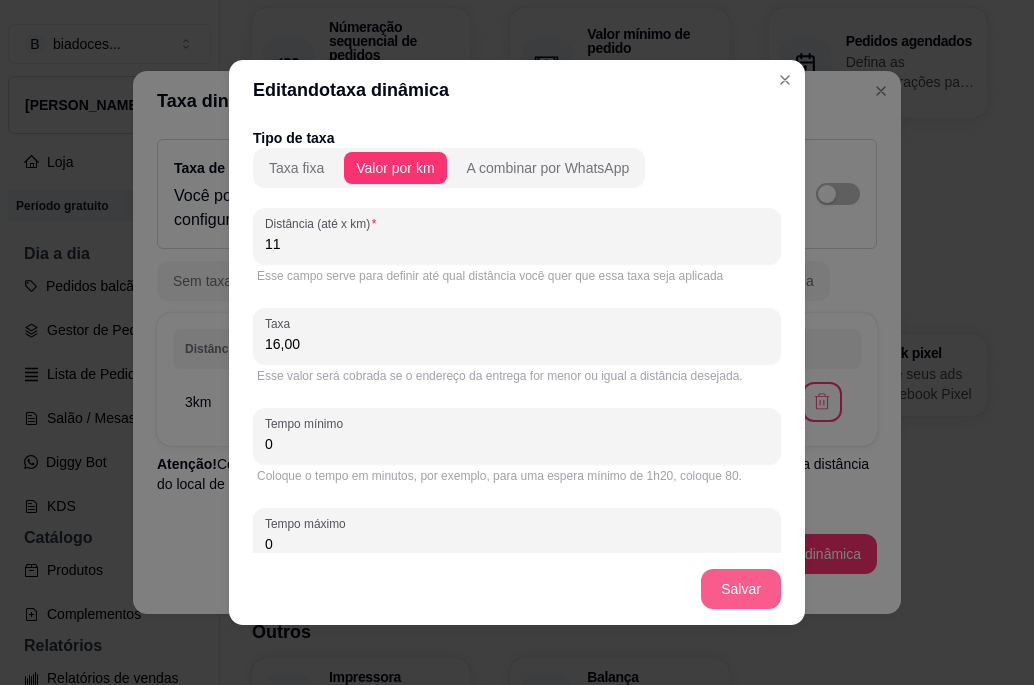 type on "16,00" 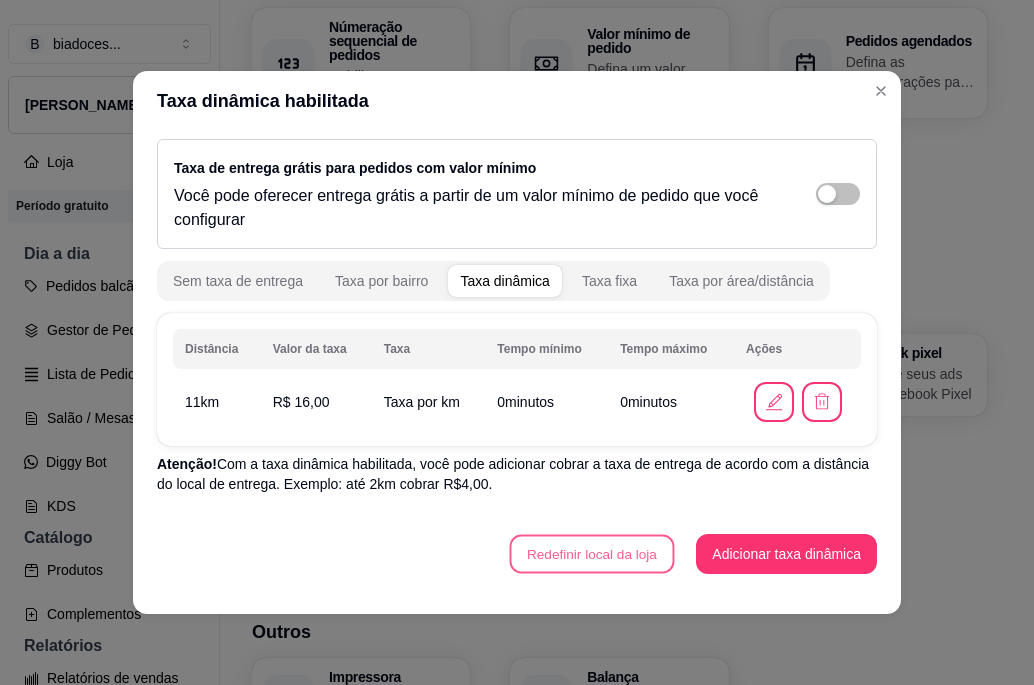 click on "Redefinir local da loja" at bounding box center [591, 554] 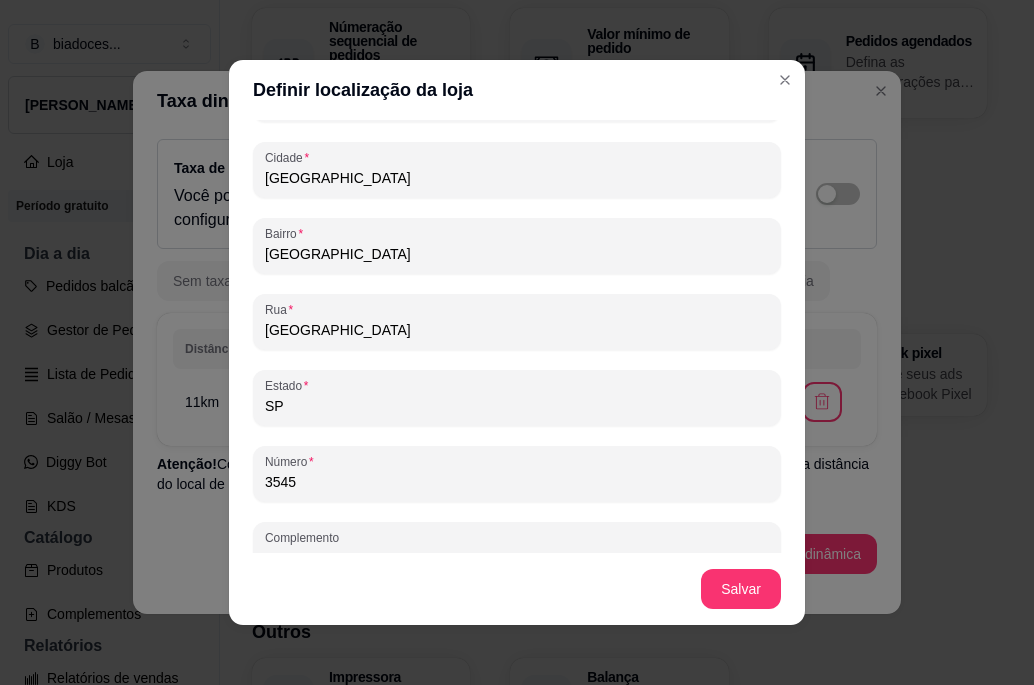scroll, scrollTop: 131, scrollLeft: 0, axis: vertical 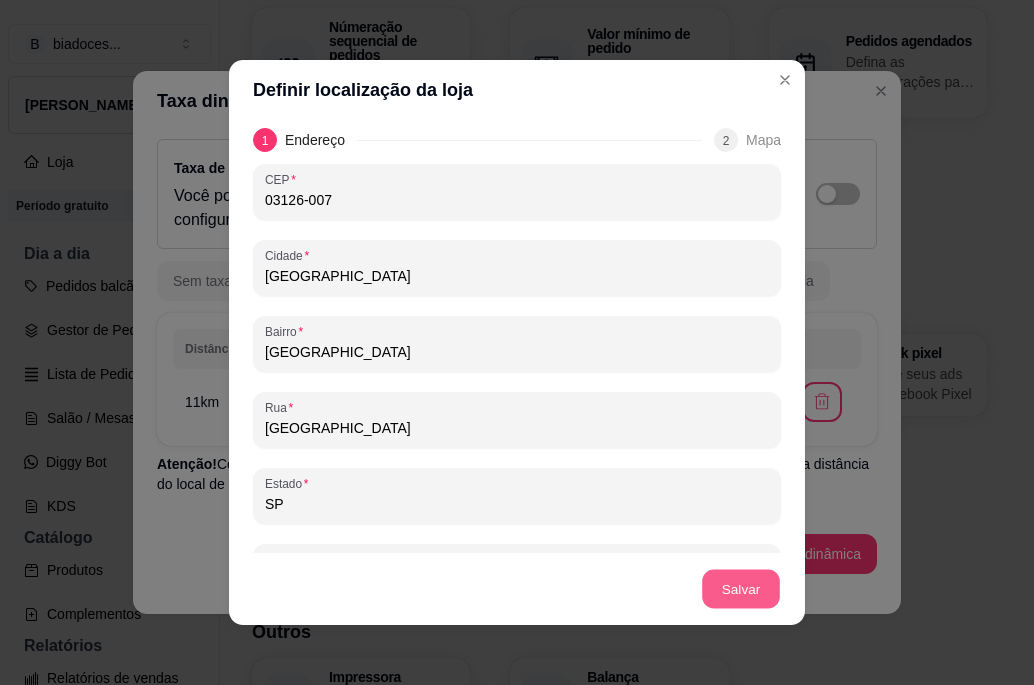 click on "Salvar" at bounding box center [741, 589] 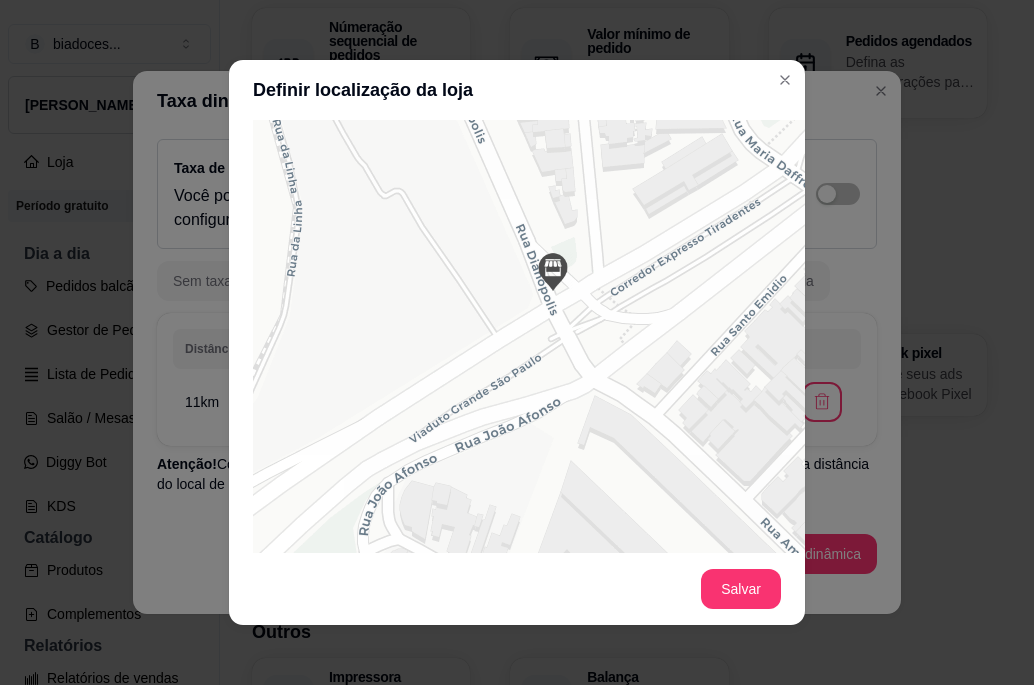 scroll, scrollTop: 280, scrollLeft: 0, axis: vertical 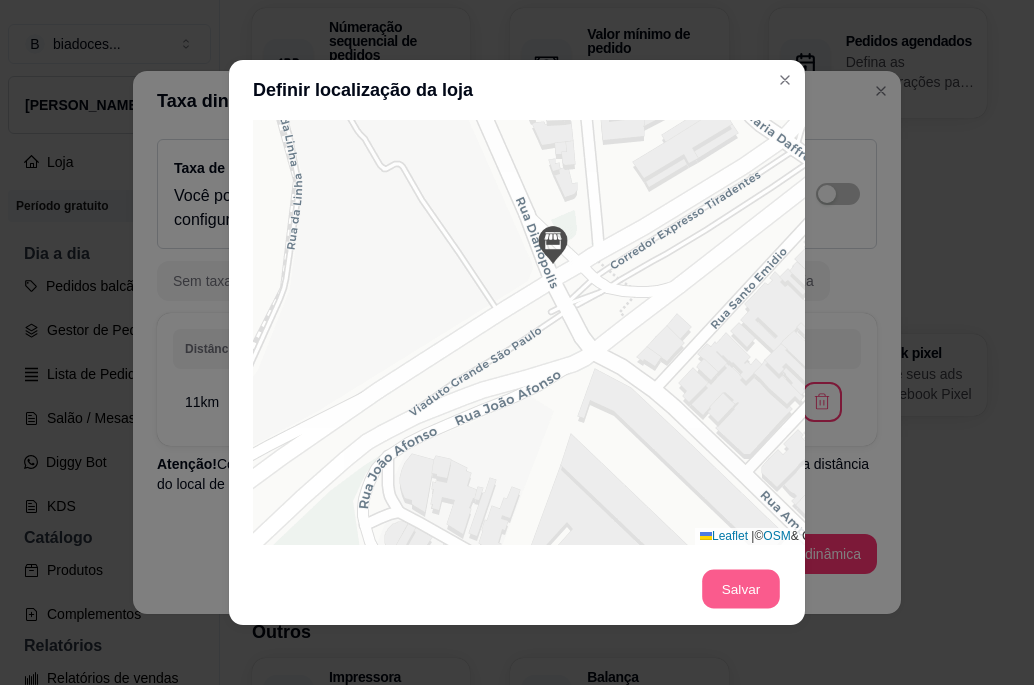 click on "Salvar" at bounding box center [741, 589] 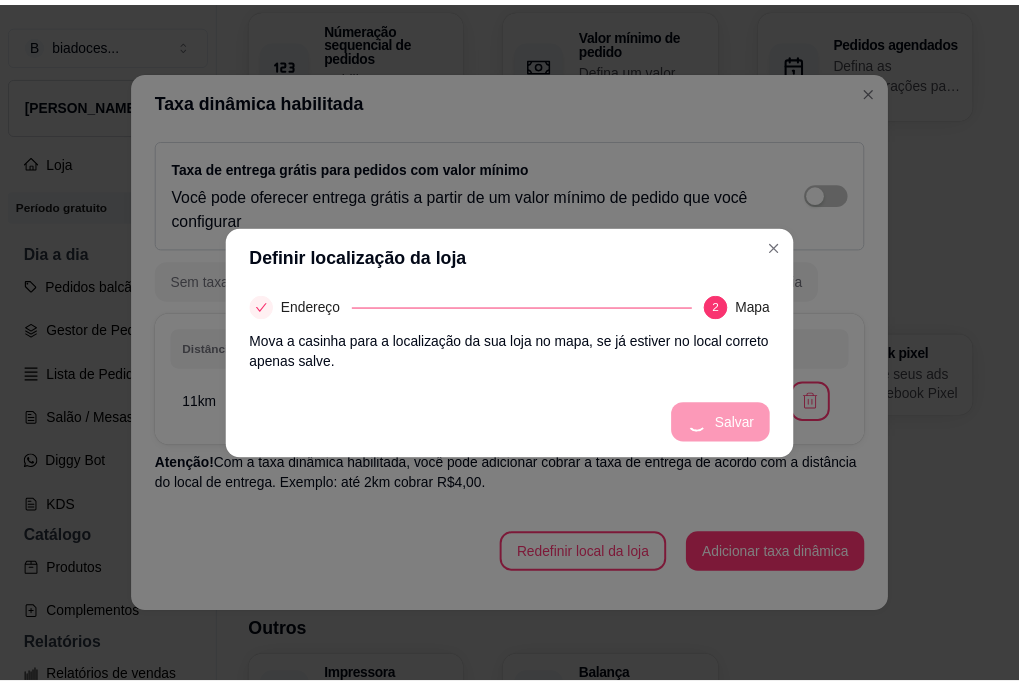 scroll, scrollTop: 0, scrollLeft: 0, axis: both 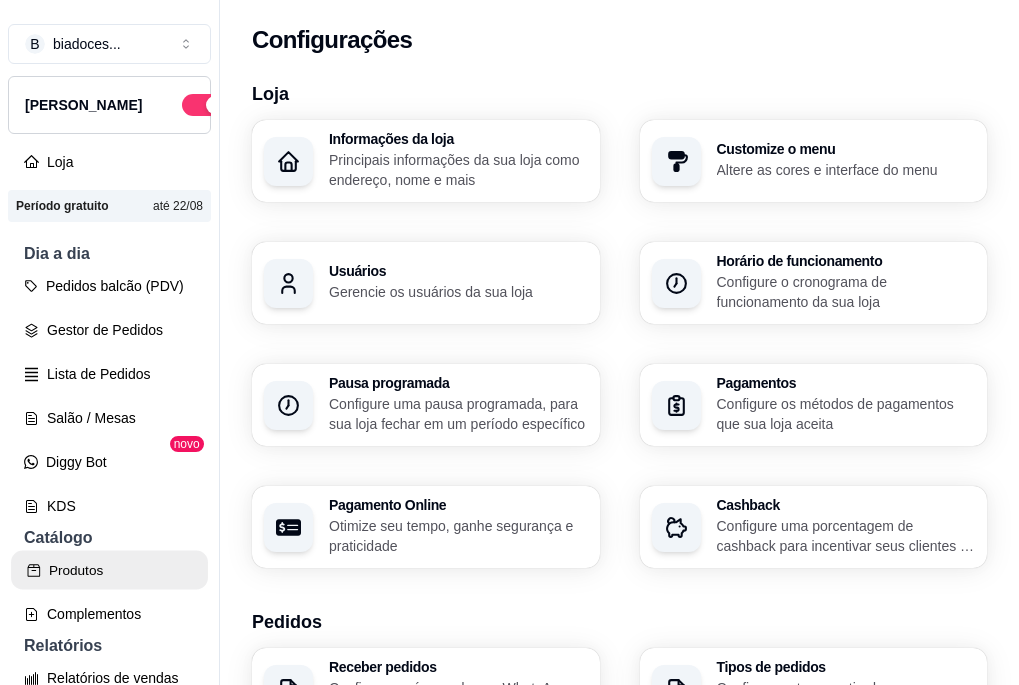 click on "Produtos" at bounding box center [109, 570] 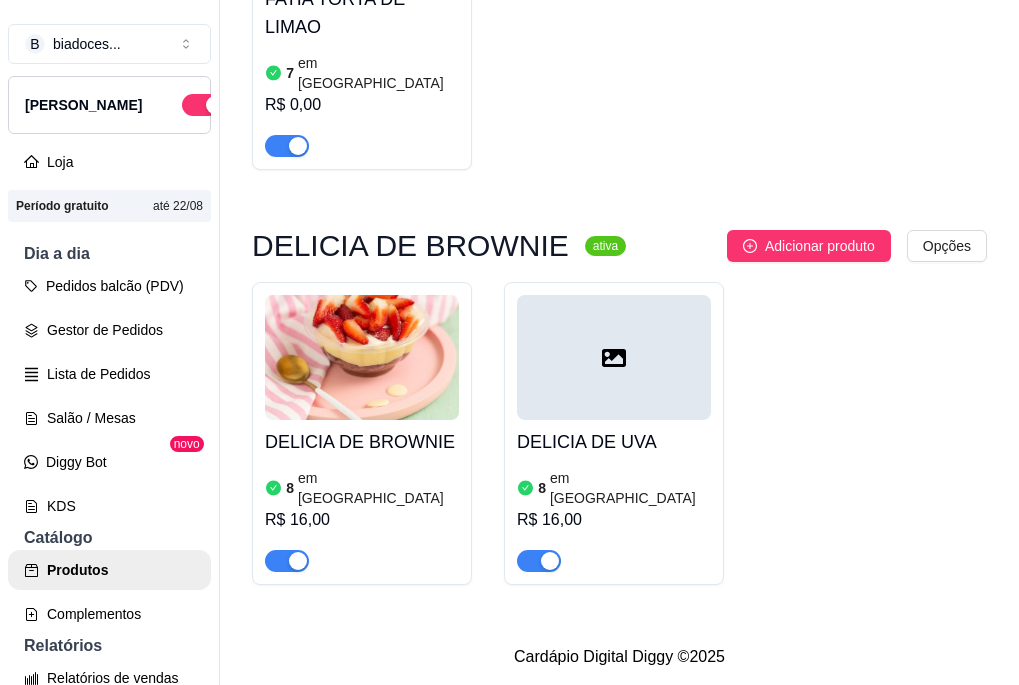 scroll, scrollTop: 4038, scrollLeft: 0, axis: vertical 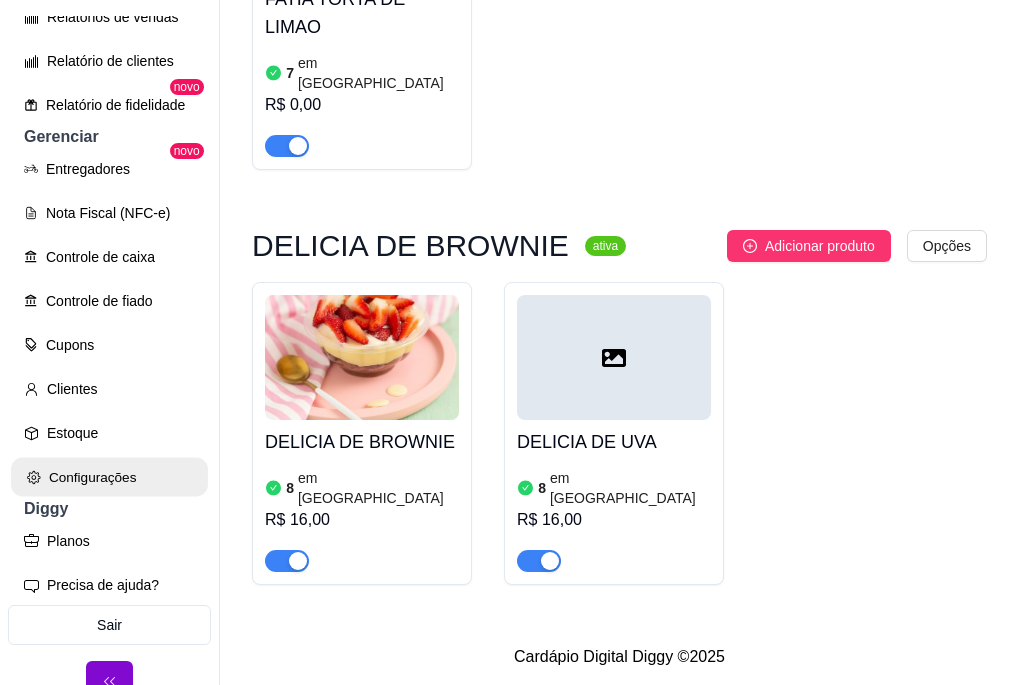click on "Configurações" at bounding box center [109, 477] 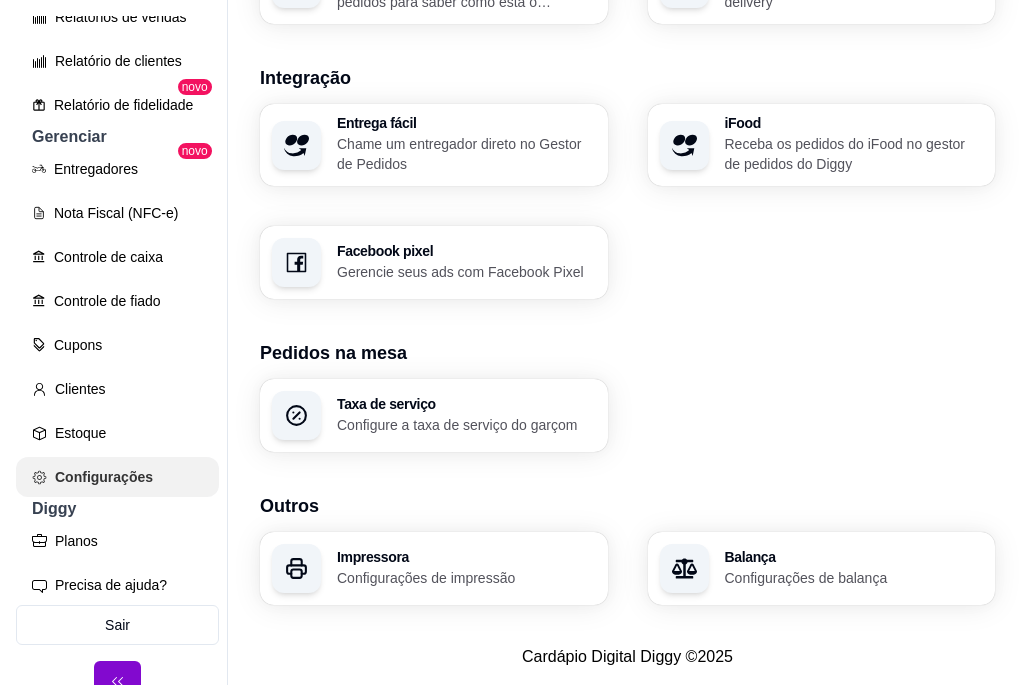 scroll, scrollTop: 0, scrollLeft: 0, axis: both 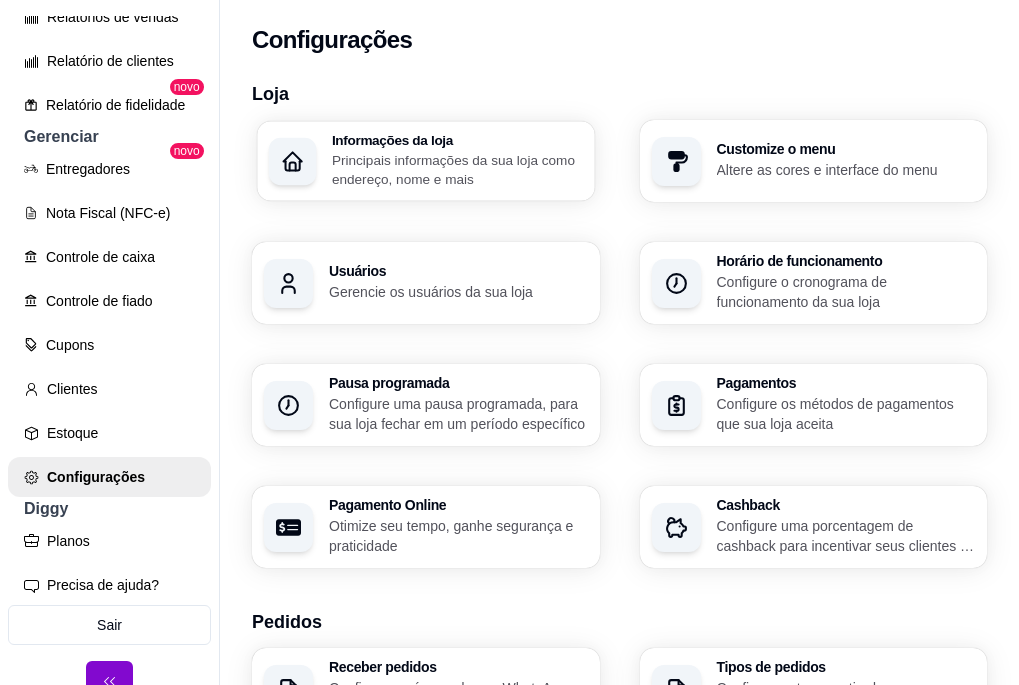 click on "Principais informações da sua loja como endereço, nome e mais" at bounding box center [457, 169] 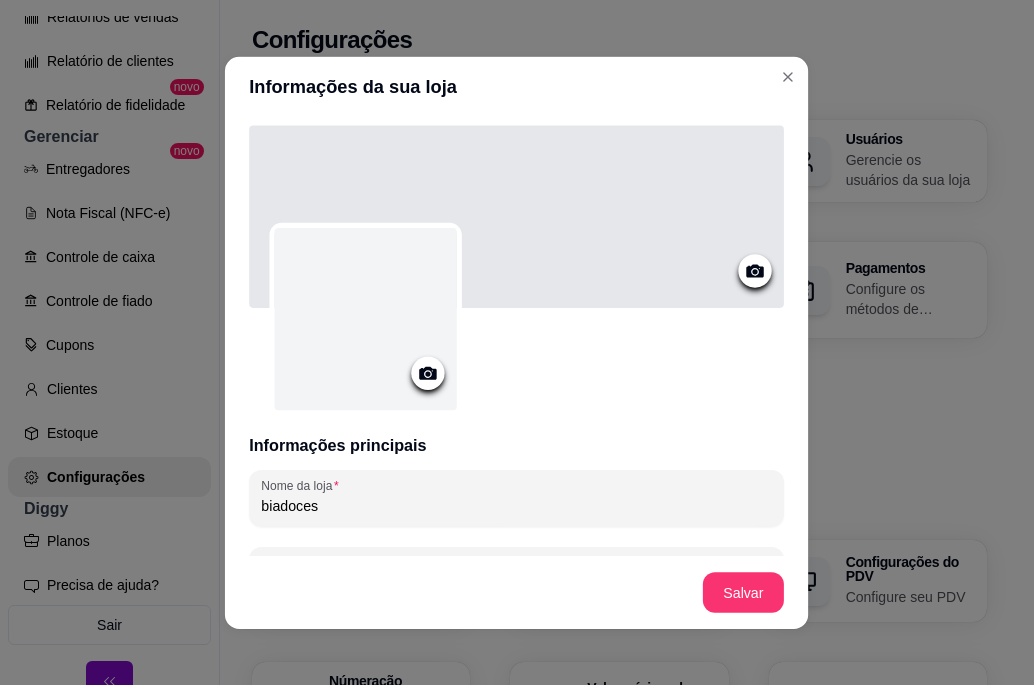 type on "[GEOGRAPHIC_DATA] - de 701/702 ao fim" 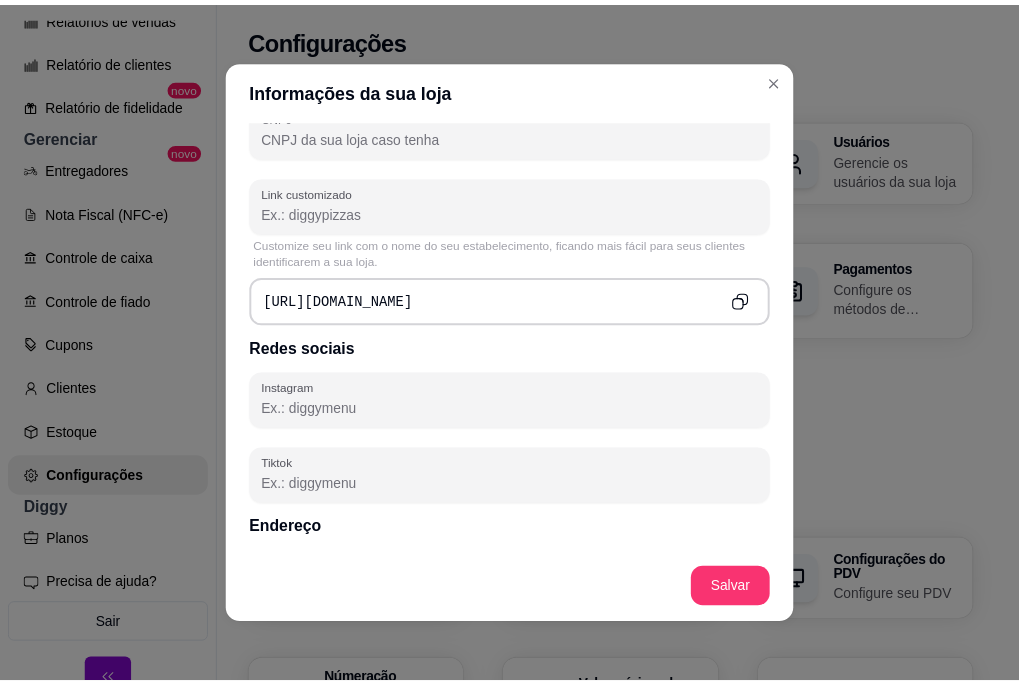 scroll, scrollTop: 679, scrollLeft: 0, axis: vertical 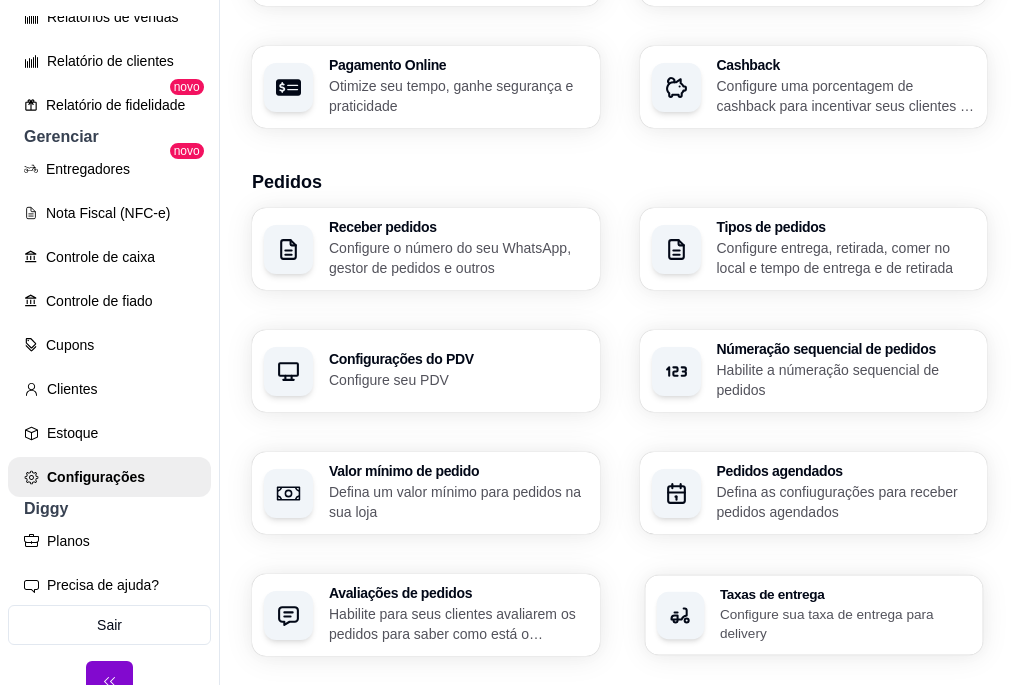 click on "Configure sua taxa de entrega para delivery" at bounding box center [844, 623] 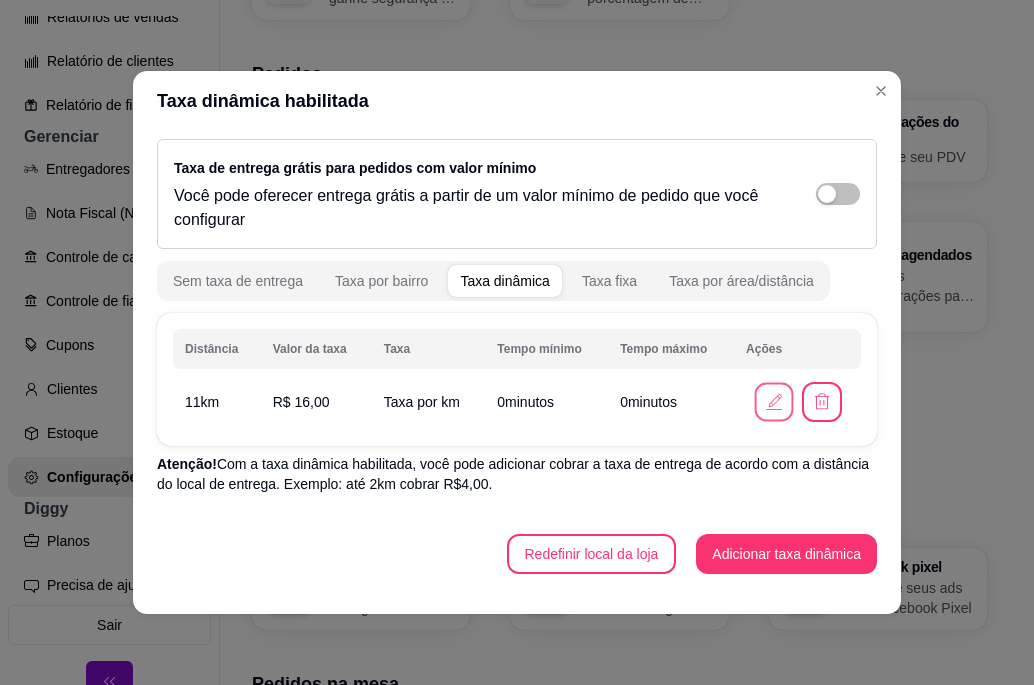 click 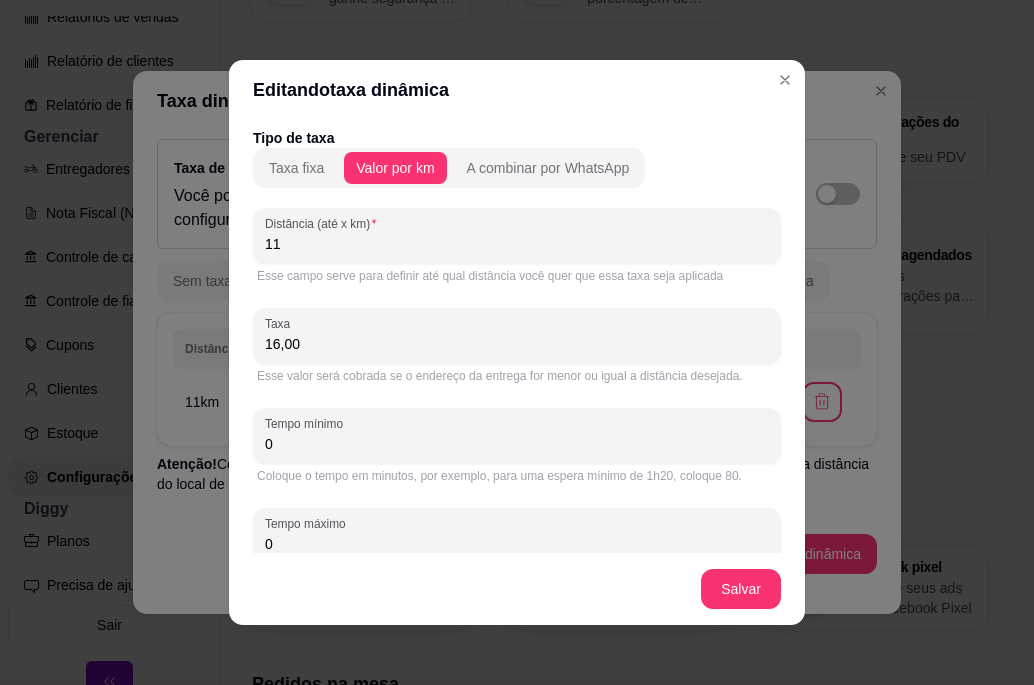 click on "16,00" at bounding box center (517, 344) 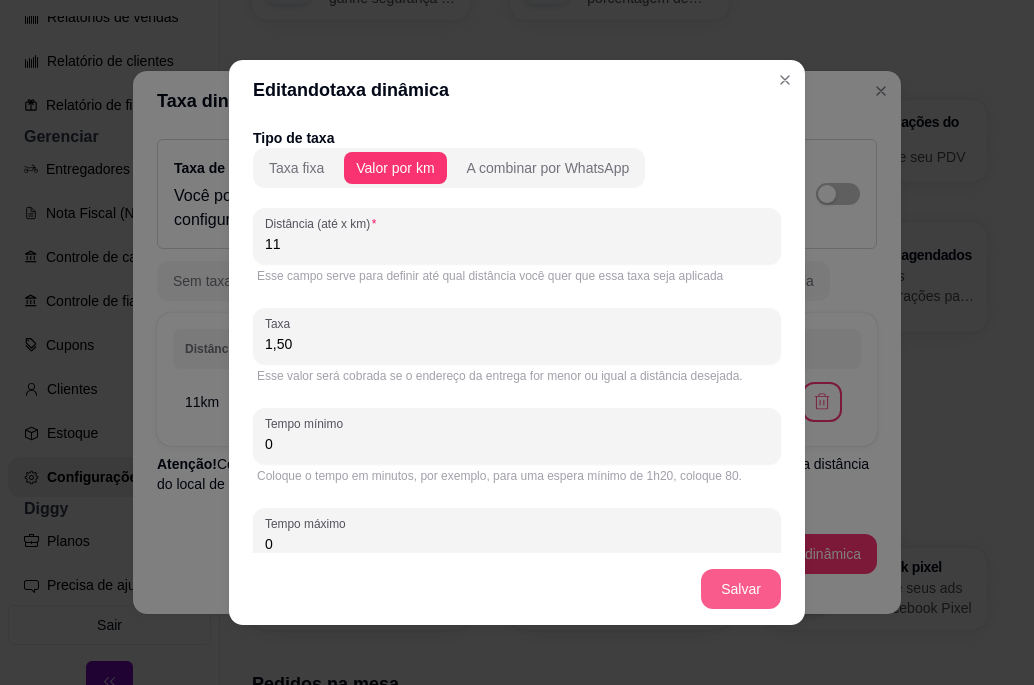 type on "1,50" 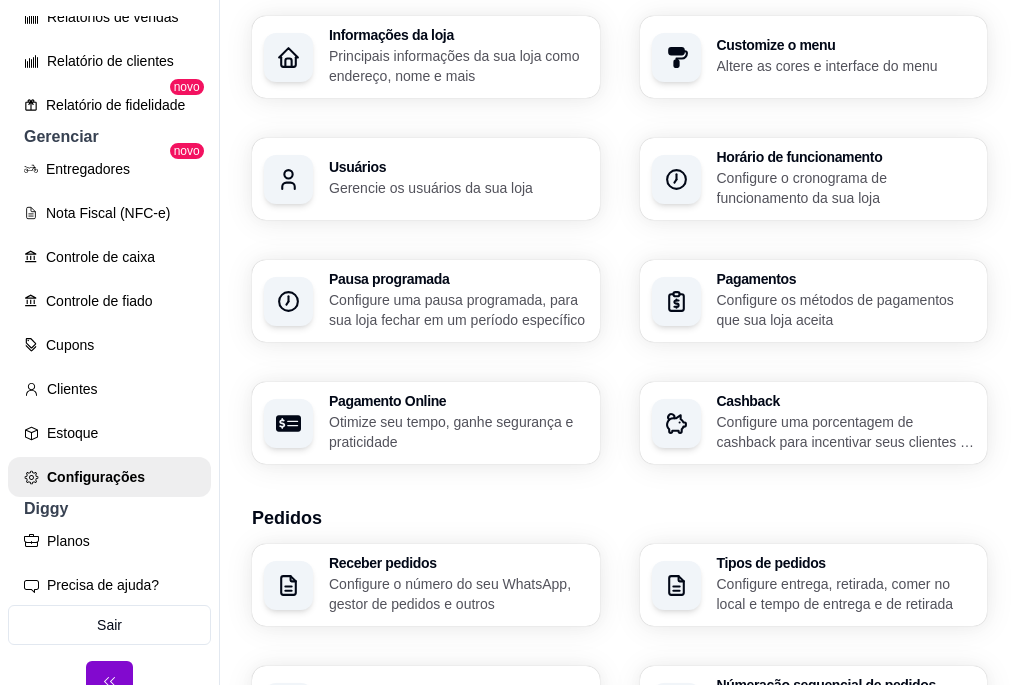 scroll, scrollTop: 0, scrollLeft: 0, axis: both 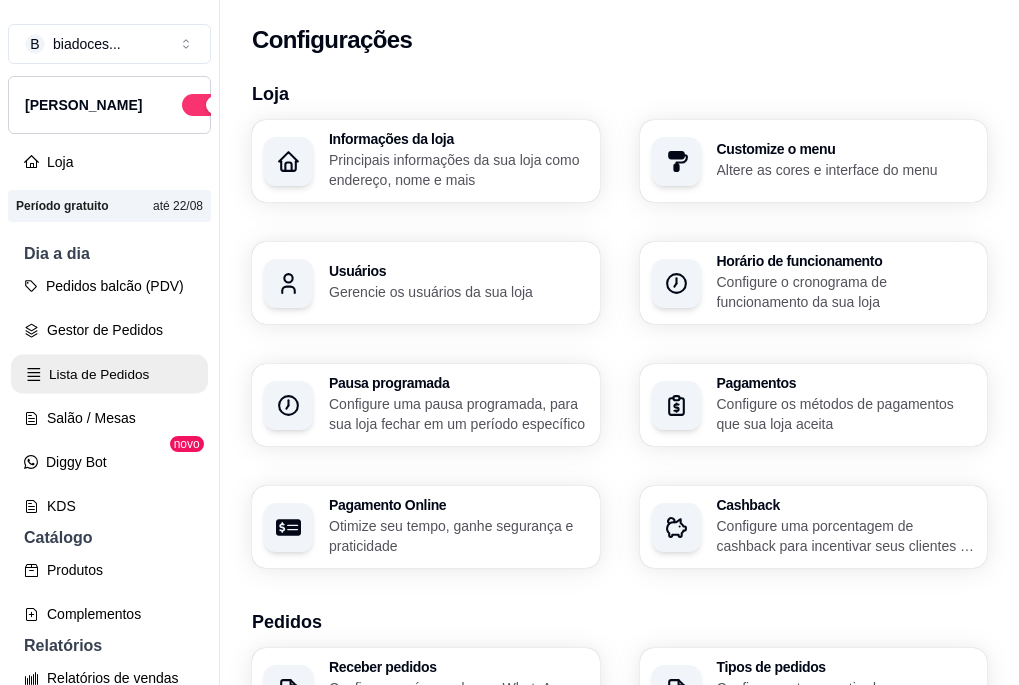 click on "Lista de Pedidos" at bounding box center (109, 374) 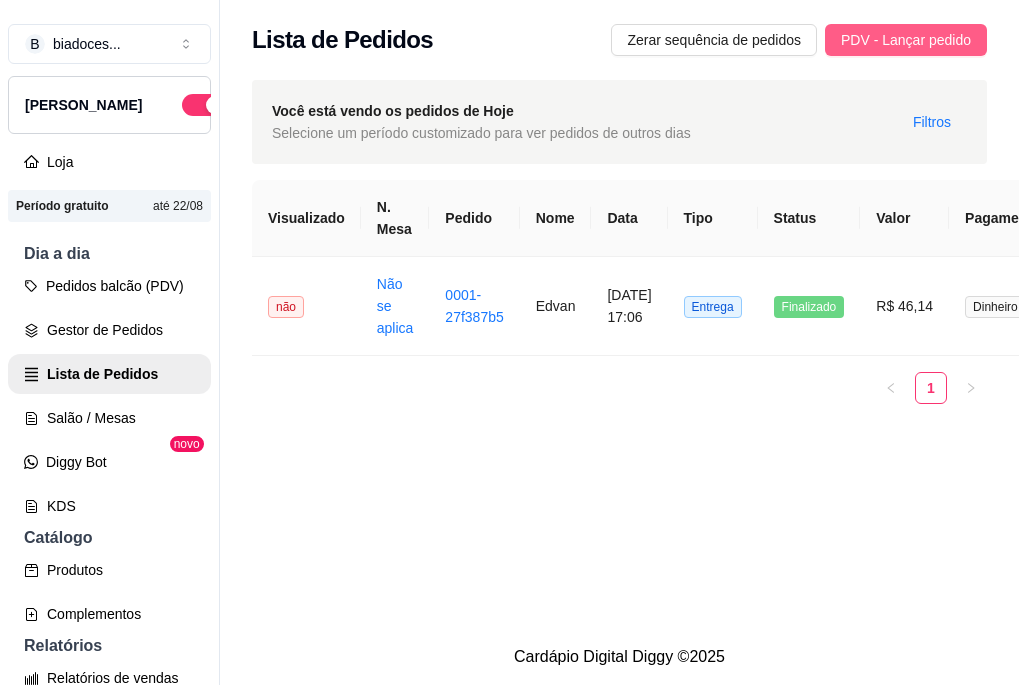 click on "PDV - Lançar pedido" at bounding box center (906, 40) 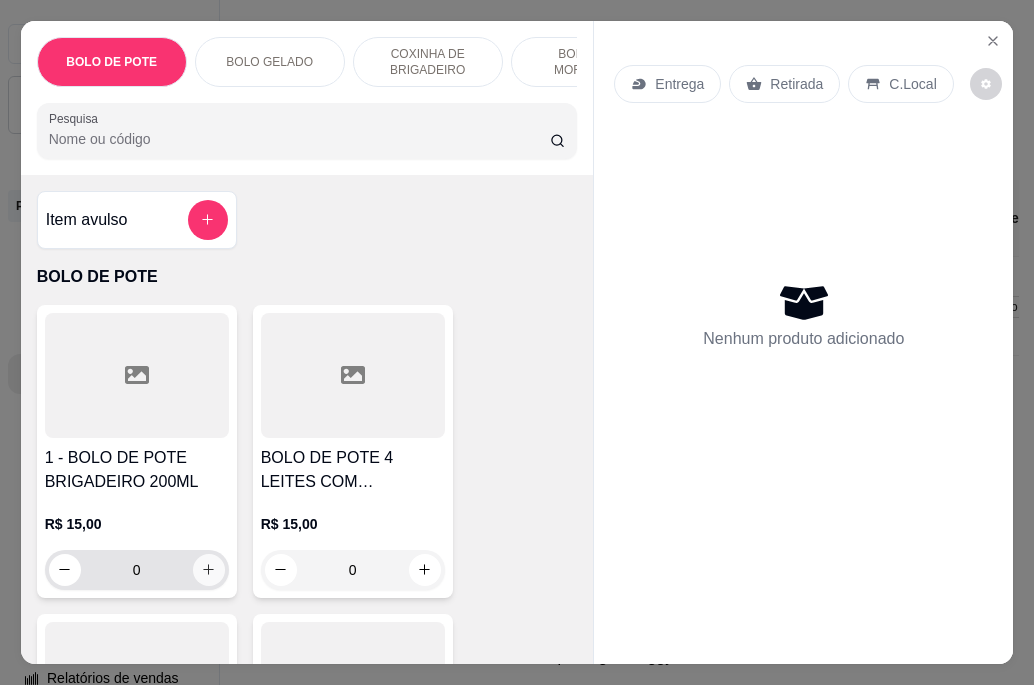 click 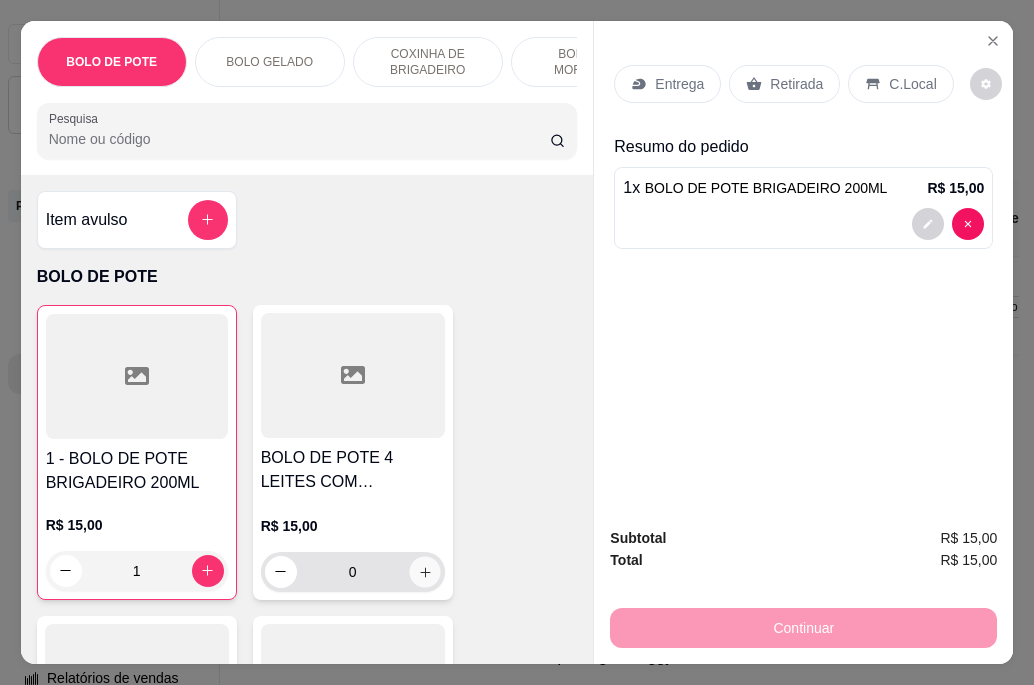 click 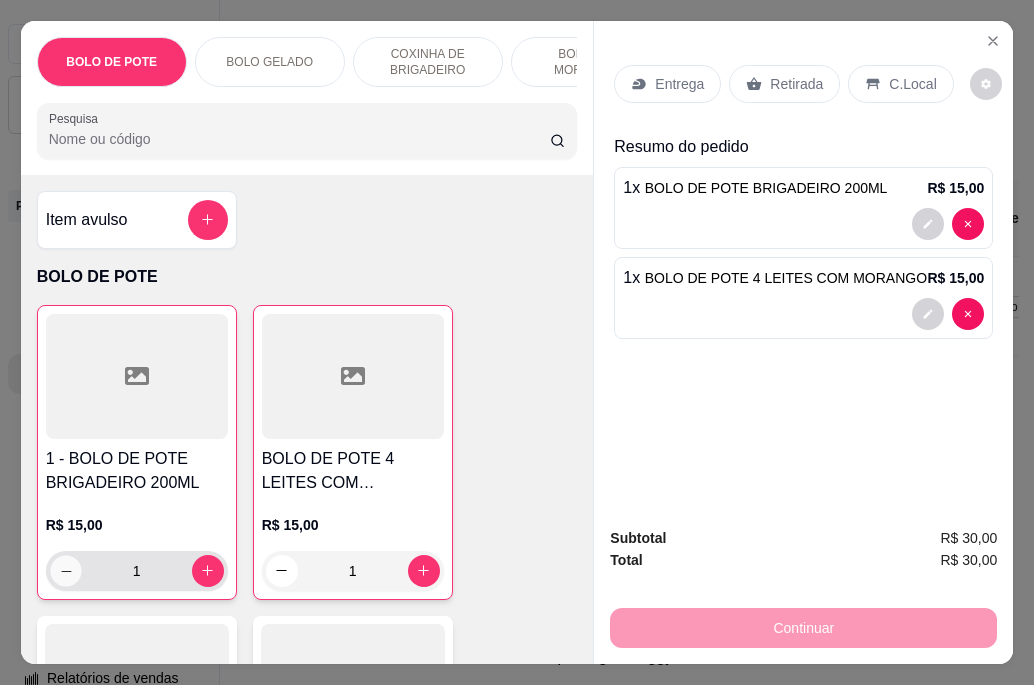 click at bounding box center [65, 570] 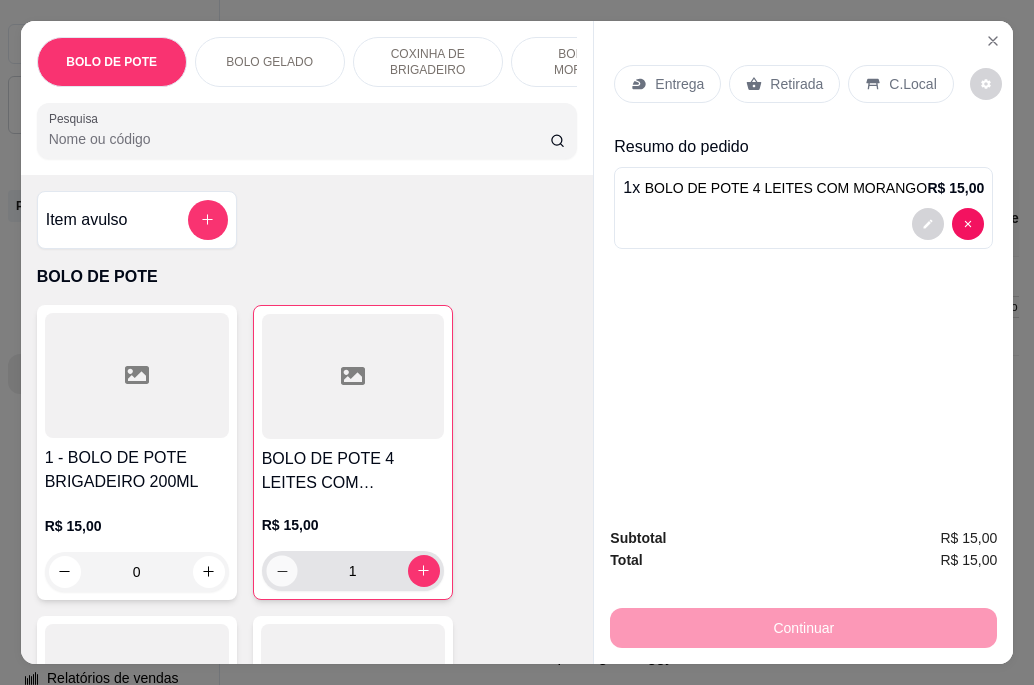 click 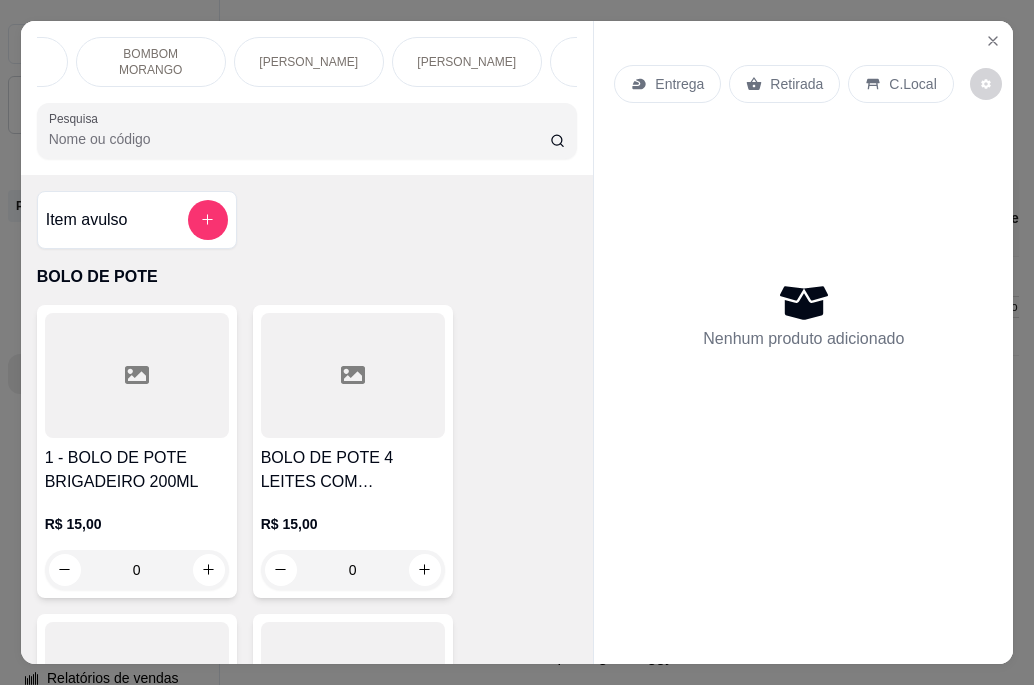 scroll, scrollTop: 0, scrollLeft: 557, axis: horizontal 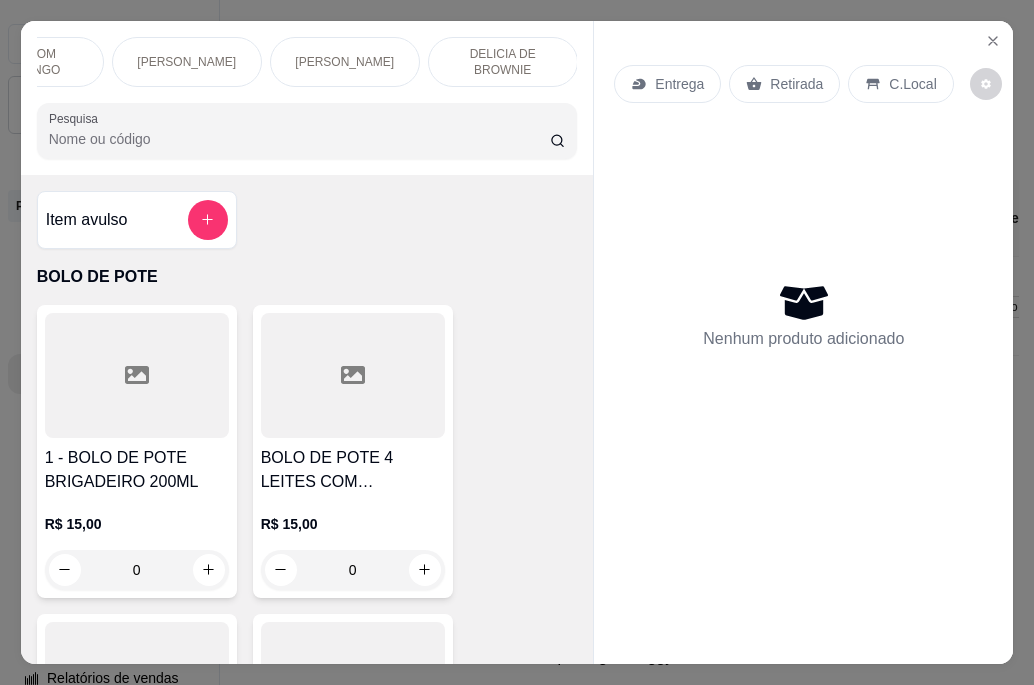 click on "Entrega" at bounding box center (679, 84) 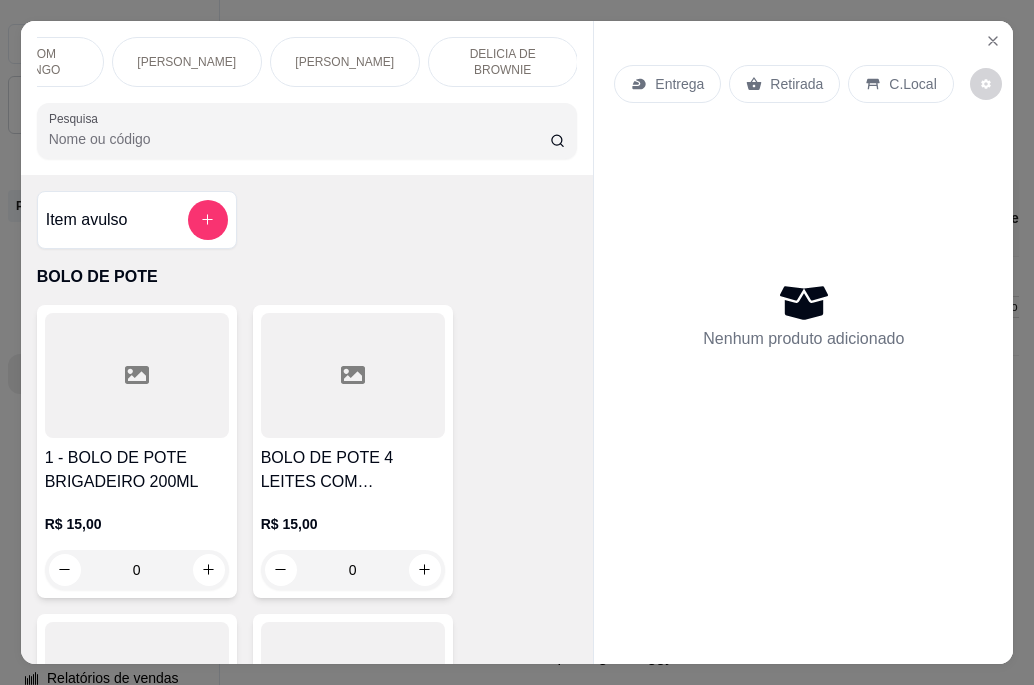 click 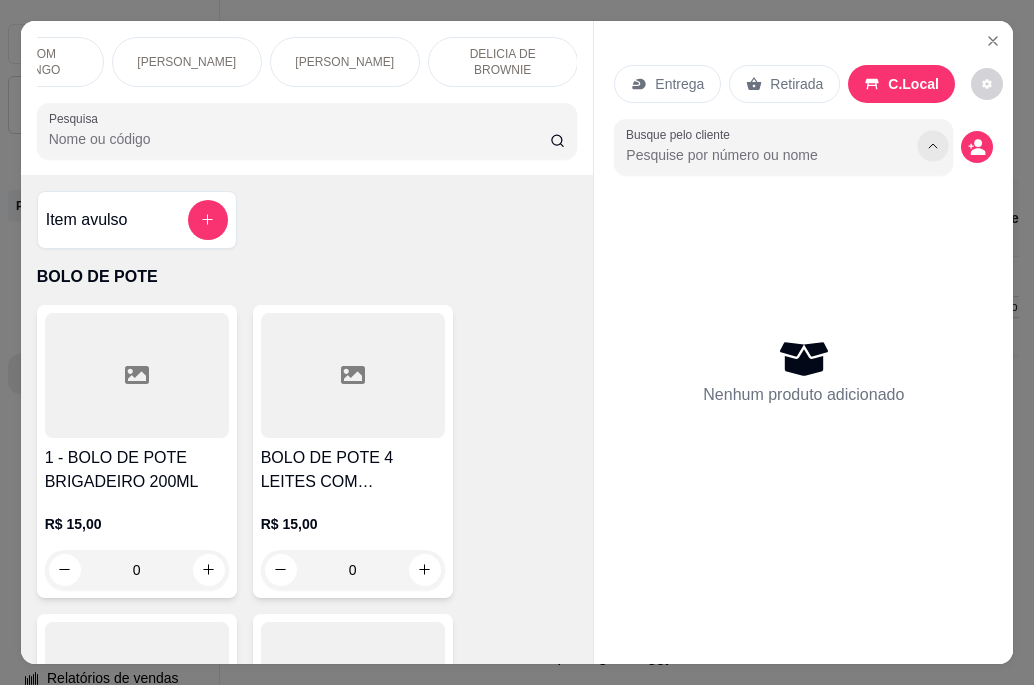 click 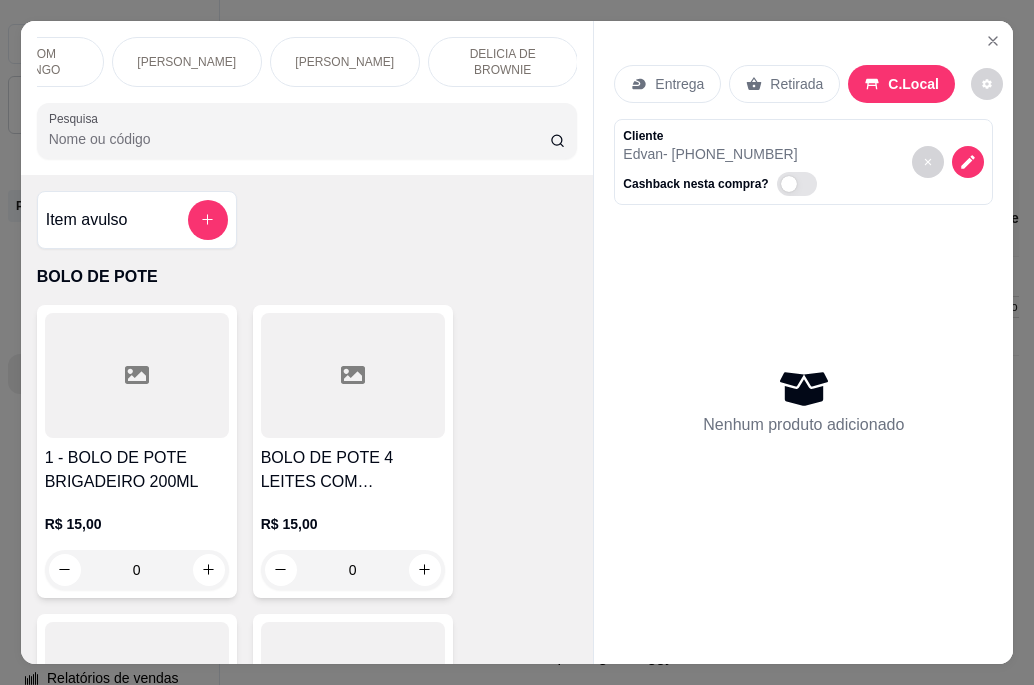 click on "BOLO DE POTE  BOLO GELADO COXINHA DE BRIGADEIRO BOMBOM MORANGO TORTA BANOFFE FATIA TORTA LIMAO DELICIA DE BROWNIE Pesquisa Item avulso BOLO DE POTE  1 - BOLO DE POTE BRIGADEIRO 200ML   R$ 15,00 0 BOLO DE POTE 4 LEITES COM MORANGO   R$ 15,00 0 4LEITES COM ABACAXI    R$ 15,00 0 DUO   R$ 15,00 0 CHOCOMARA    R$ 15,00 0 RED   R$ 15,00 0 DOCE DE LEITE COM AMEIXA   R$ 15,00 0 BOLO DE STIKADINHO   R$ 15,00 0 BOLO GELADO BOLO GELADO COCO (GOSTINHO DE INFANCIA)   R$ 12,00 0 BOLO GELADO CHOCOLATE   R$ 14,00 0 COXINHA DE BRIGADEIRO COXINHA NINHO   R$ 13,00 0 COXINHA AMENDOIN   R$ 13,00 0 COXINHA BRIGADEIRO   R$ 13,00 0 COXINHA MARACUJA   R$ 13,00 0 BOMBOM MORANGO BOMBOM MORANGO   R$ 16,00 0 ESPETO BOMBOM DE UVA   R$ 18,00 0 ESPETINHO DE MORANGO   R$ 14,00 0 TORTA BANOFFE BANOFFE   R$ 14,00 0 FATIA TORTA LIMAO FATIA TORTA DE LIMAO   R$ 0,00 0 DELICIA DE BROWNIE DELICIA DE BROWNIE   R$ 16,00 0 DELICIA DE UVA   R$ 16,00 0 Entrega Retirada C.Local Cliente Edvan   -   [PHONE_NUMBER]" at bounding box center (517, 342) 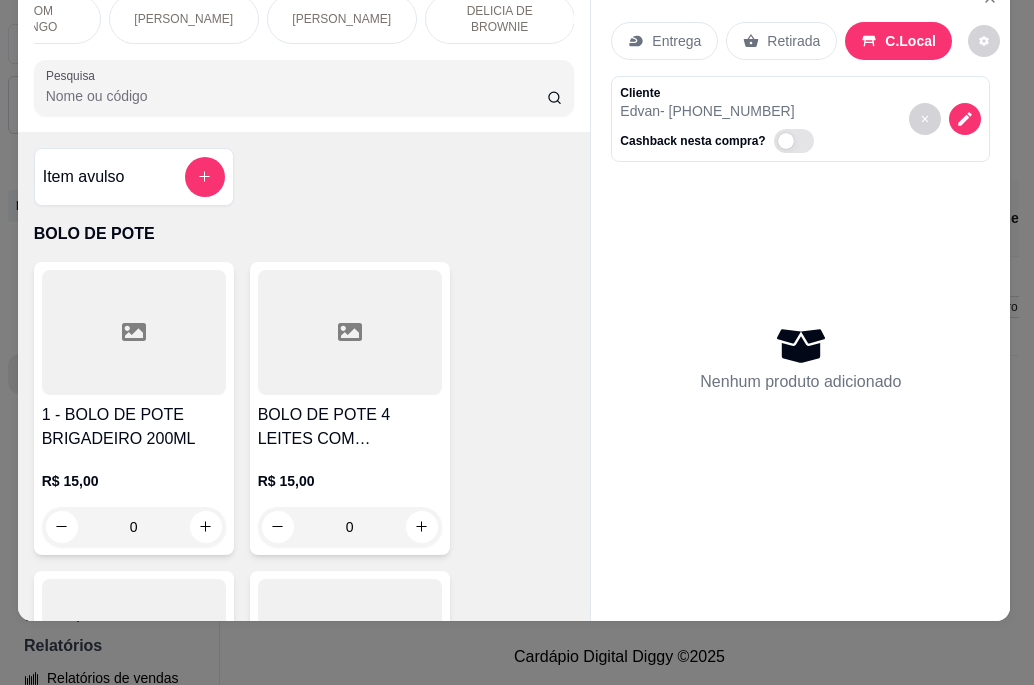 click on "BOLO DE POTE  BOLO GELADO COXINHA DE BRIGADEIRO BOMBOM MORANGO TORTA BANOFFE FATIA TORTA LIMAO DELICIA DE BROWNIE Pesquisa Item avulso BOLO DE POTE  1 - BOLO DE POTE BRIGADEIRO 200ML   R$ 15,00 0 BOLO DE POTE 4 LEITES COM MORANGO   R$ 15,00 0 4LEITES COM ABACAXI    R$ 15,00 0 DUO   R$ 15,00 0 CHOCOMARA    R$ 15,00 0 RED   R$ 15,00 0 DOCE DE LEITE COM AMEIXA   R$ 15,00 0 BOLO DE STIKADINHO   R$ 15,00 0 BOLO GELADO BOLO GELADO COCO (GOSTINHO DE INFANCIA)   R$ 12,00 0 BOLO GELADO CHOCOLATE   R$ 14,00 0 COXINHA DE BRIGADEIRO COXINHA NINHO   R$ 13,00 0 COXINHA AMENDOIN   R$ 13,00 0 COXINHA BRIGADEIRO   R$ 13,00 0 COXINHA MARACUJA   R$ 13,00 0 BOMBOM MORANGO BOMBOM MORANGO   R$ 16,00 0 ESPETO BOMBOM DE UVA   R$ 18,00 0 ESPETINHO DE MORANGO   R$ 14,00 0 TORTA BANOFFE BANOFFE   R$ 14,00 0 FATIA TORTA LIMAO FATIA TORTA DE LIMAO   R$ 0,00 0 DELICIA DE BROWNIE DELICIA DE BROWNIE   R$ 16,00 0 DELICIA DE UVA   R$ 16,00 0 Entrega Retirada C.Local Cliente Edvan   -   [PHONE_NUMBER]" at bounding box center [517, 342] 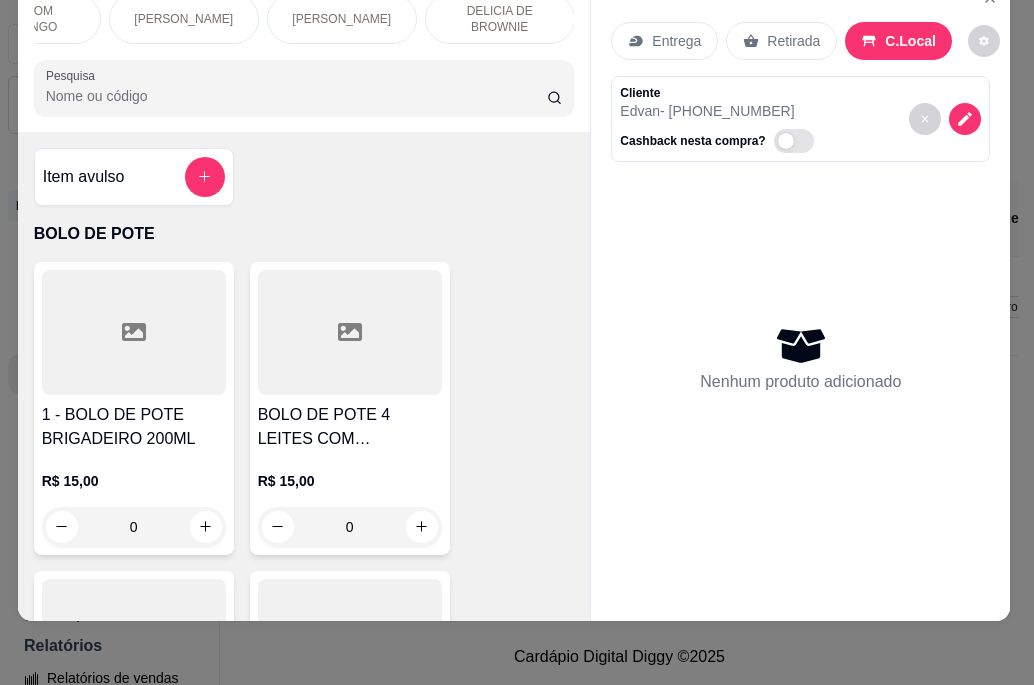 click on "BOLO DE POTE  BOLO GELADO COXINHA DE BRIGADEIRO BOMBOM MORANGO TORTA BANOFFE FATIA TORTA LIMAO DELICIA DE BROWNIE Pesquisa Item avulso BOLO DE POTE  1 - BOLO DE POTE BRIGADEIRO 200ML   R$ 15,00 0 BOLO DE POTE 4 LEITES COM MORANGO   R$ 15,00 0 4LEITES COM ABACAXI    R$ 15,00 0 DUO   R$ 15,00 0 CHOCOMARA    R$ 15,00 0 RED   R$ 15,00 0 DOCE DE LEITE COM AMEIXA   R$ 15,00 0 BOLO DE STIKADINHO   R$ 15,00 0 BOLO GELADO BOLO GELADO COCO (GOSTINHO DE INFANCIA)   R$ 12,00 0 BOLO GELADO CHOCOLATE   R$ 14,00 0 COXINHA DE BRIGADEIRO COXINHA NINHO   R$ 13,00 0 COXINHA AMENDOIN   R$ 13,00 0 COXINHA BRIGADEIRO   R$ 13,00 0 COXINHA MARACUJA   R$ 13,00 0 BOMBOM MORANGO BOMBOM MORANGO   R$ 16,00 0 ESPETO BOMBOM DE UVA   R$ 18,00 0 ESPETINHO DE MORANGO   R$ 14,00 0 TORTA BANOFFE BANOFFE   R$ 14,00 0 FATIA TORTA LIMAO FATIA TORTA DE LIMAO   R$ 0,00 0 DELICIA DE BROWNIE DELICIA DE BROWNIE   R$ 16,00 0 DELICIA DE UVA   R$ 16,00 0 Entrega Retirada C.Local Cliente Edvan   -   [PHONE_NUMBER]" at bounding box center [517, 342] 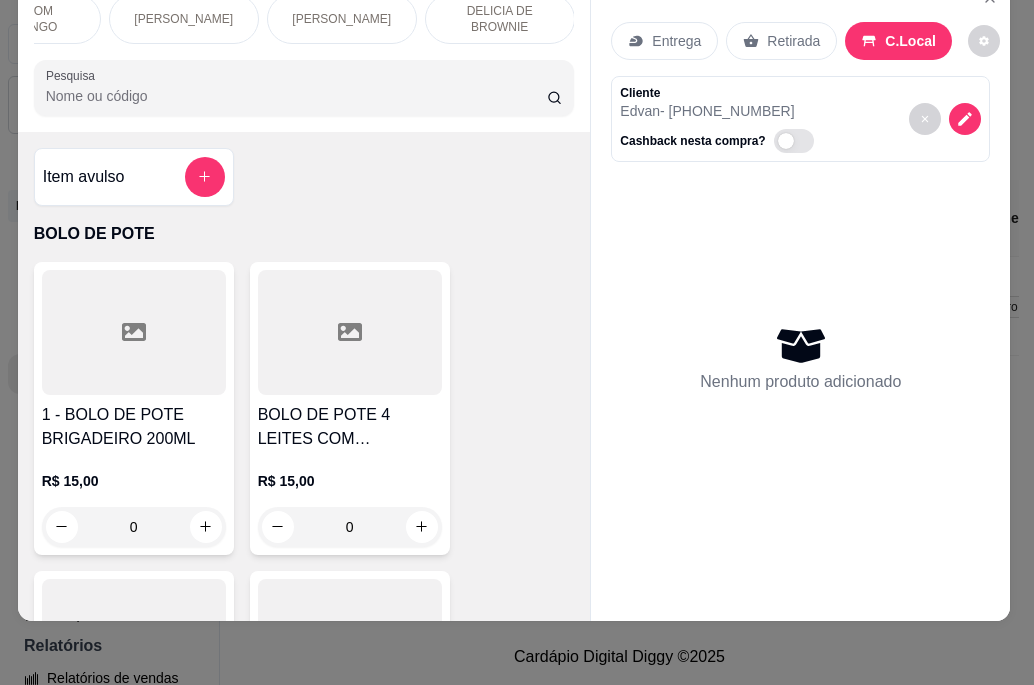 click on "BOLO DE POTE  BOLO GELADO COXINHA DE BRIGADEIRO BOMBOM MORANGO TORTA BANOFFE FATIA TORTA LIMAO DELICIA DE BROWNIE Pesquisa Item avulso BOLO DE POTE  1 - BOLO DE POTE BRIGADEIRO 200ML   R$ 15,00 0 BOLO DE POTE 4 LEITES COM MORANGO   R$ 15,00 0 4LEITES COM ABACAXI    R$ 15,00 0 DUO   R$ 15,00 0 CHOCOMARA    R$ 15,00 0 RED   R$ 15,00 0 DOCE DE LEITE COM AMEIXA   R$ 15,00 0 BOLO DE STIKADINHO   R$ 15,00 0 BOLO GELADO BOLO GELADO COCO (GOSTINHO DE INFANCIA)   R$ 12,00 0 BOLO GELADO CHOCOLATE   R$ 14,00 0 COXINHA DE BRIGADEIRO COXINHA NINHO   R$ 13,00 0 COXINHA AMENDOIN   R$ 13,00 0 COXINHA BRIGADEIRO   R$ 13,00 0 COXINHA MARACUJA   R$ 13,00 0 BOMBOM MORANGO BOMBOM MORANGO   R$ 16,00 0 ESPETO BOMBOM DE UVA   R$ 18,00 0 ESPETINHO DE MORANGO   R$ 14,00 0 TORTA BANOFFE BANOFFE   R$ 14,00 0 FATIA TORTA LIMAO FATIA TORTA DE LIMAO   R$ 0,00 0 DELICIA DE BROWNIE DELICIA DE BROWNIE   R$ 16,00 0 DELICIA DE UVA   R$ 16,00 0 Entrega Retirada C.Local Cliente Edvan   -   [PHONE_NUMBER]" at bounding box center (517, 342) 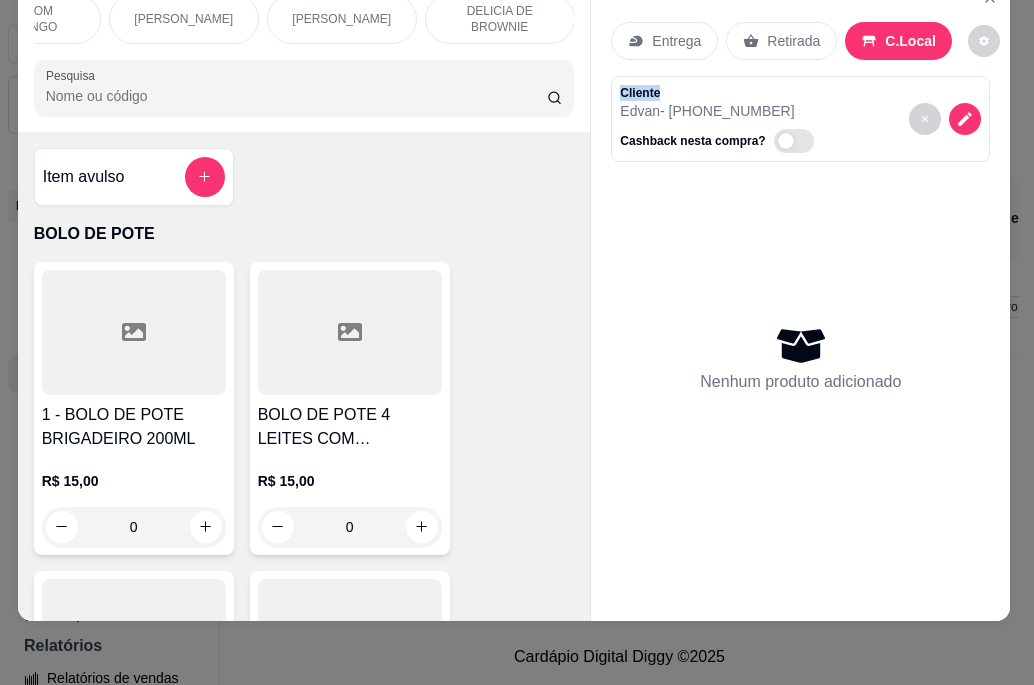 scroll, scrollTop: 0, scrollLeft: 11, axis: horizontal 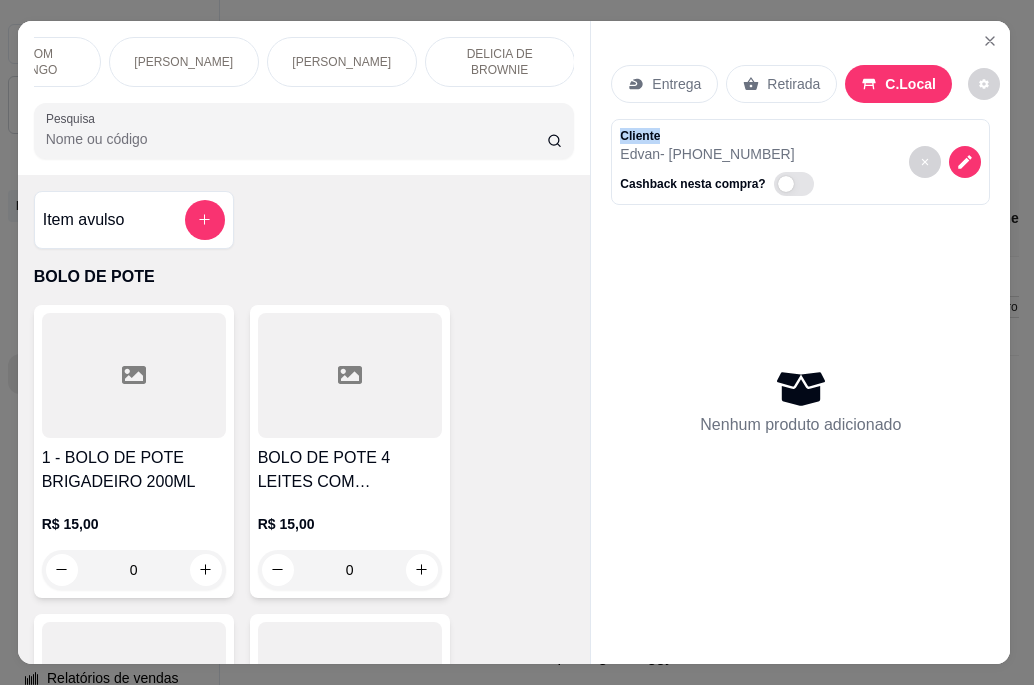 click on "BOLO DE POTE  BOLO GELADO COXINHA DE BRIGADEIRO BOMBOM MORANGO TORTA BANOFFE FATIA TORTA LIMAO DELICIA DE BROWNIE Pesquisa Item avulso BOLO DE POTE  1 - BOLO DE POTE BRIGADEIRO 200ML   R$ 15,00 0 BOLO DE POTE 4 LEITES COM MORANGO   R$ 15,00 0 4LEITES COM ABACAXI    R$ 15,00 0 DUO   R$ 15,00 0 CHOCOMARA    R$ 15,00 0 RED   R$ 15,00 0 DOCE DE LEITE COM AMEIXA   R$ 15,00 0 BOLO DE STIKADINHO   R$ 15,00 0 BOLO GELADO BOLO GELADO COCO (GOSTINHO DE INFANCIA)   R$ 12,00 0 BOLO GELADO CHOCOLATE   R$ 14,00 0 COXINHA DE BRIGADEIRO COXINHA NINHO   R$ 13,00 0 COXINHA AMENDOIN   R$ 13,00 0 COXINHA BRIGADEIRO   R$ 13,00 0 COXINHA MARACUJA   R$ 13,00 0 BOMBOM MORANGO BOMBOM MORANGO   R$ 16,00 0 ESPETO BOMBOM DE UVA   R$ 18,00 0 ESPETINHO DE MORANGO   R$ 14,00 0 TORTA BANOFFE BANOFFE   R$ 14,00 0 FATIA TORTA LIMAO FATIA TORTA DE LIMAO   R$ 0,00 0 DELICIA DE BROWNIE DELICIA DE BROWNIE   R$ 16,00 0 DELICIA DE UVA   R$ 16,00 0 Entrega Retirada C.Local Cliente Edvan   -   [PHONE_NUMBER]" at bounding box center (517, 342) 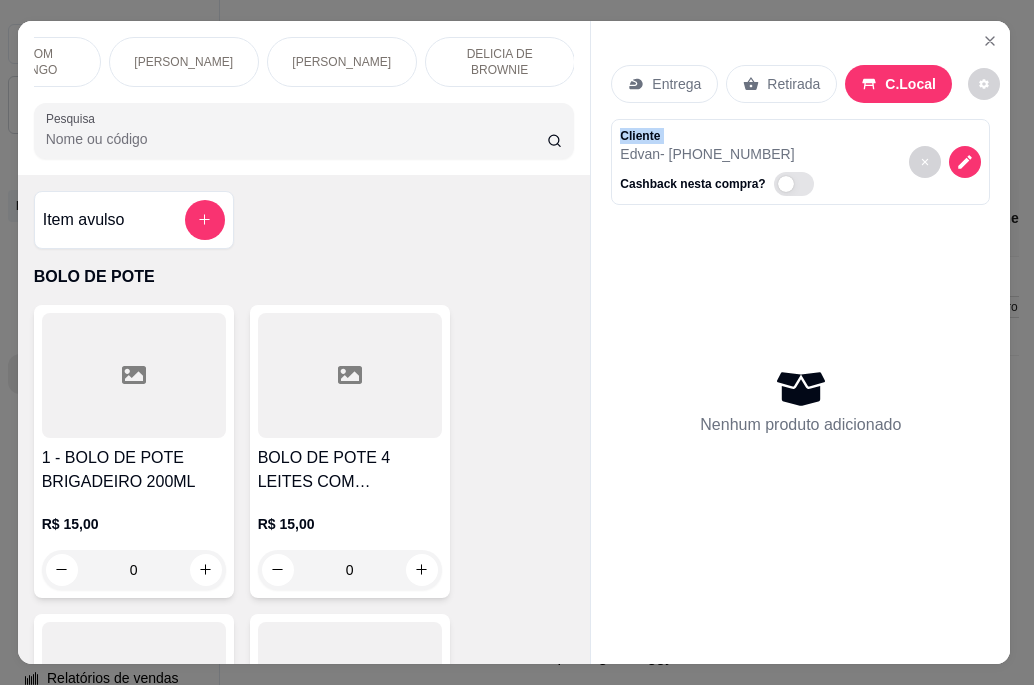 click on "BOLO DE POTE  BOLO GELADO COXINHA DE BRIGADEIRO BOMBOM MORANGO TORTA BANOFFE FATIA TORTA LIMAO DELICIA DE BROWNIE Pesquisa Item avulso BOLO DE POTE  1 - BOLO DE POTE BRIGADEIRO 200ML   R$ 15,00 0 BOLO DE POTE 4 LEITES COM MORANGO   R$ 15,00 0 4LEITES COM ABACAXI    R$ 15,00 0 DUO   R$ 15,00 0 CHOCOMARA    R$ 15,00 0 RED   R$ 15,00 0 DOCE DE LEITE COM AMEIXA   R$ 15,00 0 BOLO DE STIKADINHO   R$ 15,00 0 BOLO GELADO BOLO GELADO COCO (GOSTINHO DE INFANCIA)   R$ 12,00 0 BOLO GELADO CHOCOLATE   R$ 14,00 0 COXINHA DE BRIGADEIRO COXINHA NINHO   R$ 13,00 0 COXINHA AMENDOIN   R$ 13,00 0 COXINHA BRIGADEIRO   R$ 13,00 0 COXINHA MARACUJA   R$ 13,00 0 BOMBOM MORANGO BOMBOM MORANGO   R$ 16,00 0 ESPETO BOMBOM DE UVA   R$ 18,00 0 ESPETINHO DE MORANGO   R$ 14,00 0 TORTA BANOFFE BANOFFE   R$ 14,00 0 FATIA TORTA LIMAO FATIA TORTA DE LIMAO   R$ 0,00 0 DELICIA DE BROWNIE DELICIA DE BROWNIE   R$ 16,00 0 DELICIA DE UVA   R$ 16,00 0 Entrega Retirada C.Local Cliente Edvan   -   [PHONE_NUMBER]" at bounding box center [517, 342] 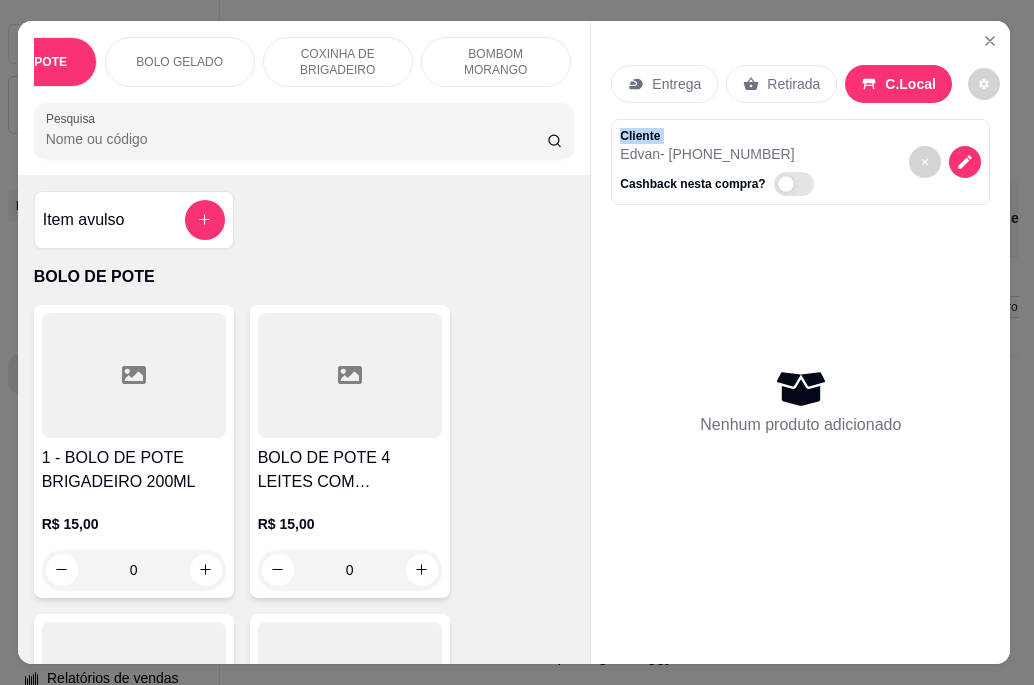 scroll, scrollTop: 0, scrollLeft: 0, axis: both 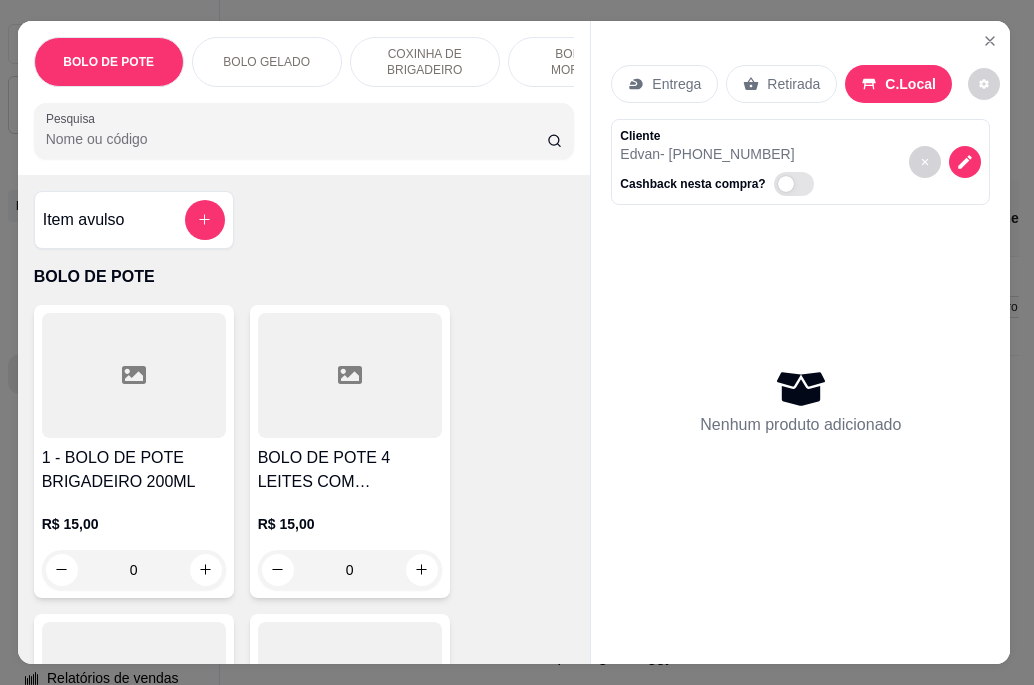 click on "BOLO DE POTE" at bounding box center (109, 62) 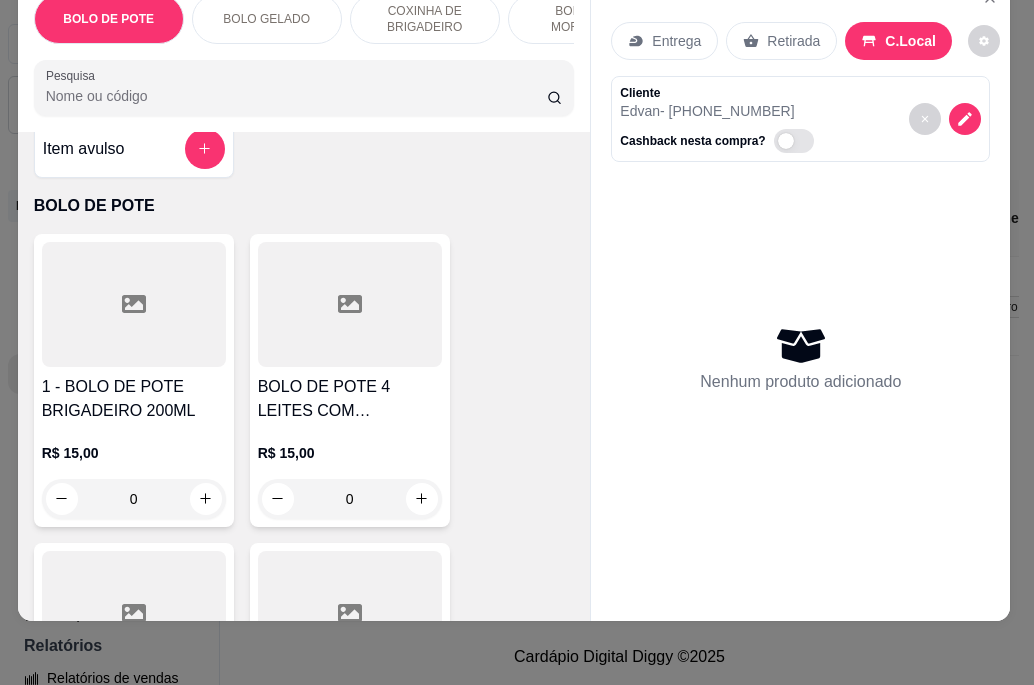 scroll, scrollTop: 0, scrollLeft: 0, axis: both 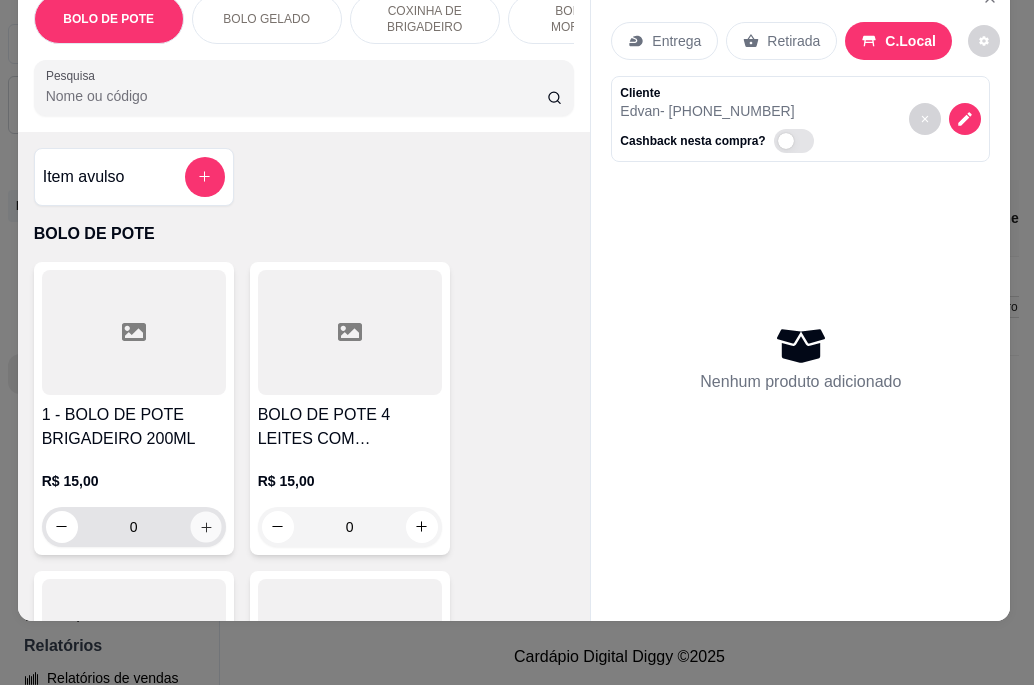 click at bounding box center [205, 526] 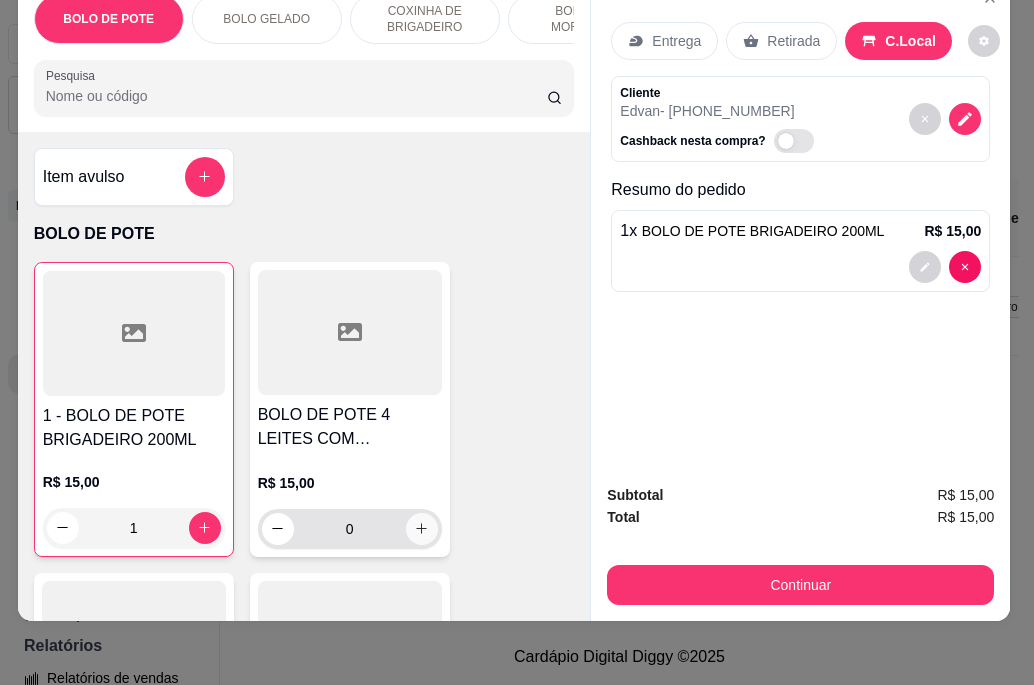 click 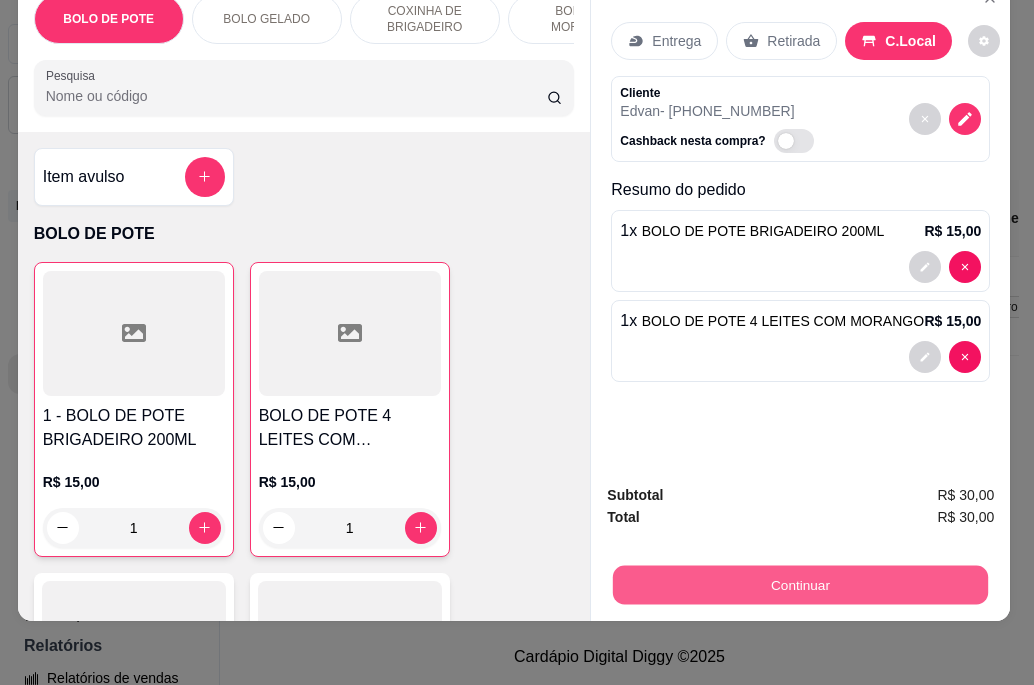 click on "Continuar" at bounding box center [800, 585] 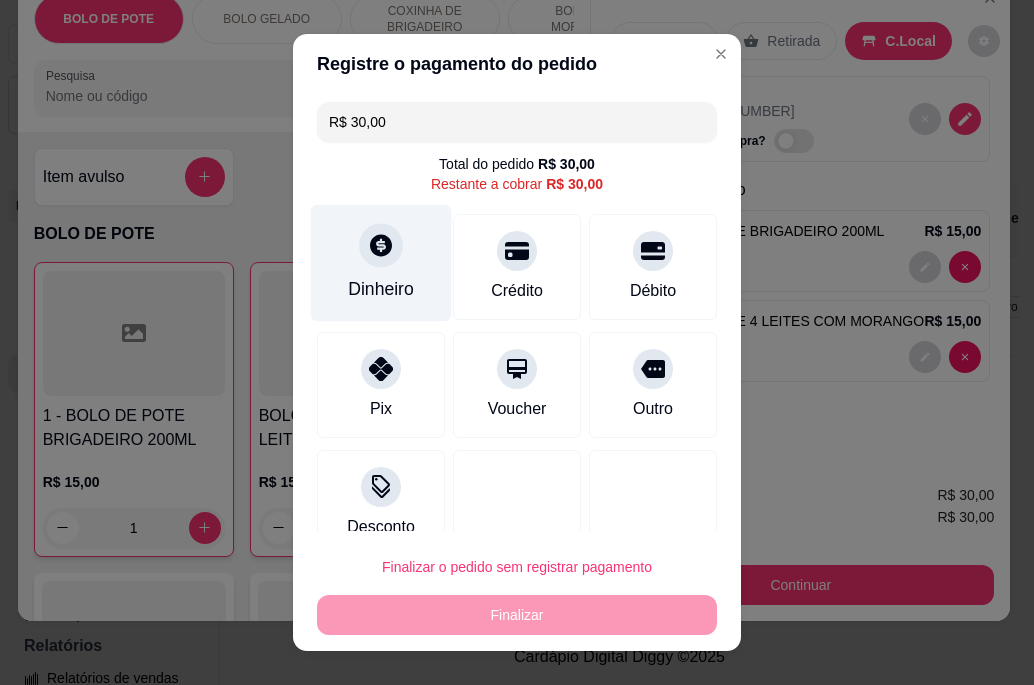 click at bounding box center (381, 246) 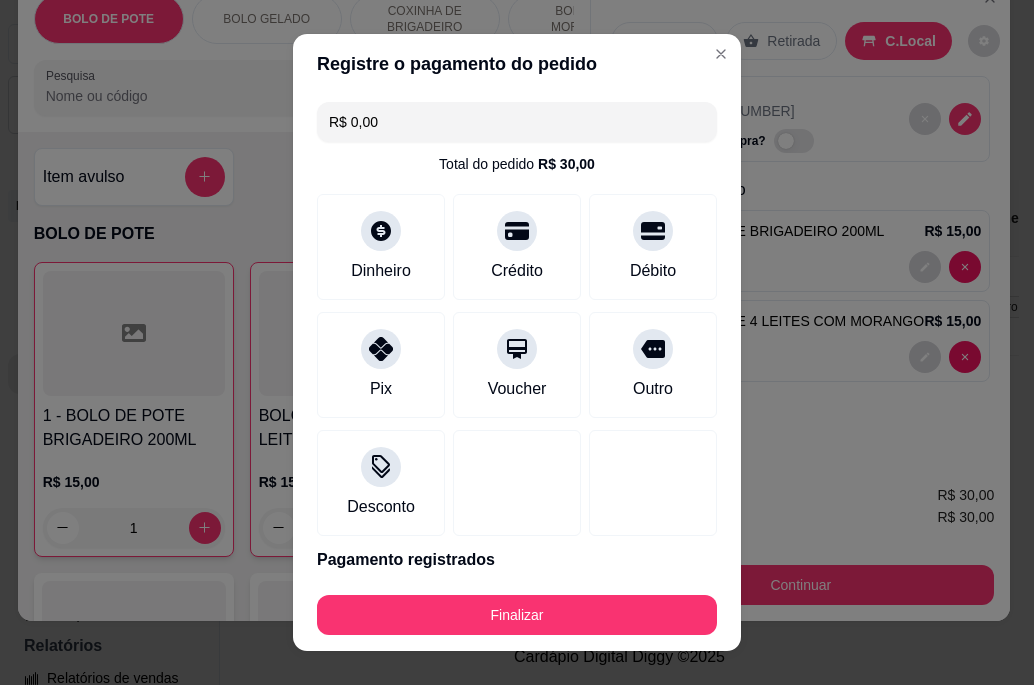 type on "R$ 0,00" 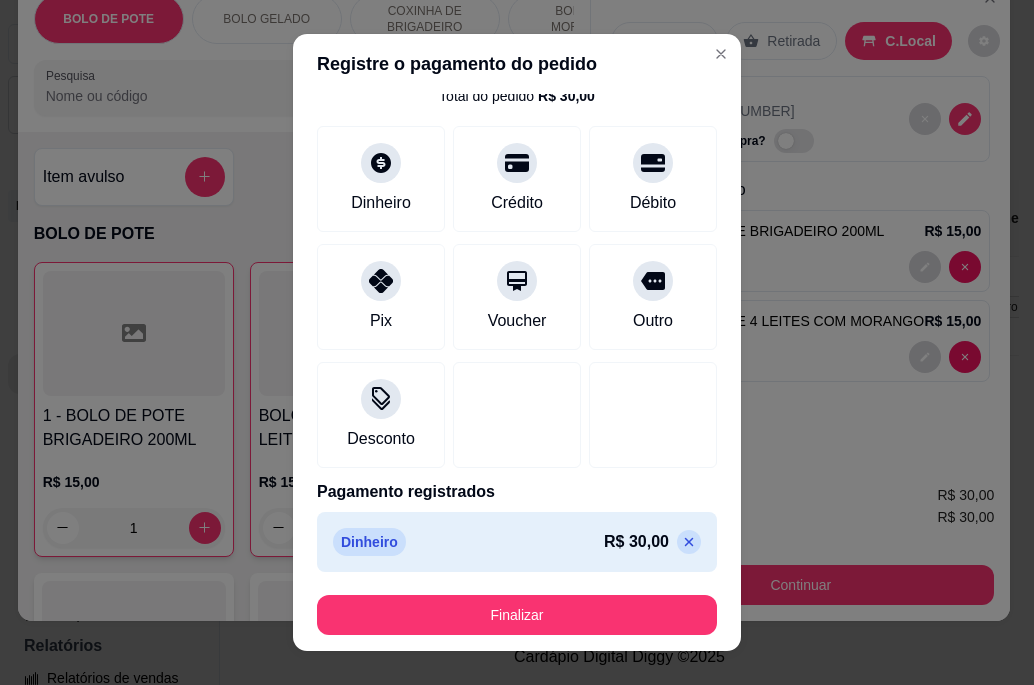 scroll, scrollTop: 69, scrollLeft: 0, axis: vertical 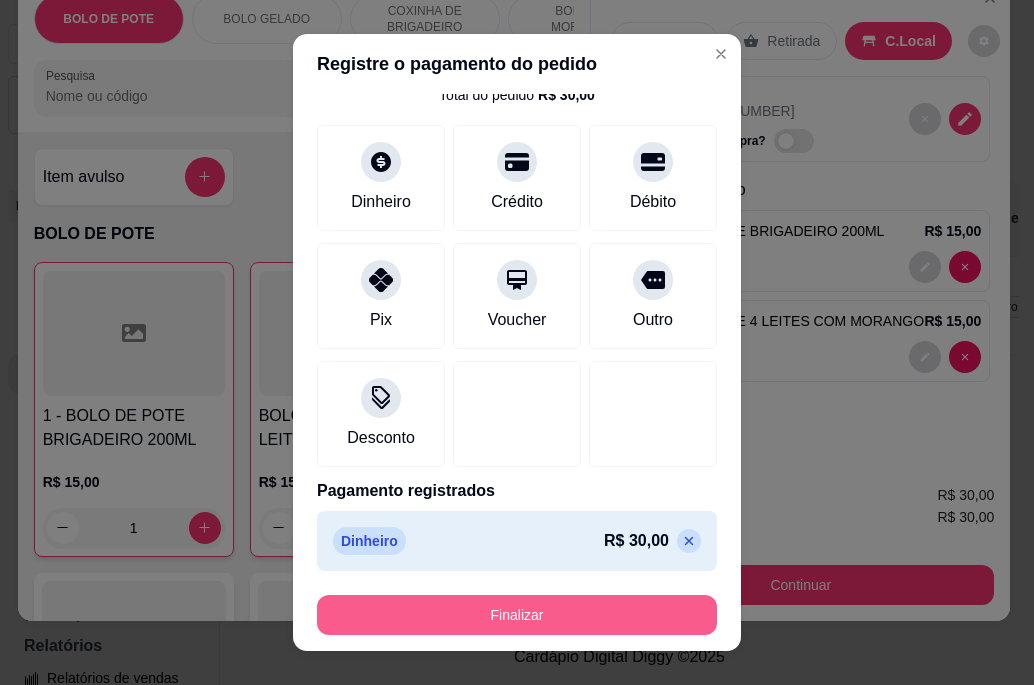click on "Finalizar" at bounding box center (517, 615) 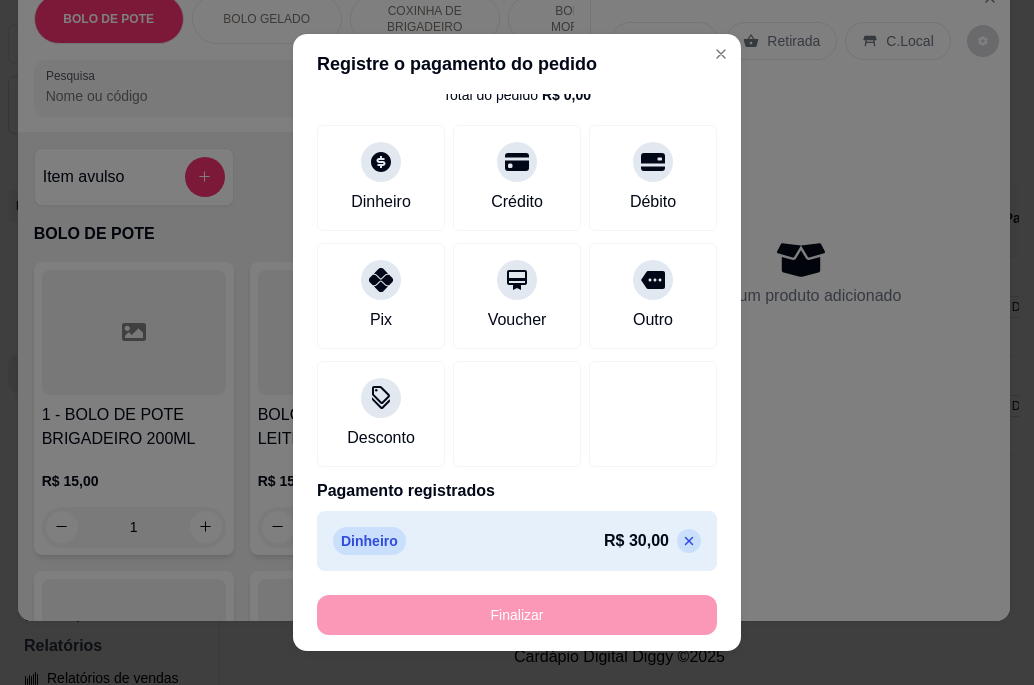 type on "0" 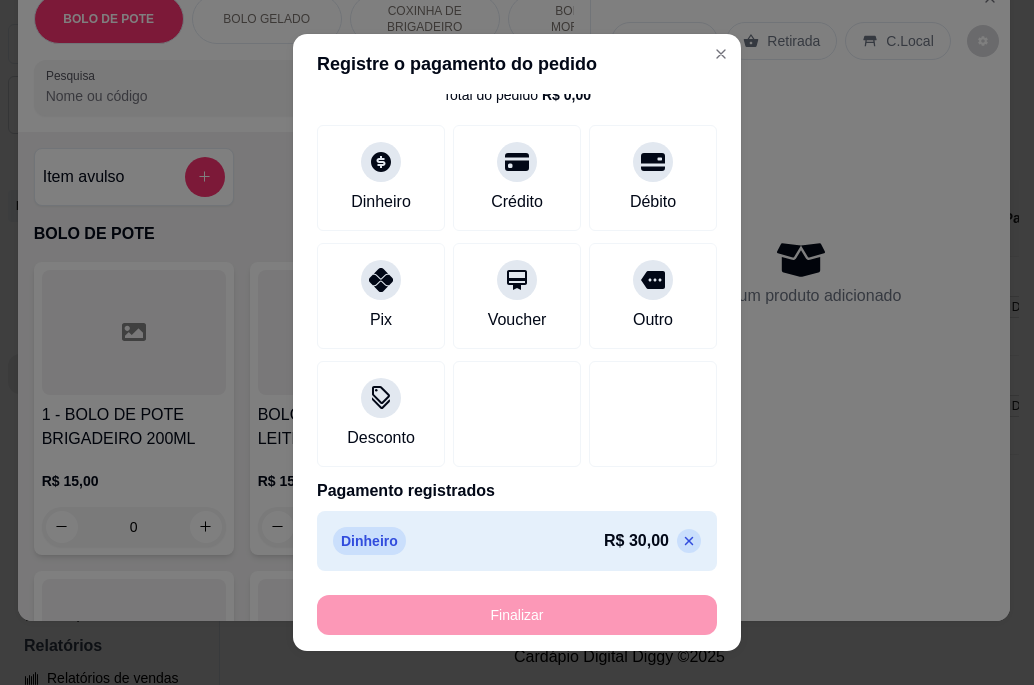 type on "-R$ 30,00" 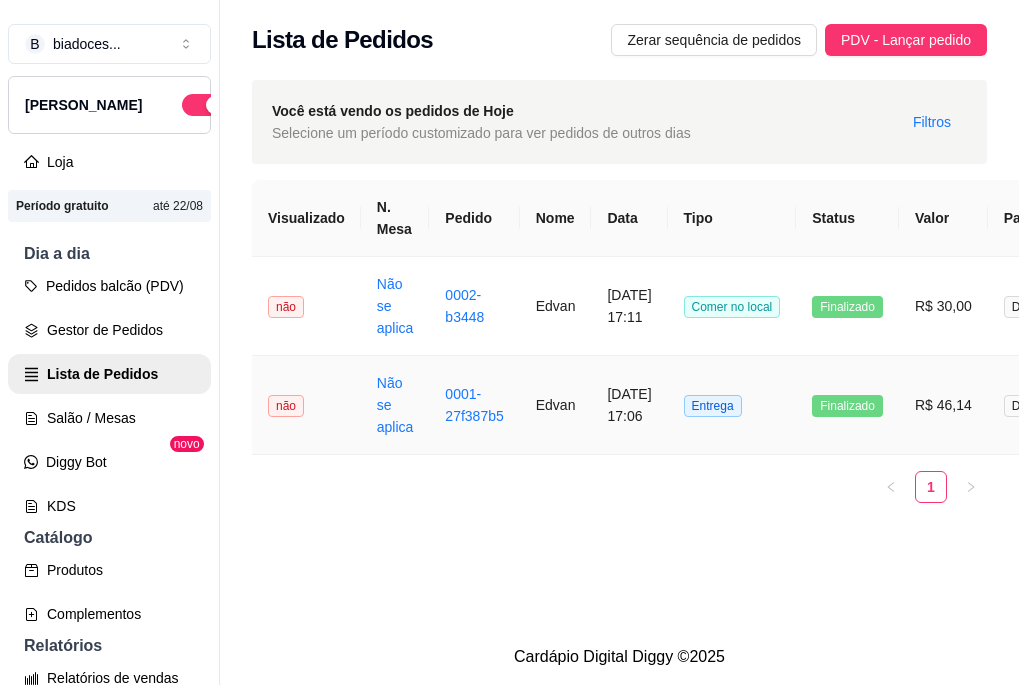click on "[DATE] 17:06" at bounding box center (629, 405) 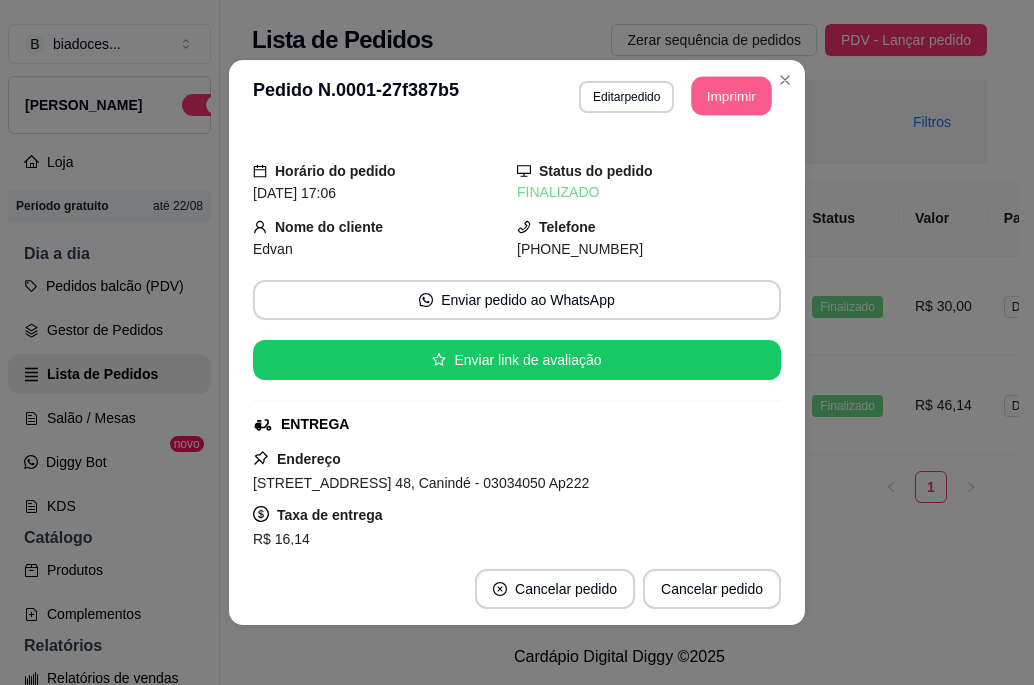 click on "Imprimir" at bounding box center [732, 96] 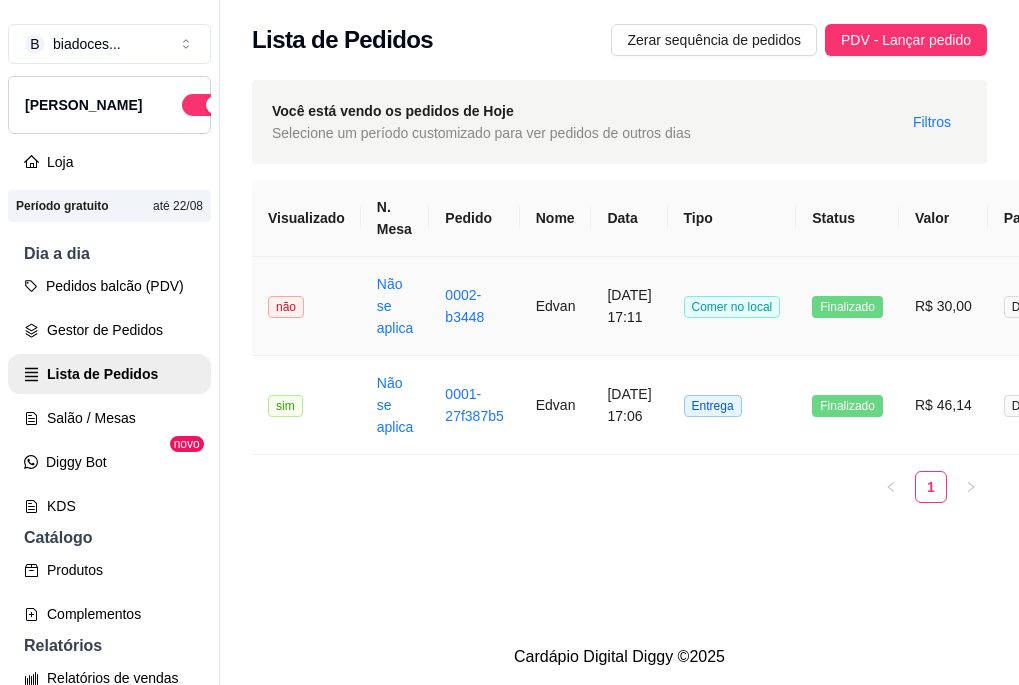 click on "0002-b3448" at bounding box center [474, 306] 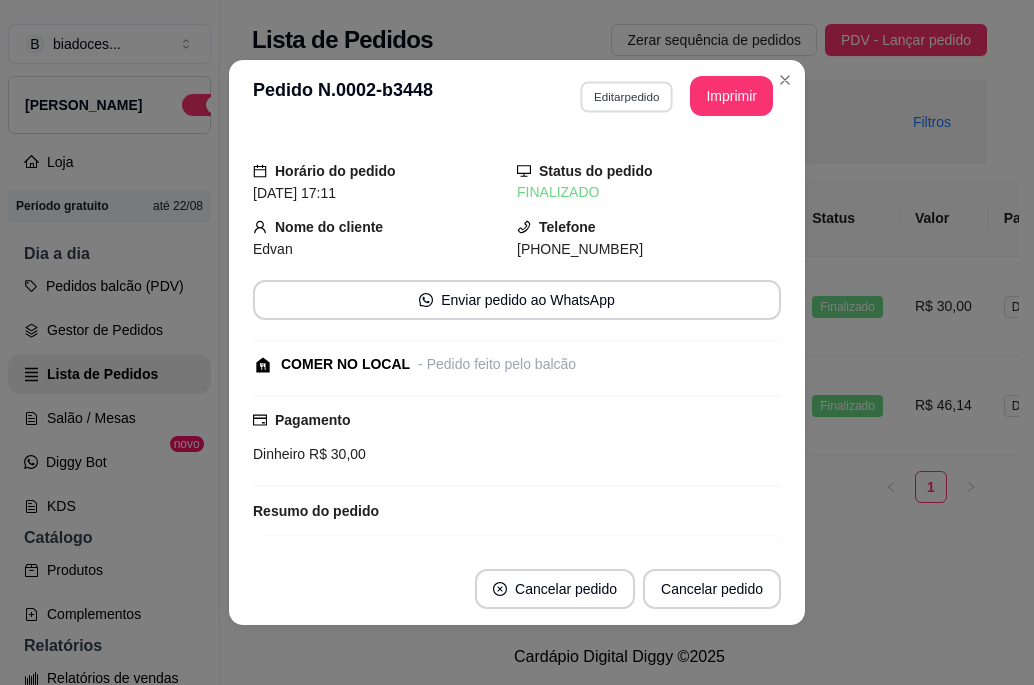 click on "Editar  pedido" at bounding box center [626, 96] 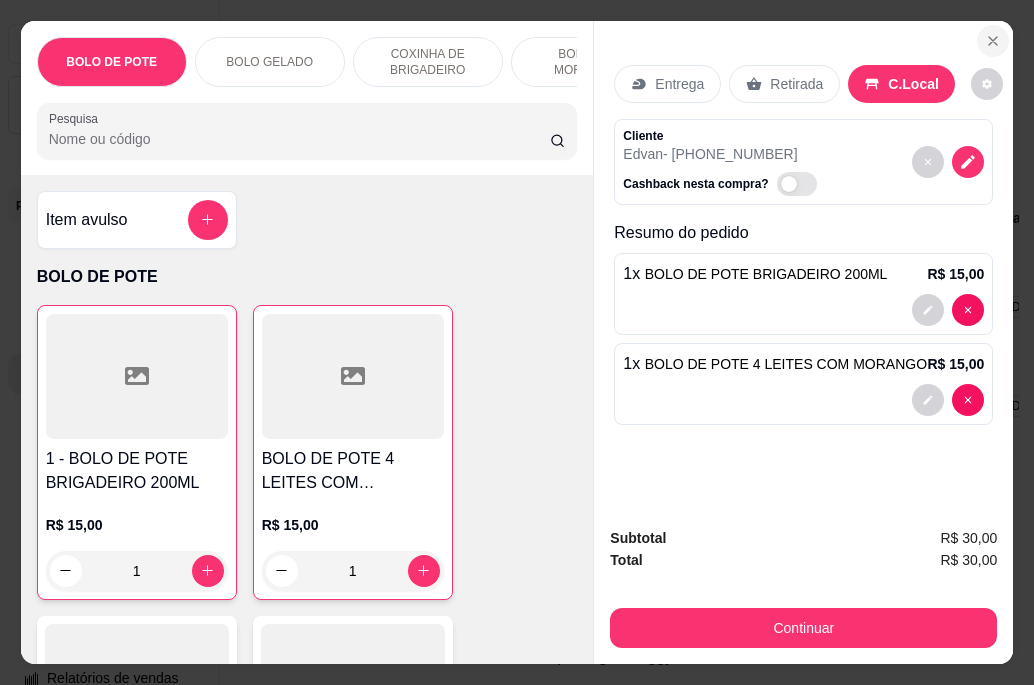 click at bounding box center (993, 41) 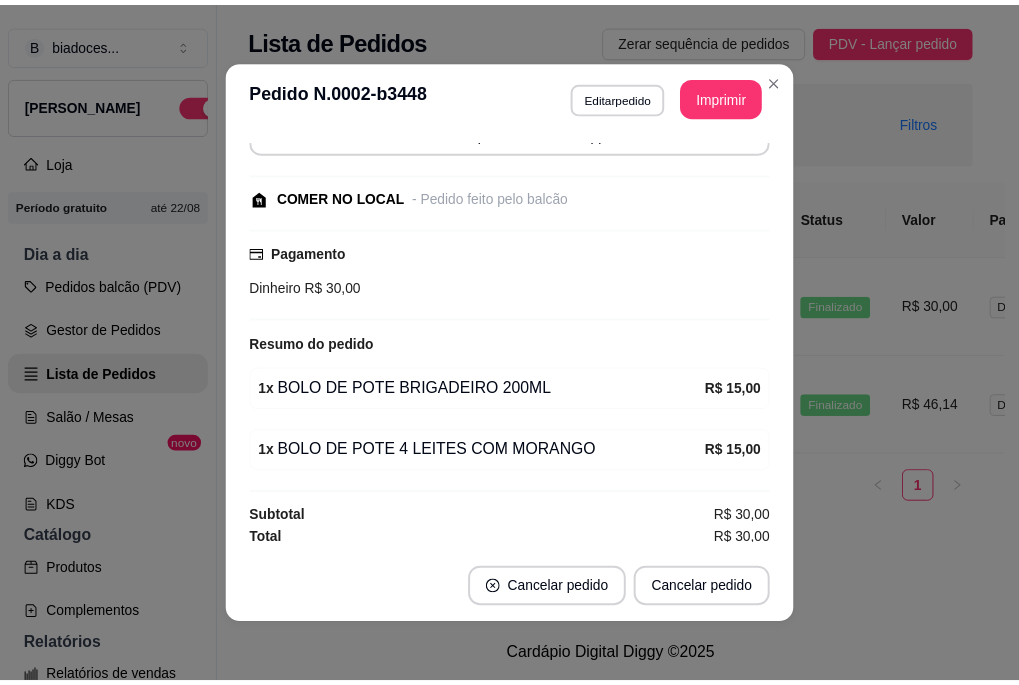 scroll, scrollTop: 172, scrollLeft: 0, axis: vertical 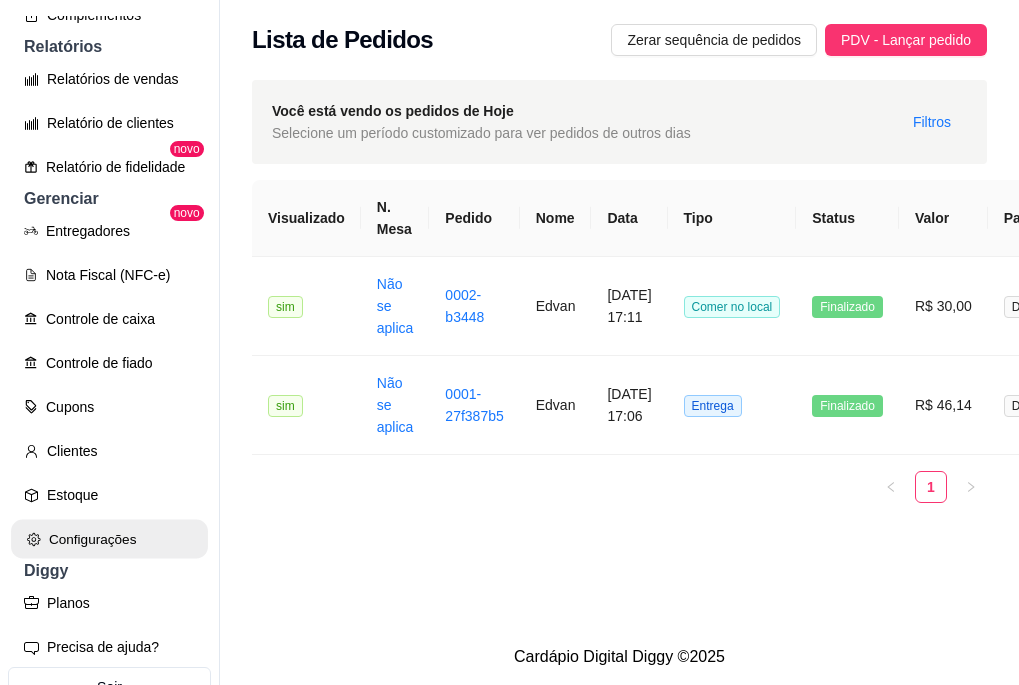 click on "Configurações" at bounding box center [109, 539] 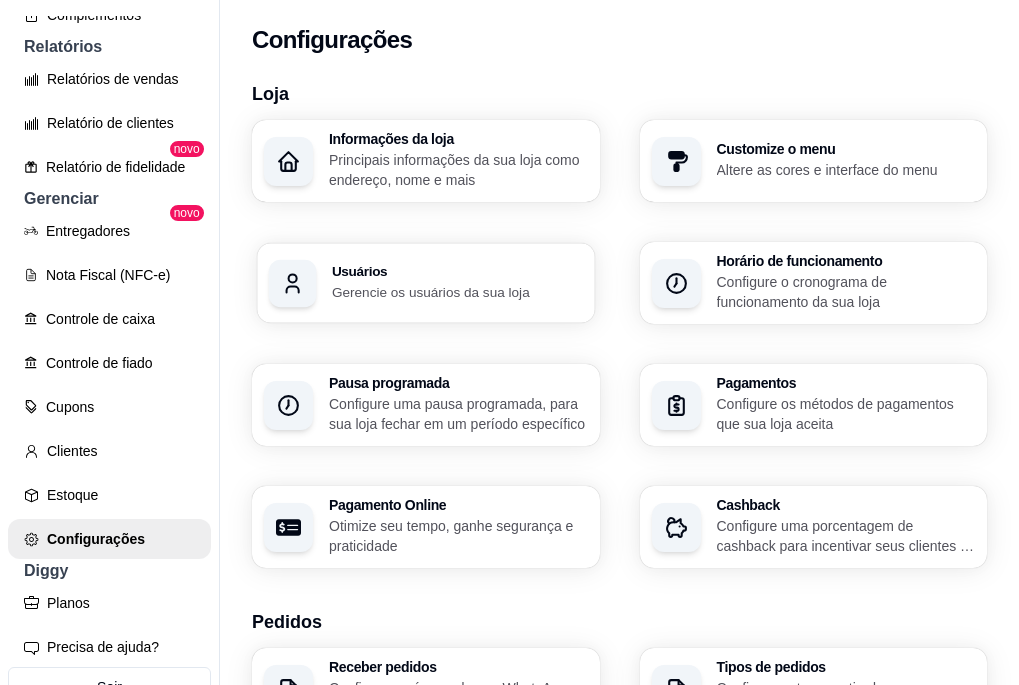 click on "Gerencie os usuários da sua loja" at bounding box center [457, 291] 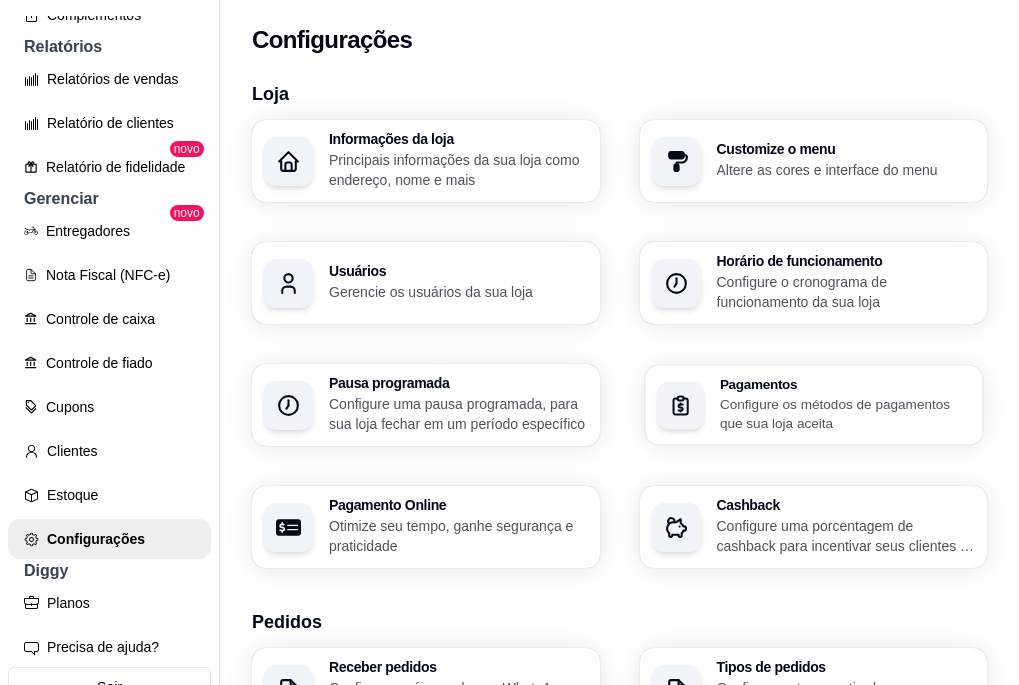 click on "Pagamentos Configure os métodos de pagamentos que sua loja aceita" at bounding box center (813, 405) 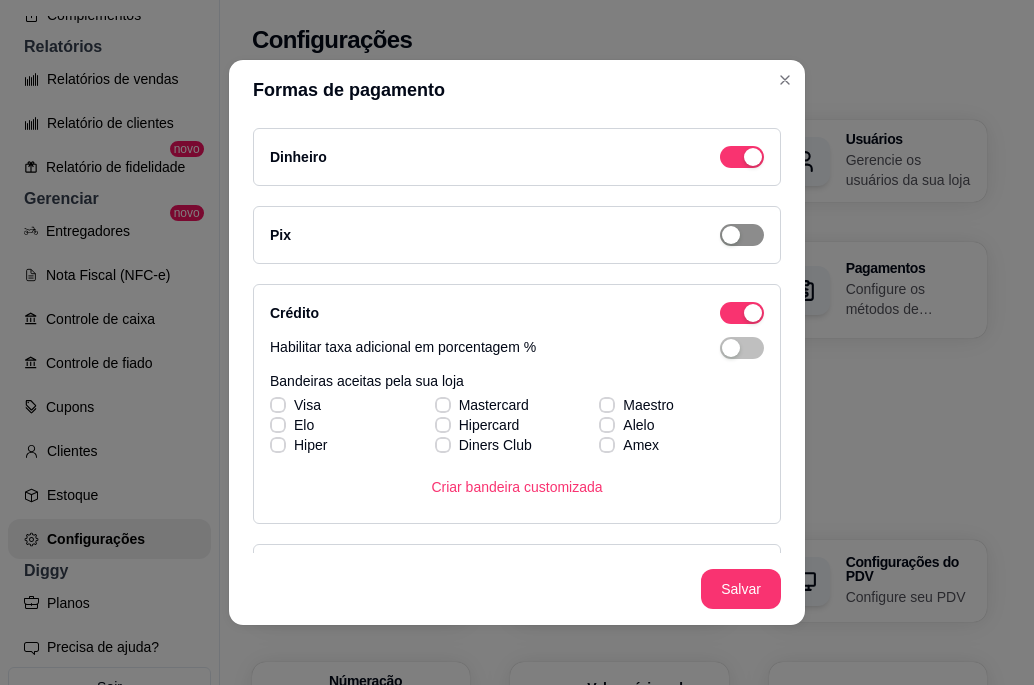 click at bounding box center [742, 157] 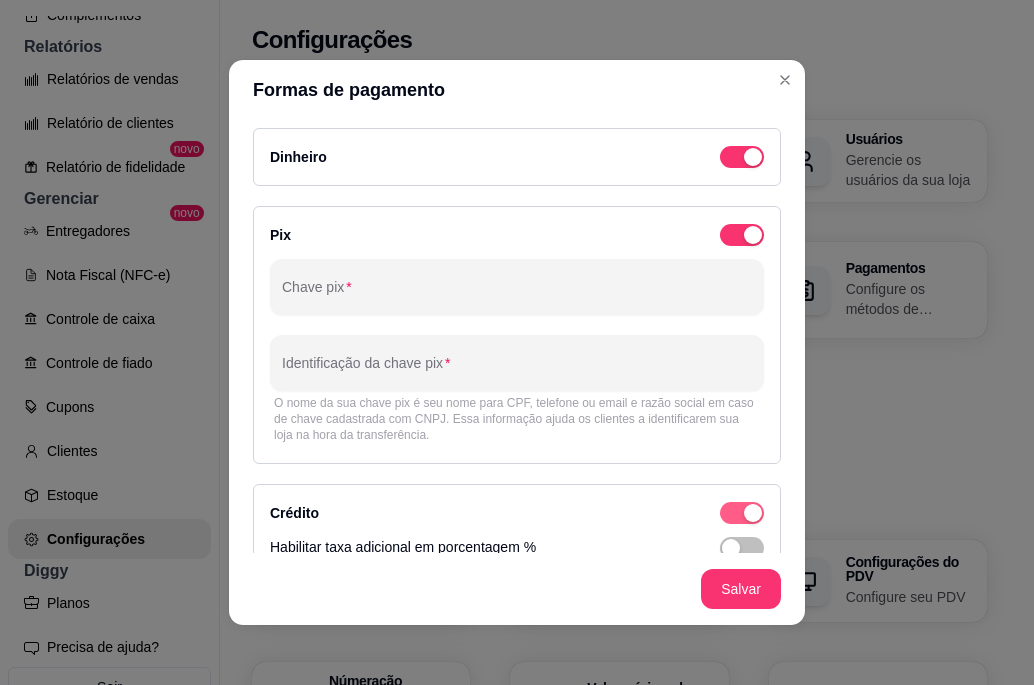 click at bounding box center (742, 157) 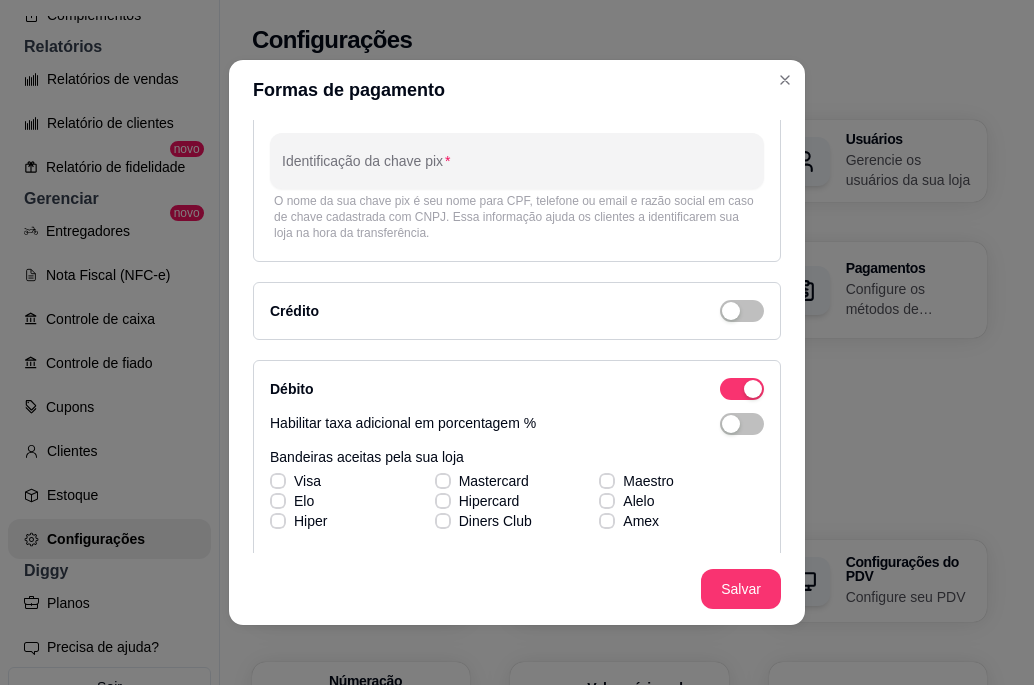 scroll, scrollTop: 240, scrollLeft: 0, axis: vertical 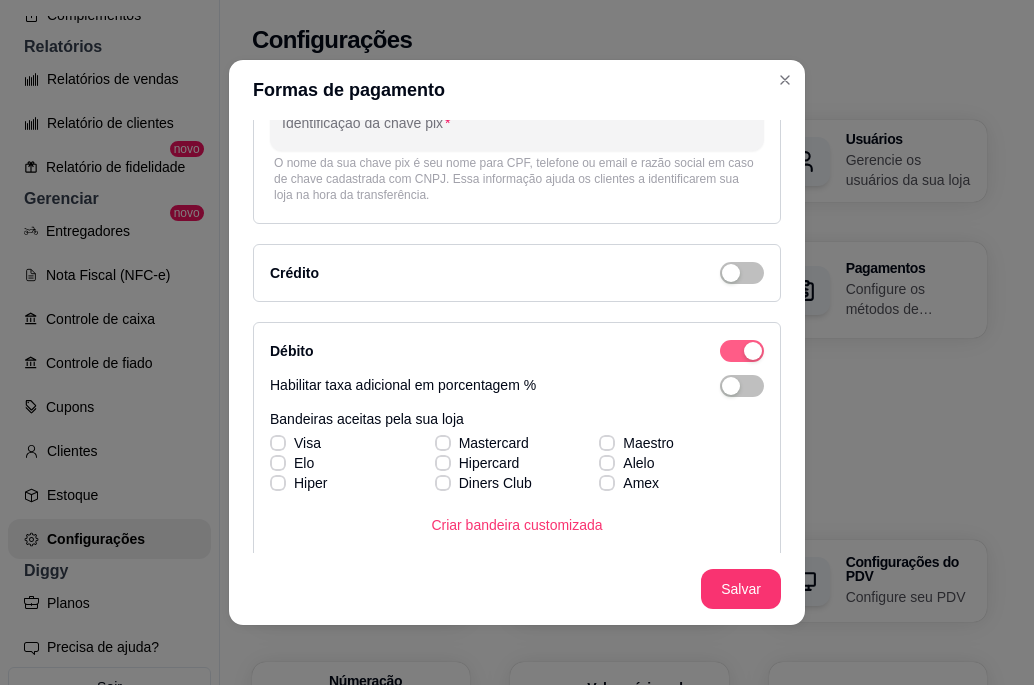 click at bounding box center [753, -83] 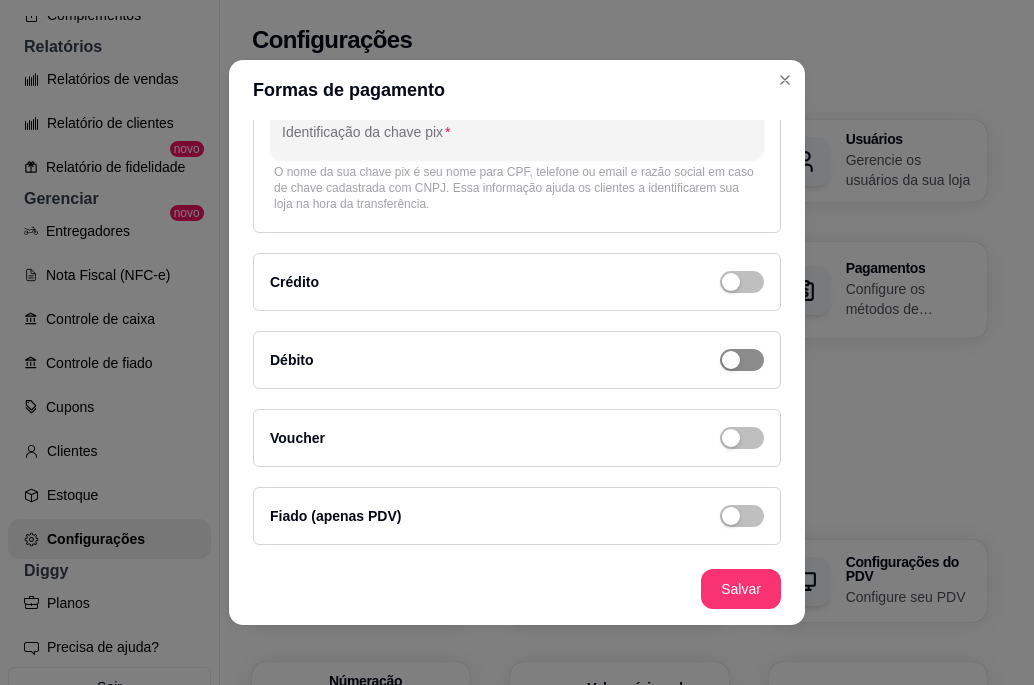 scroll, scrollTop: 231, scrollLeft: 0, axis: vertical 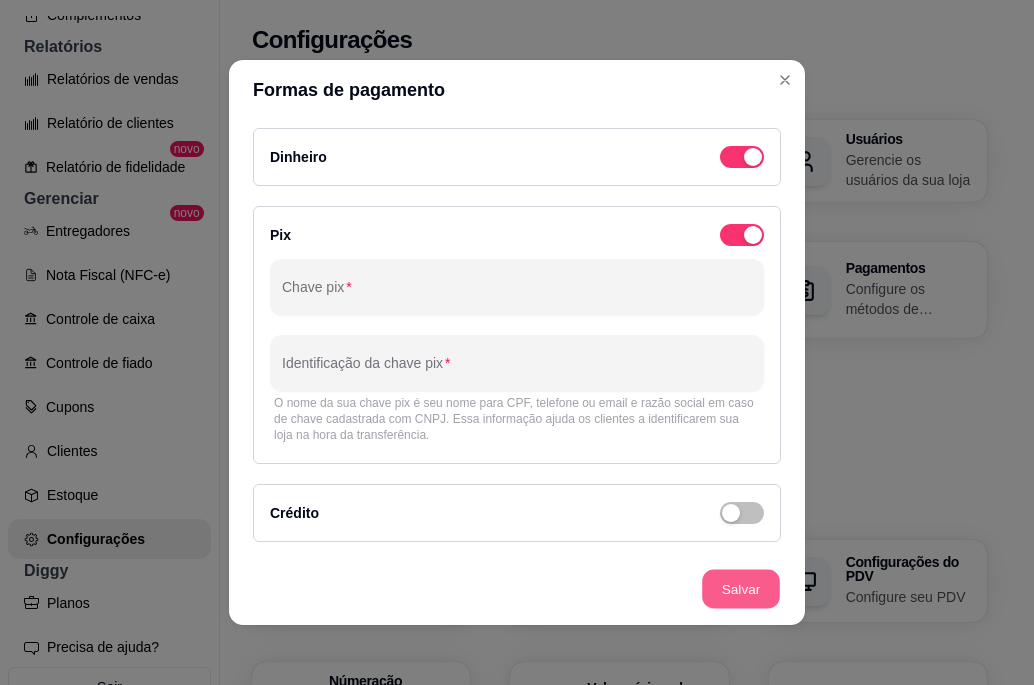 click on "Salvar" at bounding box center (741, 589) 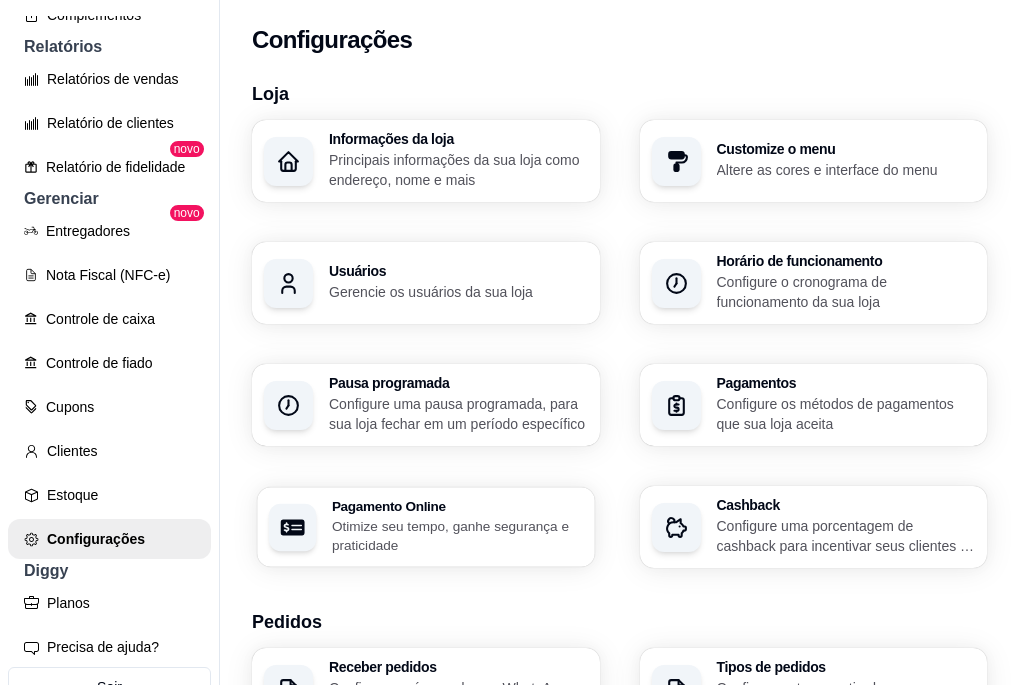 click on "Otimize seu tempo, ganhe segurança e praticidade" at bounding box center [457, 535] 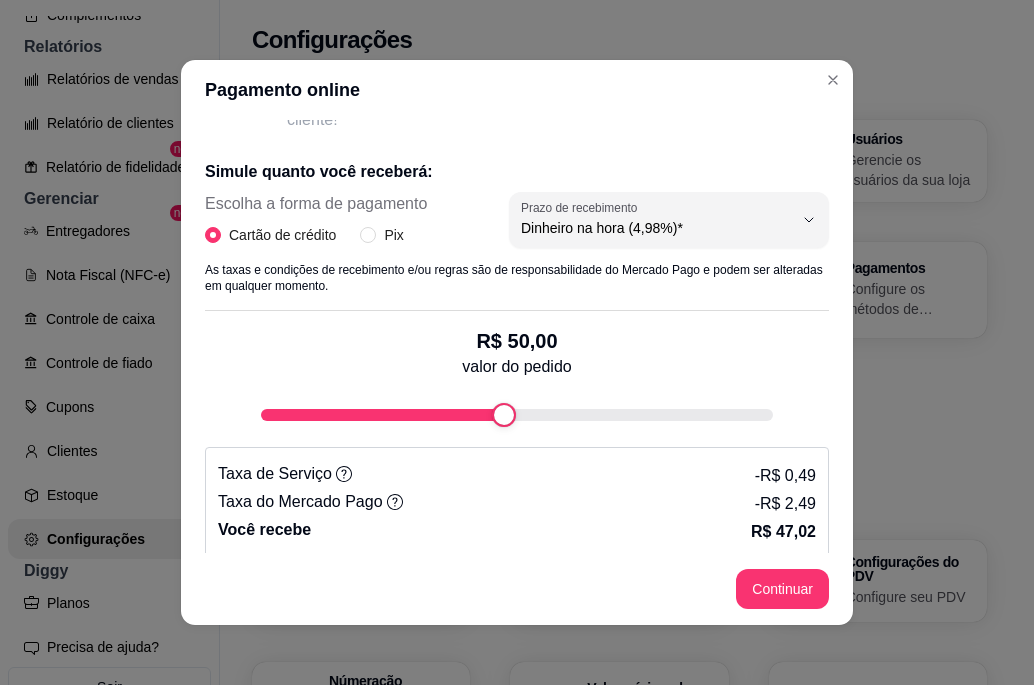 scroll, scrollTop: 372, scrollLeft: 0, axis: vertical 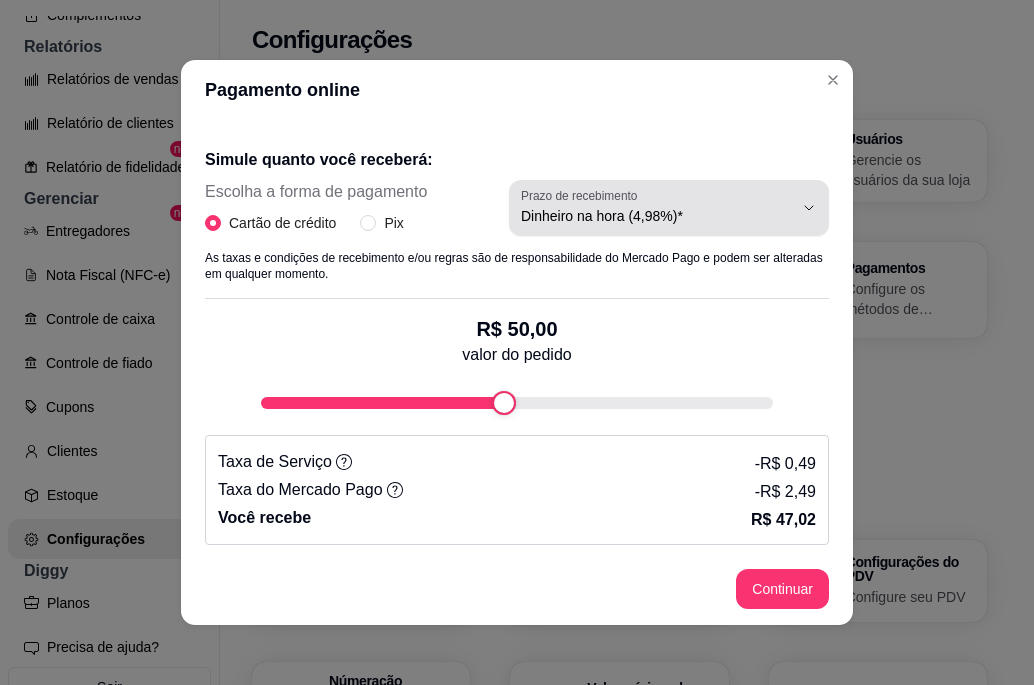 click on "Prazo de recebimento Dinheiro na hora (4,98%)*" at bounding box center (669, 208) 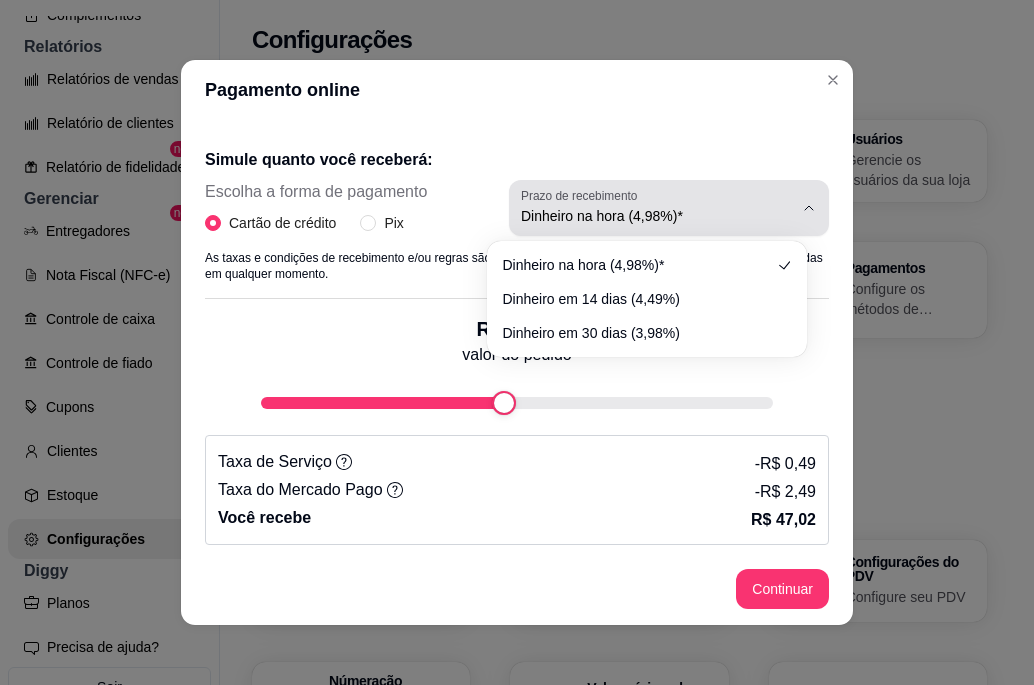 click on "Prazo de recebimento Dinheiro na hora (4,98%)*" at bounding box center (669, 208) 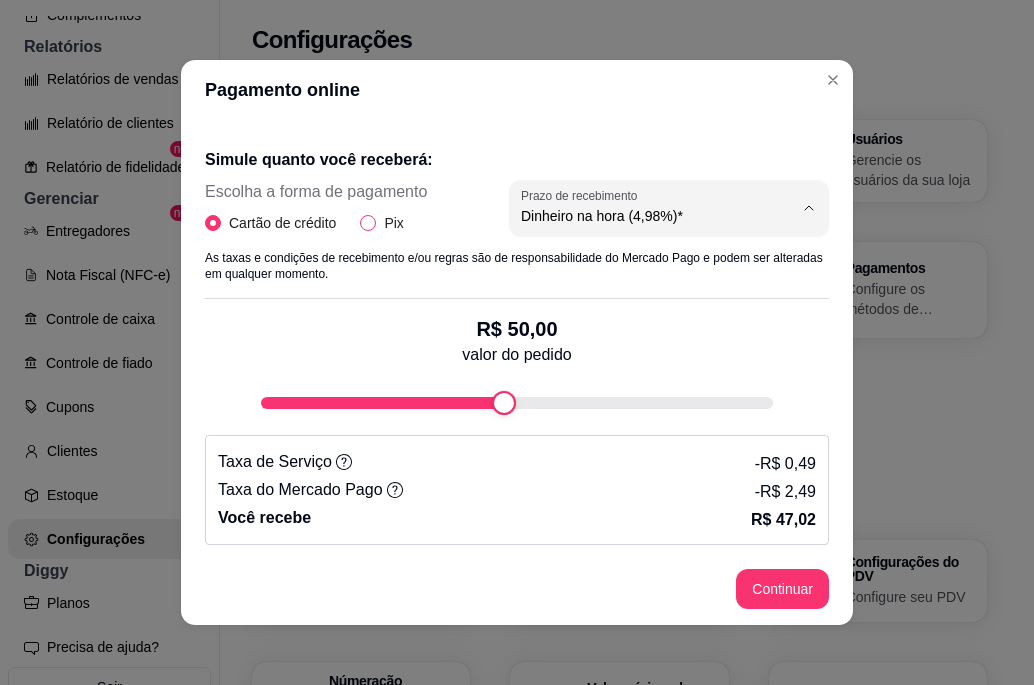 click on "Pix" at bounding box center [368, 223] 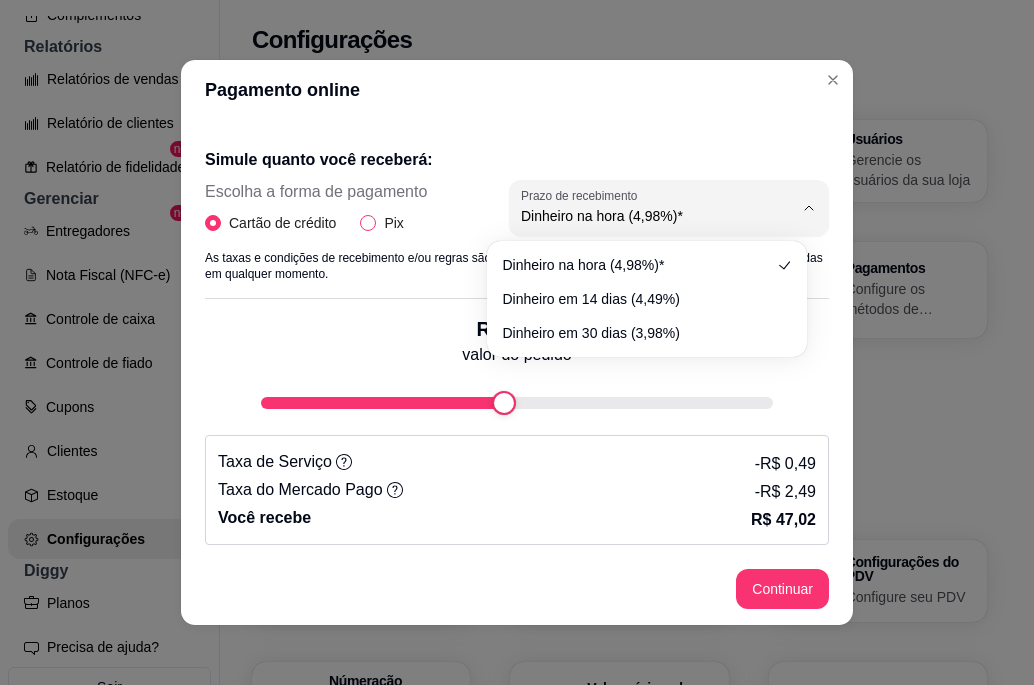 radio on "false" 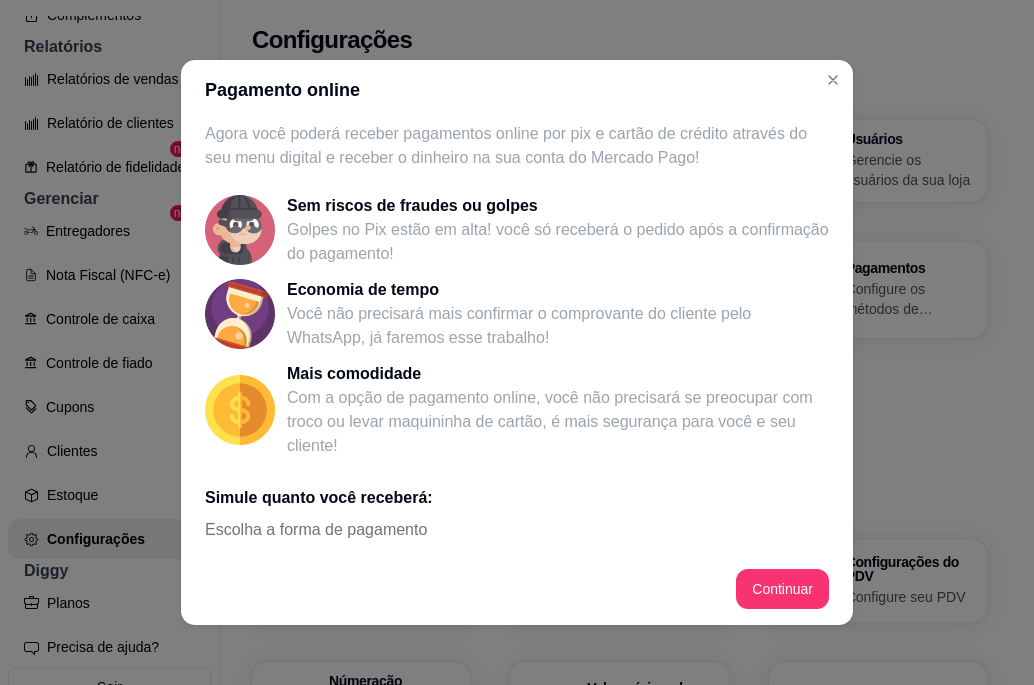 scroll, scrollTop: 12, scrollLeft: 0, axis: vertical 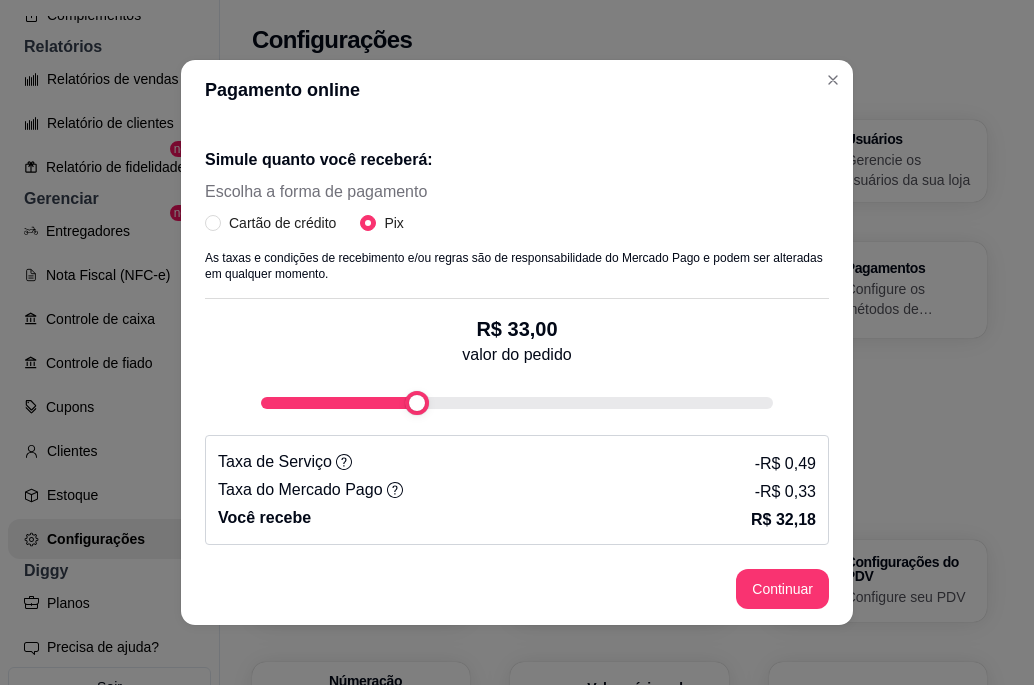 click at bounding box center (517, 403) 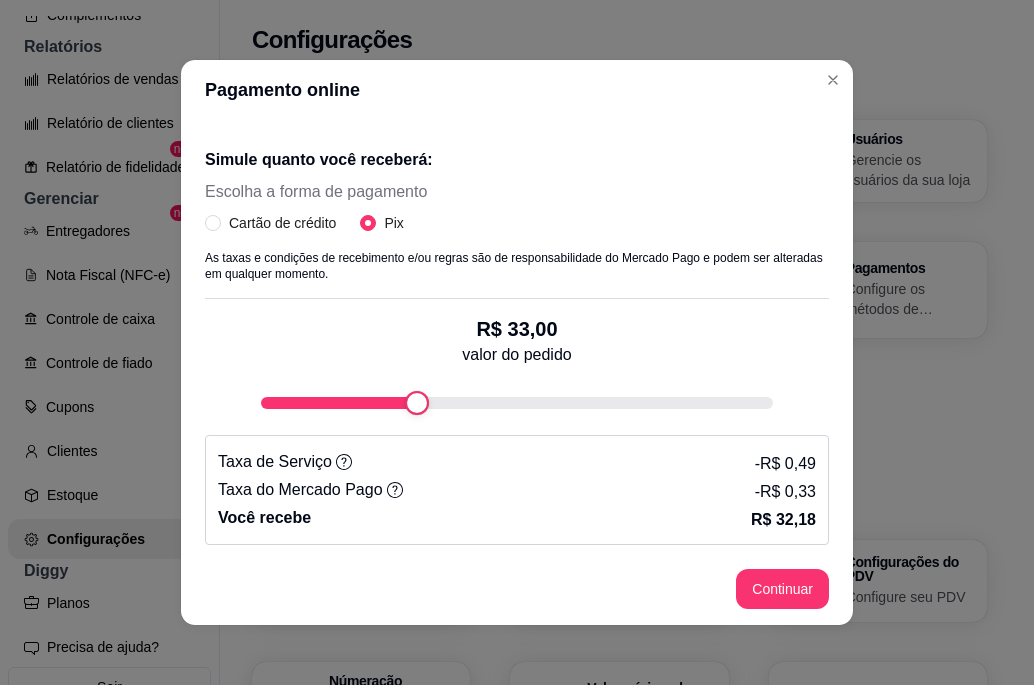 type on "51" 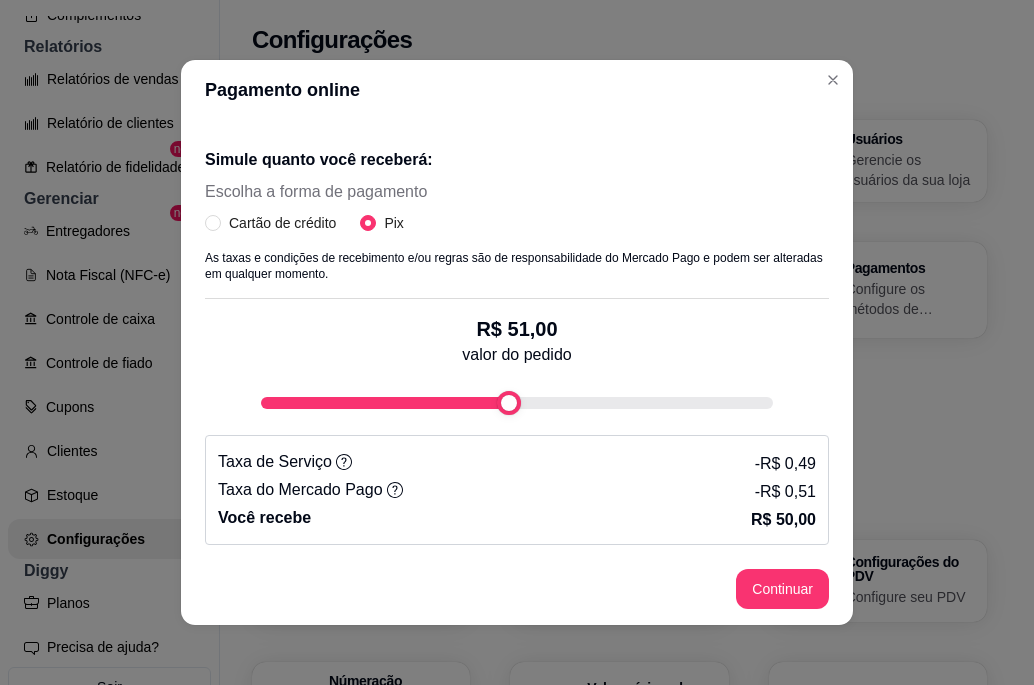 click at bounding box center [517, 403] 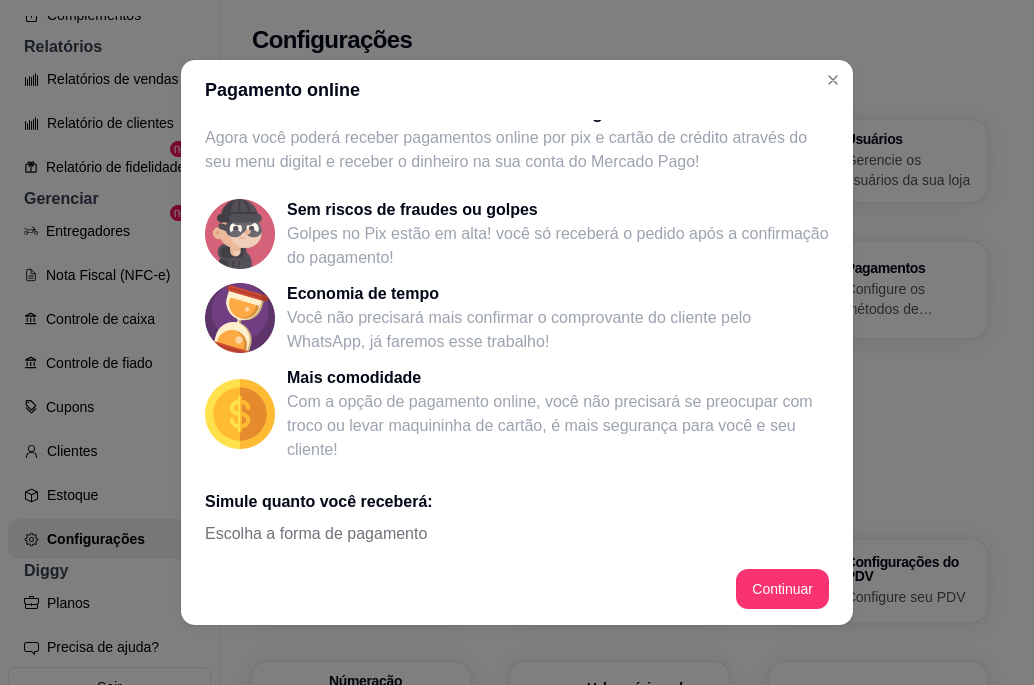 scroll, scrollTop: 0, scrollLeft: 0, axis: both 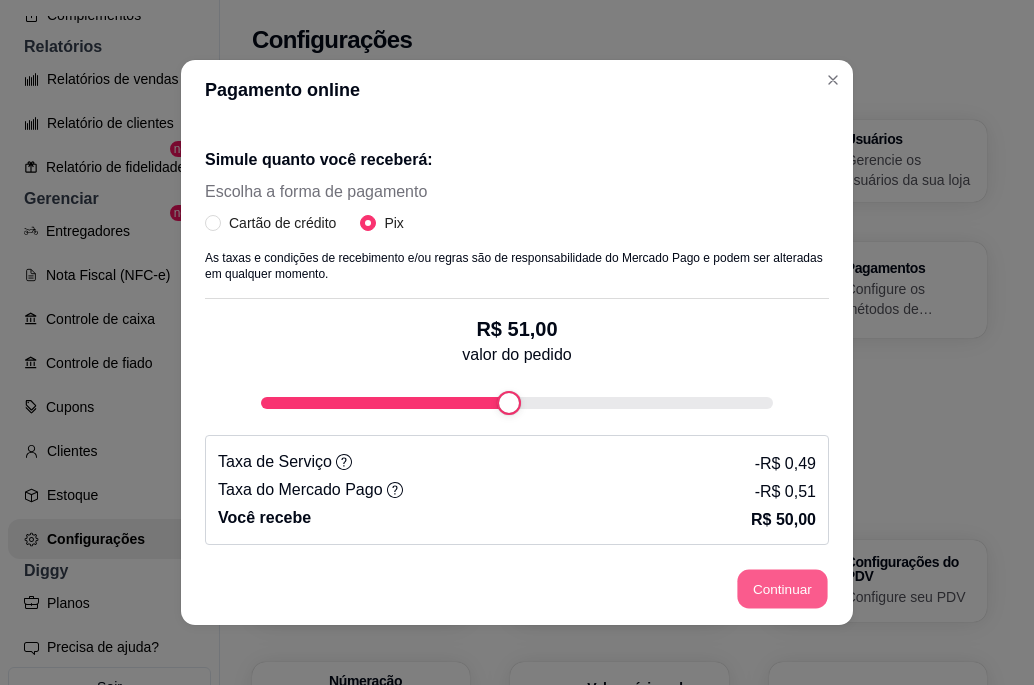 click on "Continuar" at bounding box center [783, 589] 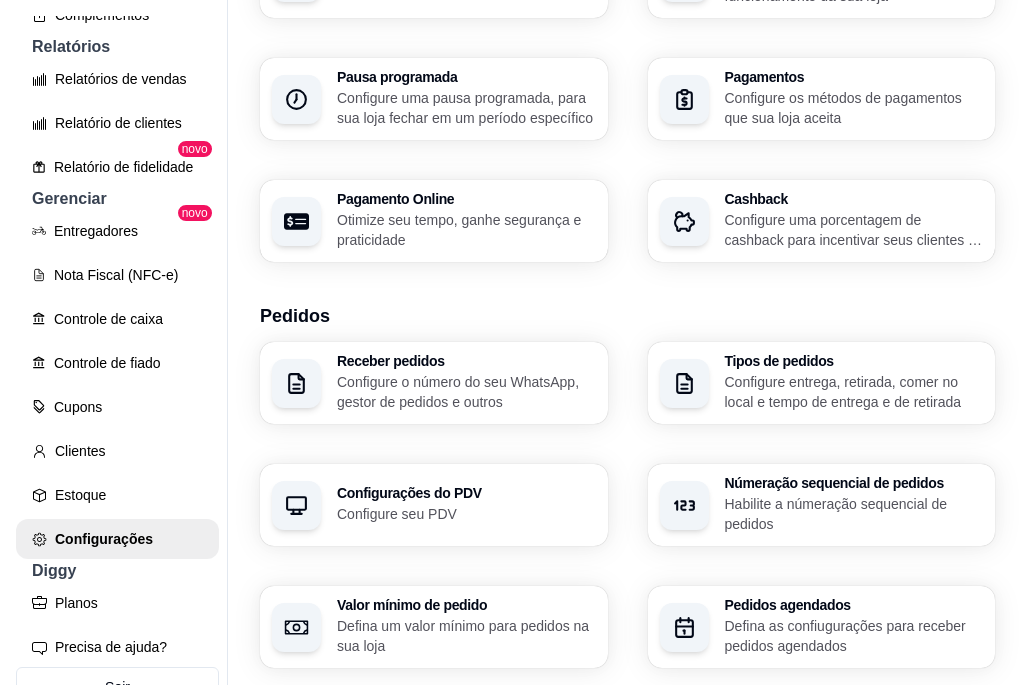 scroll, scrollTop: 320, scrollLeft: 0, axis: vertical 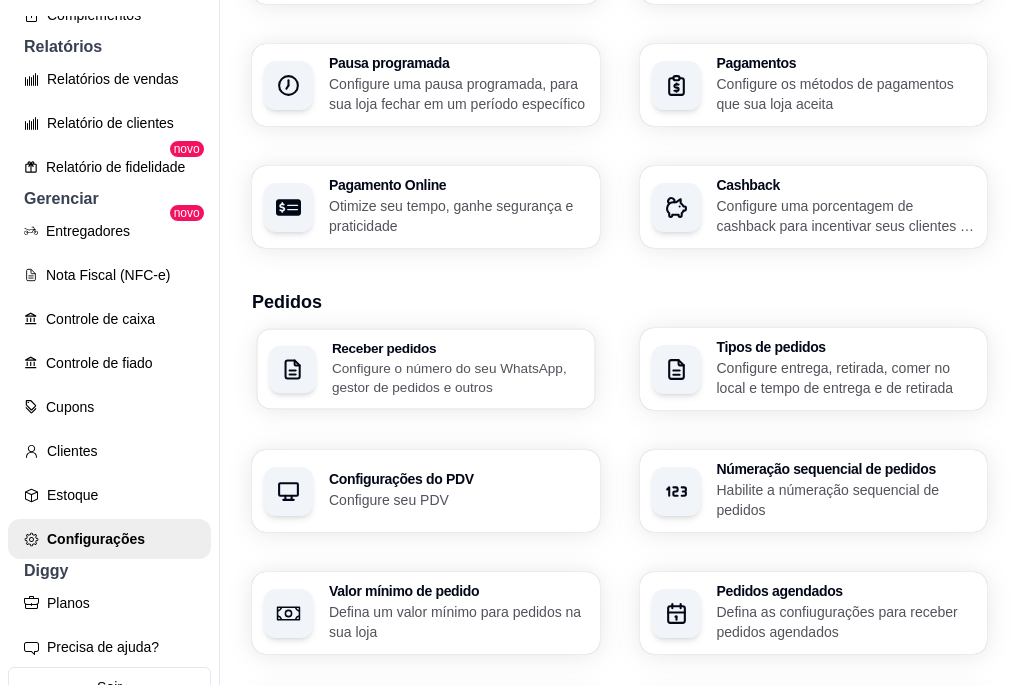 click on "Configure o número do seu WhatsApp, gestor de pedidos e outros" at bounding box center [457, 377] 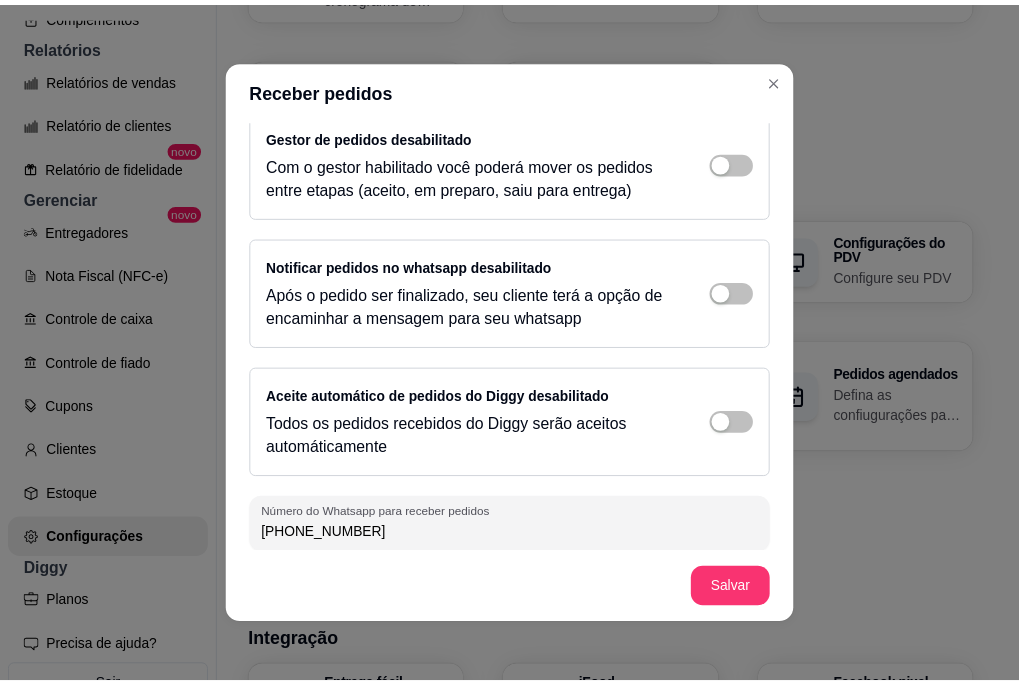 scroll, scrollTop: 159, scrollLeft: 0, axis: vertical 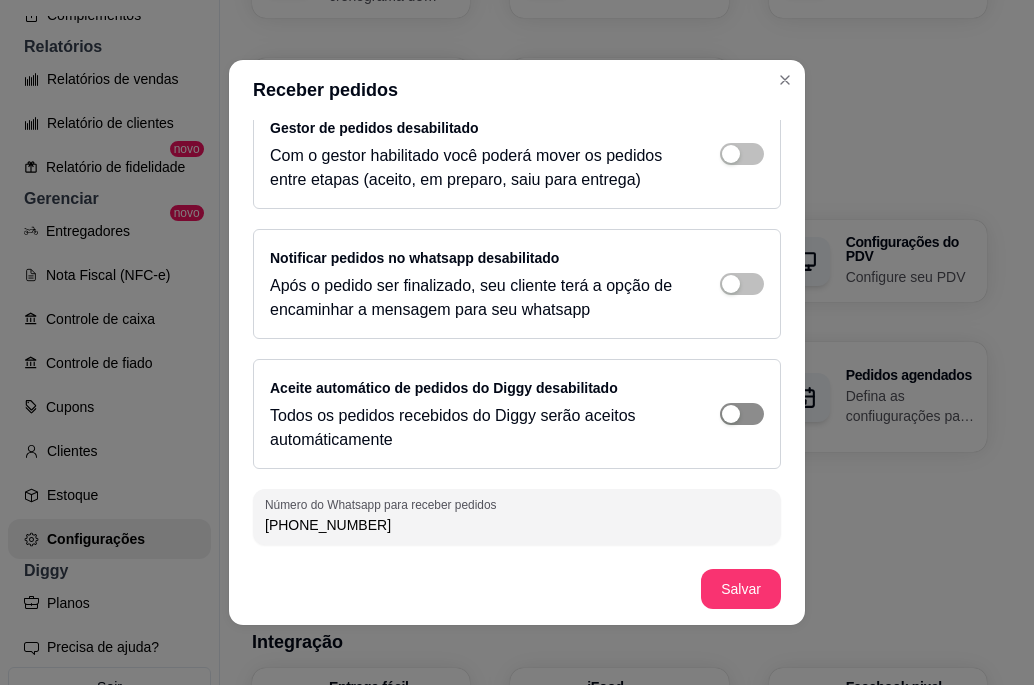 click at bounding box center [742, 24] 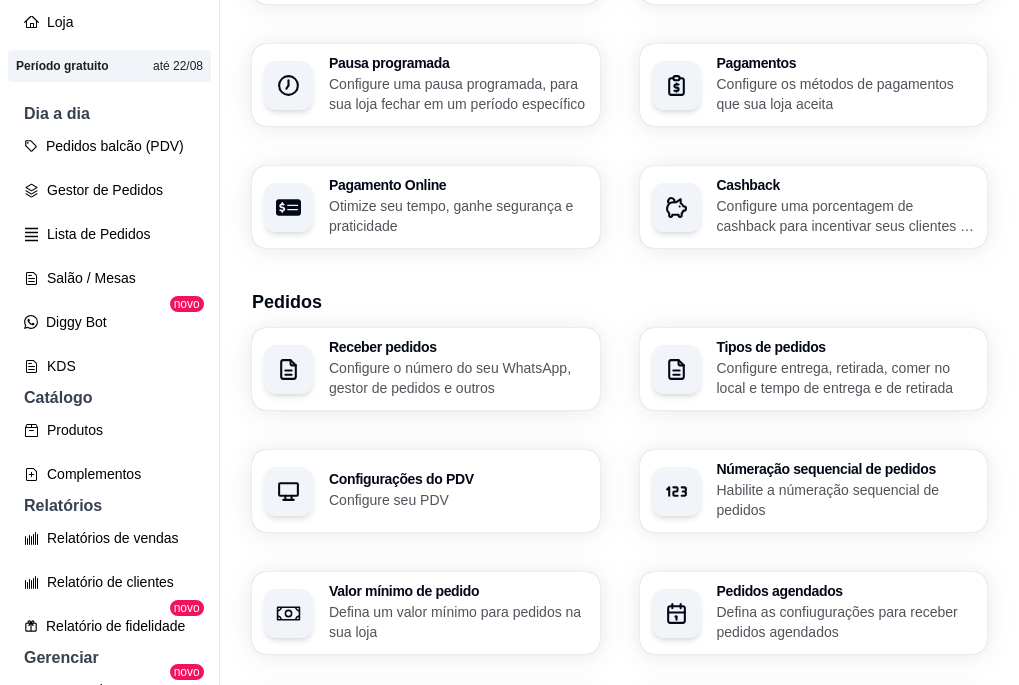 scroll, scrollTop: 132, scrollLeft: 0, axis: vertical 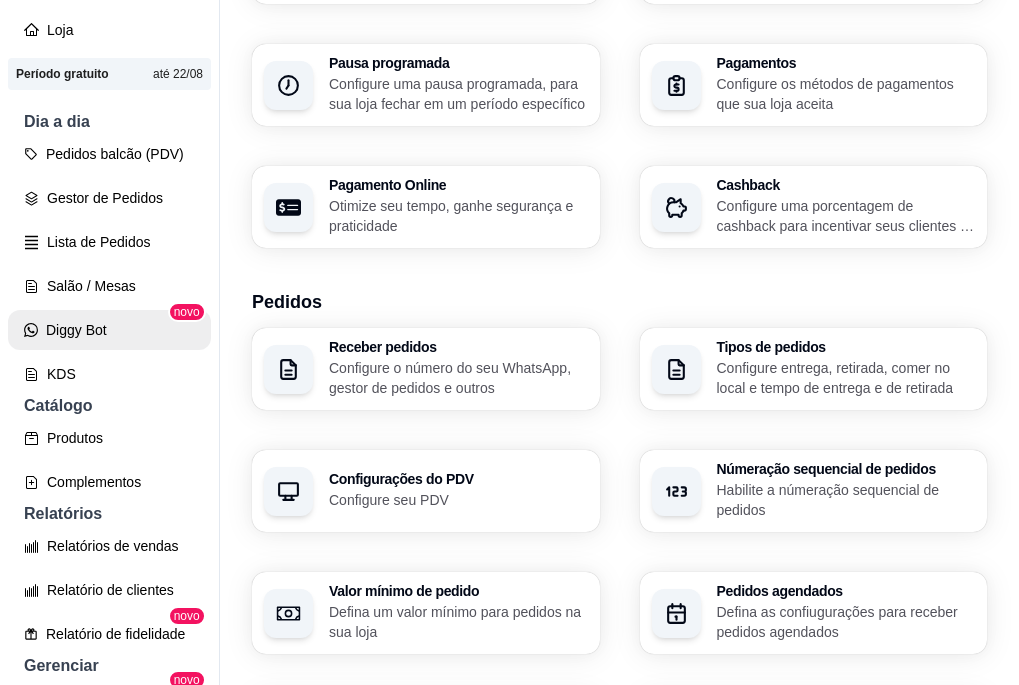 click on "Diggy Bot" at bounding box center [109, 330] 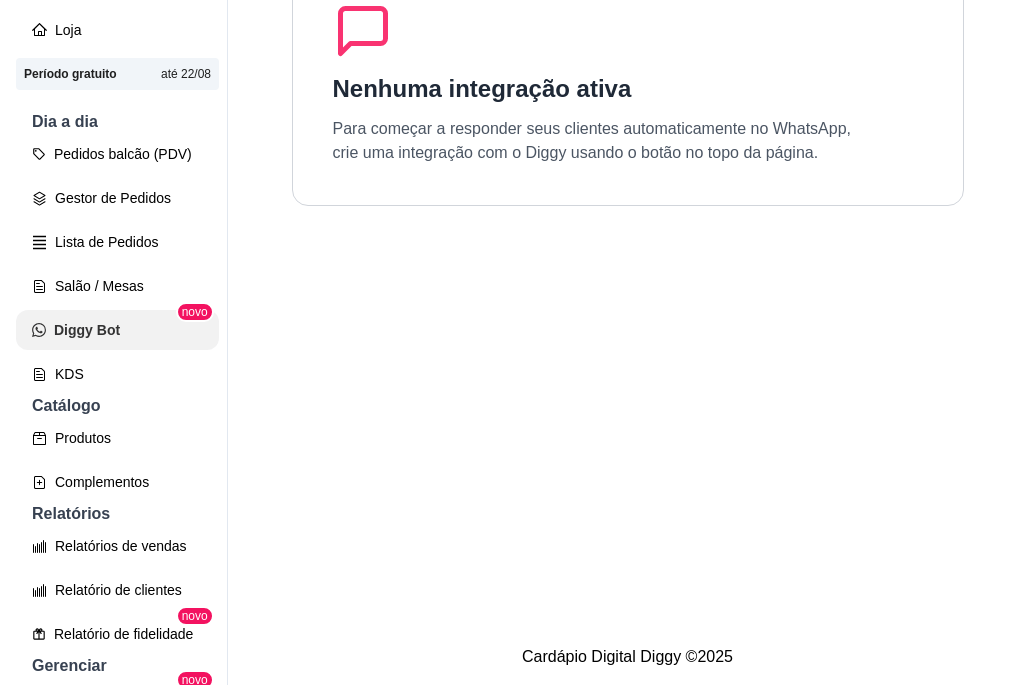scroll, scrollTop: 0, scrollLeft: 0, axis: both 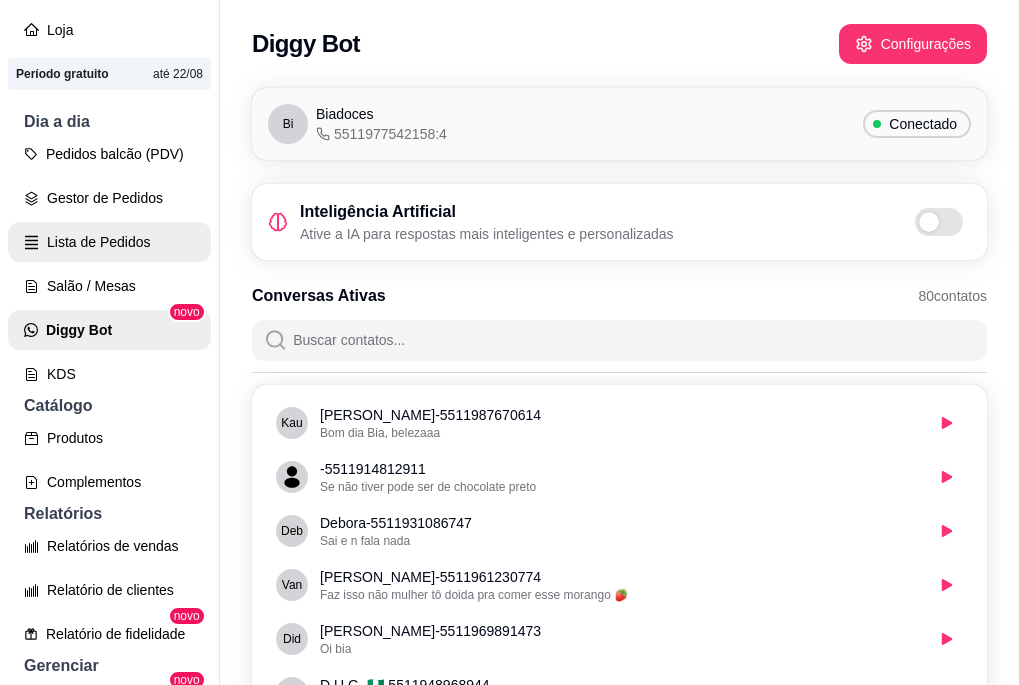 click on "Lista de Pedidos" at bounding box center [109, 242] 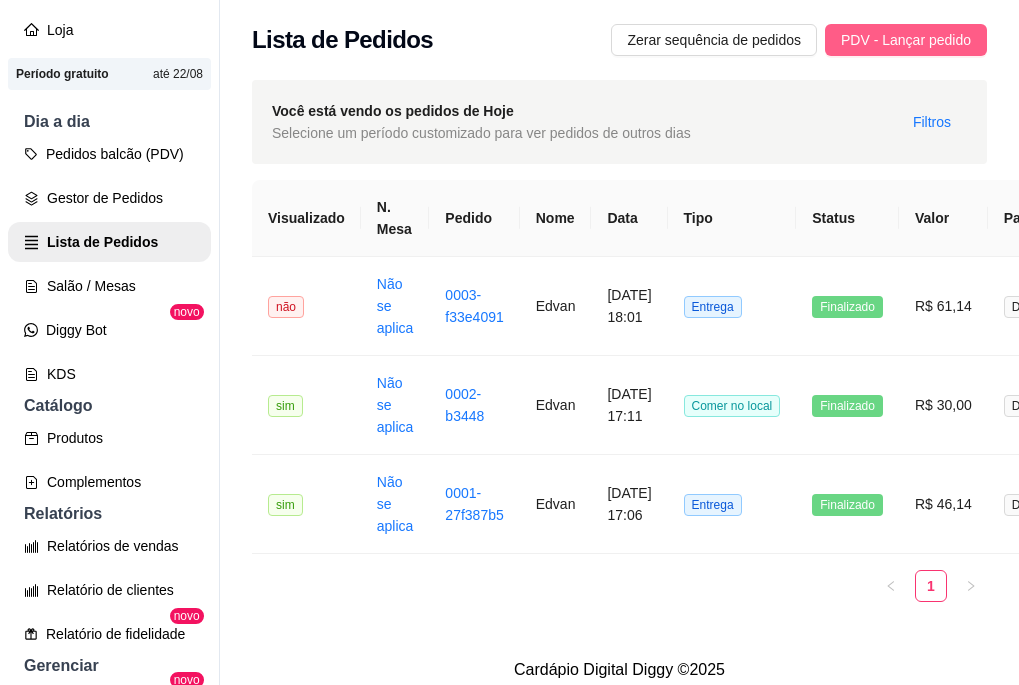 click on "PDV - Lançar pedido" at bounding box center (906, 40) 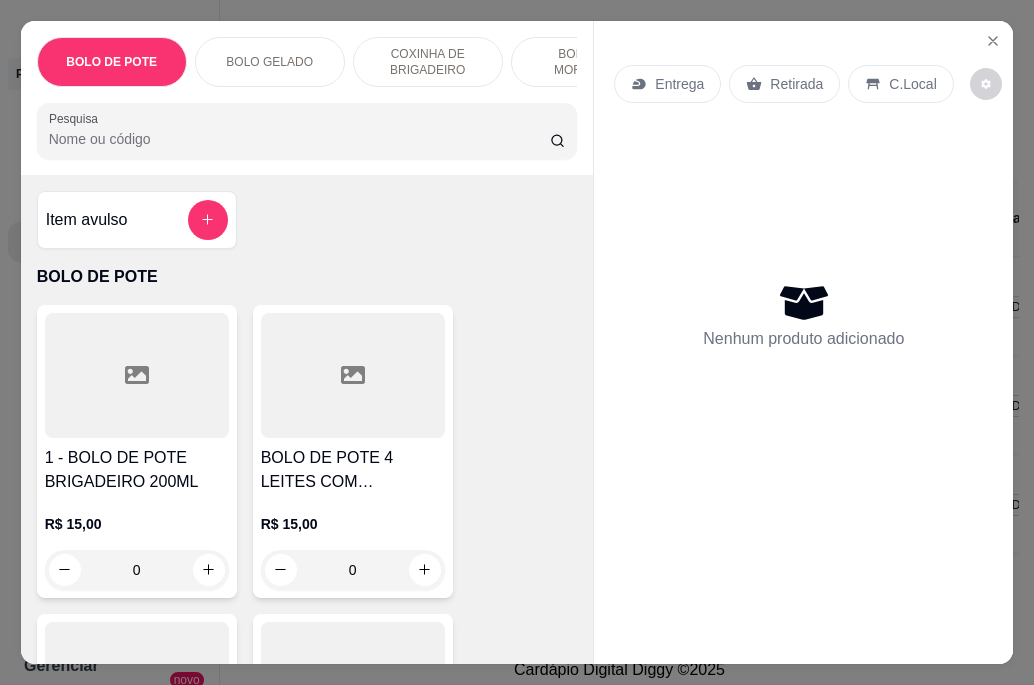 click on "BOLO DE POTE" at bounding box center [111, 62] 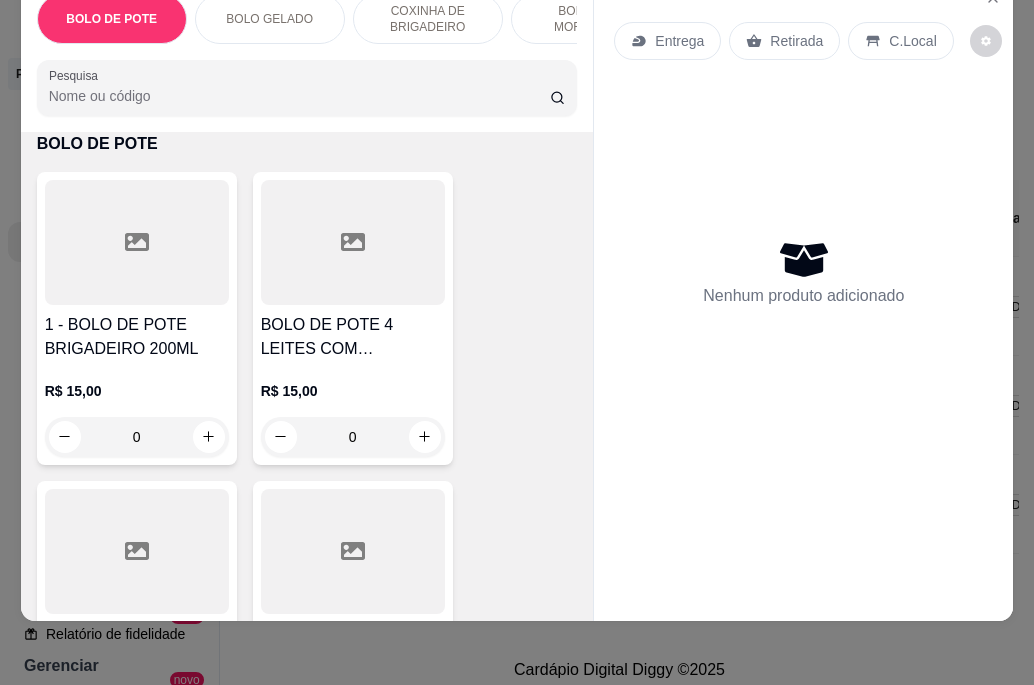click on "BOLO DE POTE  BOLO GELADO COXINHA DE BRIGADEIRO BOMBOM MORANGO TORTA BANOFFE FATIA TORTA LIMAO DELICIA DE BROWNIE Pesquisa Item avulso BOLO DE POTE  1 - BOLO DE POTE BRIGADEIRO 200ML   R$ 15,00 0 BOLO DE POTE 4 LEITES COM MORANGO   R$ 15,00 0 4LEITES COM ABACAXI    R$ 15,00 0 DUO   R$ 15,00 0 CHOCOMARA    R$ 15,00 0 RED   R$ 15,00 0 DOCE DE LEITE COM AMEIXA   R$ 15,00 0 BOLO DE STIKADINHO   R$ 15,00 0 BOLO GELADO BOLO GELADO COCO (GOSTINHO DE INFANCIA)   R$ 12,00 0 BOLO GELADO CHOCOLATE   R$ 14,00 0 COXINHA DE BRIGADEIRO COXINHA NINHO   R$ 13,00 0 COXINHA AMENDOIN   R$ 13,00 0 COXINHA BRIGADEIRO   R$ 13,00 0 COXINHA MARACUJA   R$ 13,00 0 BOMBOM MORANGO BOMBOM MORANGO   R$ 16,00 0 ESPETO BOMBOM DE UVA   R$ 18,00 0 ESPETINHO DE MORANGO   R$ 14,00 0 TORTA BANOFFE BANOFFE   R$ 14,00 0 FATIA TORTA LIMAO FATIA TORTA DE LIMAO   R$ 0,00 0 DELICIA DE BROWNIE DELICIA DE BROWNIE   R$ 16,00 0 DELICIA DE UVA   R$ 16,00 0 Entrega Retirada C.Local Nenhum produto adicionado" at bounding box center (517, 342) 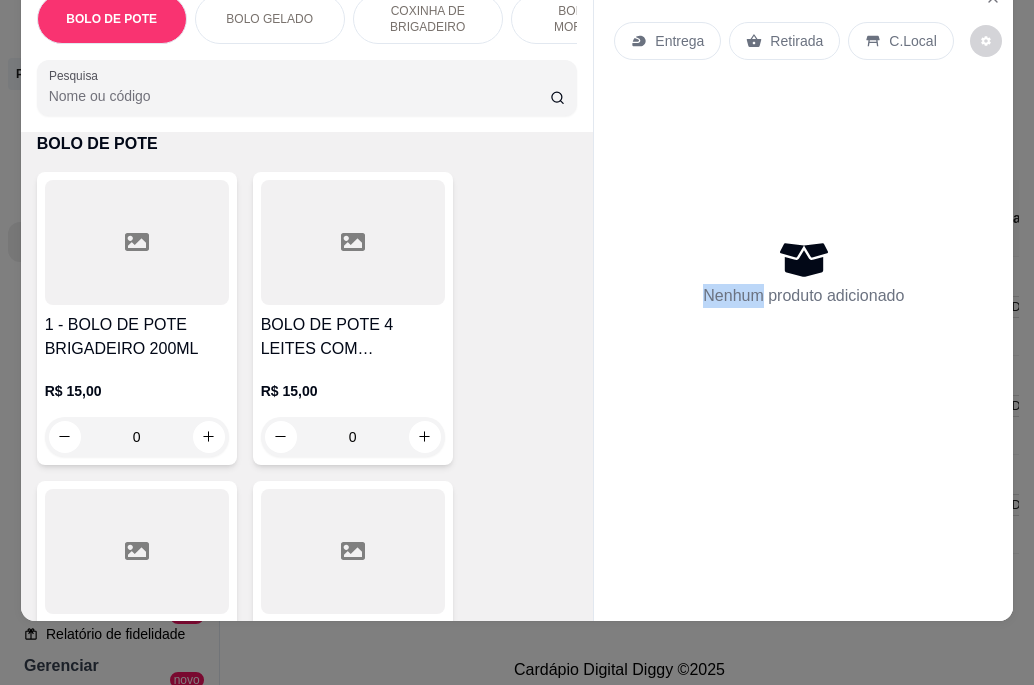 scroll, scrollTop: 11, scrollLeft: 11, axis: both 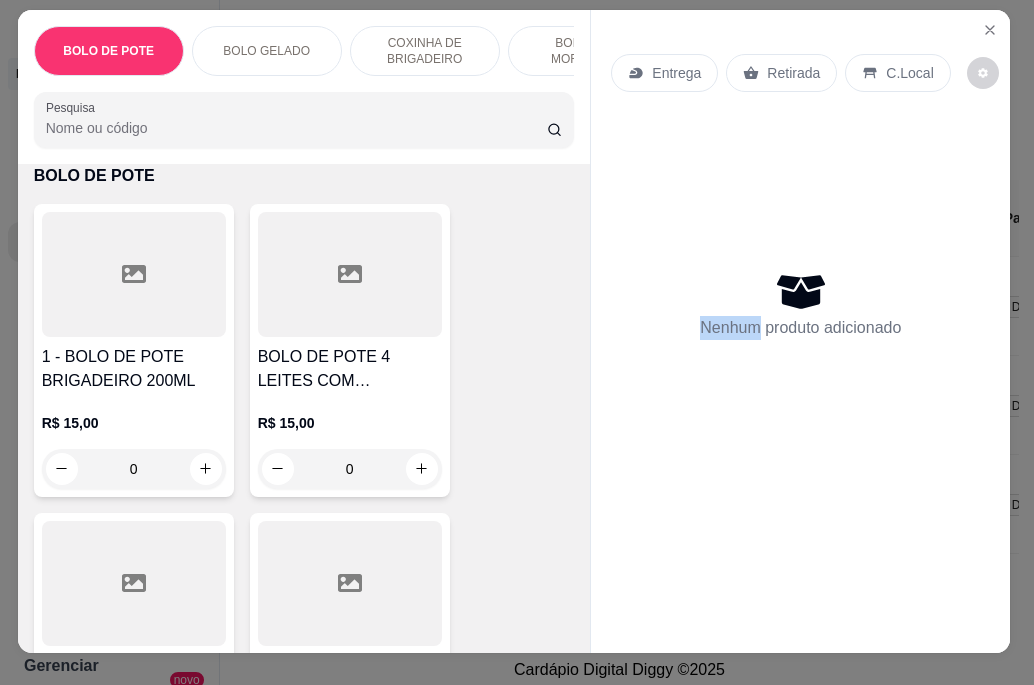 click on "BOLO DE POTE  BOLO GELADO COXINHA DE BRIGADEIRO BOMBOM MORANGO TORTA BANOFFE FATIA TORTA LIMAO DELICIA DE BROWNIE Pesquisa Item avulso BOLO DE POTE  1 - BOLO DE POTE BRIGADEIRO 200ML   R$ 15,00 0 BOLO DE POTE 4 LEITES COM MORANGO   R$ 15,00 0 4LEITES COM ABACAXI    R$ 15,00 0 DUO   R$ 15,00 0 CHOCOMARA    R$ 15,00 0 RED   R$ 15,00 0 DOCE DE LEITE COM AMEIXA   R$ 15,00 0 BOLO DE STIKADINHO   R$ 15,00 0 BOLO GELADO BOLO GELADO COCO (GOSTINHO DE INFANCIA)   R$ 12,00 0 BOLO GELADO CHOCOLATE   R$ 14,00 0 COXINHA DE BRIGADEIRO COXINHA NINHO   R$ 13,00 0 COXINHA AMENDOIN   R$ 13,00 0 COXINHA BRIGADEIRO   R$ 13,00 0 COXINHA MARACUJA   R$ 13,00 0 BOMBOM MORANGO BOMBOM MORANGO   R$ 16,00 0 ESPETO BOMBOM DE UVA   R$ 18,00 0 ESPETINHO DE MORANGO   R$ 14,00 0 TORTA BANOFFE BANOFFE   R$ 14,00 0 FATIA TORTA LIMAO FATIA TORTA DE LIMAO   R$ 0,00 0 DELICIA DE BROWNIE DELICIA DE BROWNIE   R$ 16,00 0 DELICIA DE UVA   R$ 16,00 0 Entrega Retirada C.Local Nenhum produto adicionado" at bounding box center [517, 342] 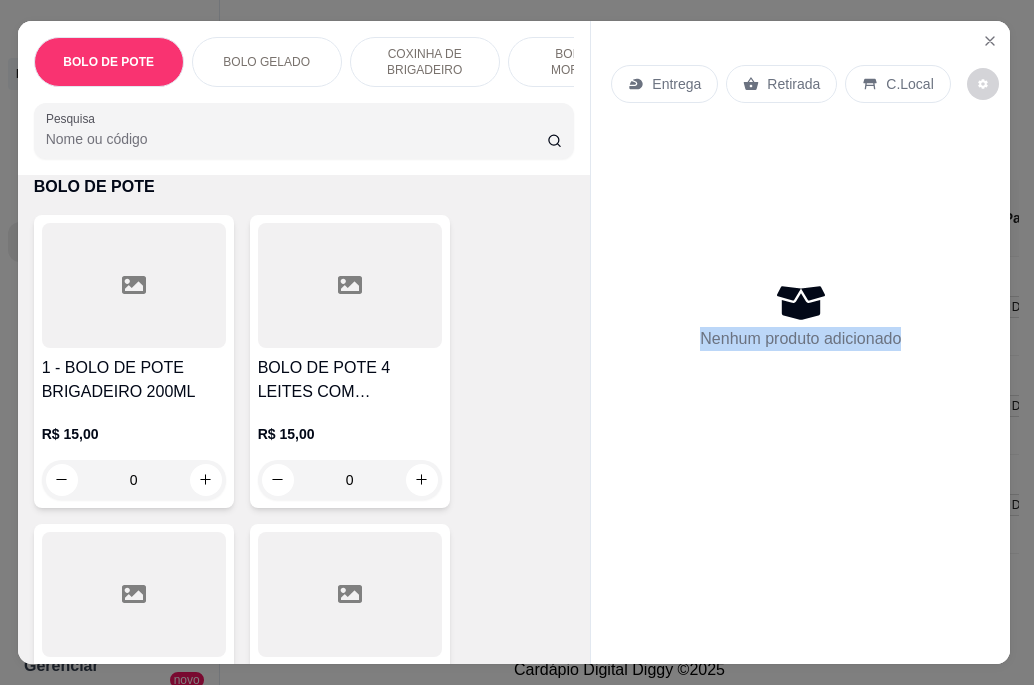 click on "BOLO DE POTE  BOLO GELADO COXINHA DE BRIGADEIRO BOMBOM MORANGO TORTA BANOFFE FATIA TORTA LIMAO DELICIA DE BROWNIE Pesquisa Item avulso BOLO DE POTE  1 - BOLO DE POTE BRIGADEIRO 200ML   R$ 15,00 0 BOLO DE POTE 4 LEITES COM MORANGO   R$ 15,00 0 4LEITES COM ABACAXI    R$ 15,00 0 DUO   R$ 15,00 0 CHOCOMARA    R$ 15,00 0 RED   R$ 15,00 0 DOCE DE LEITE COM AMEIXA   R$ 15,00 0 BOLO DE STIKADINHO   R$ 15,00 0 BOLO GELADO BOLO GELADO COCO (GOSTINHO DE INFANCIA)   R$ 12,00 0 BOLO GELADO CHOCOLATE   R$ 14,00 0 COXINHA DE BRIGADEIRO COXINHA NINHO   R$ 13,00 0 COXINHA AMENDOIN   R$ 13,00 0 COXINHA BRIGADEIRO   R$ 13,00 0 COXINHA MARACUJA   R$ 13,00 0 BOMBOM MORANGO BOMBOM MORANGO   R$ 16,00 0 ESPETO BOMBOM DE UVA   R$ 18,00 0 ESPETINHO DE MORANGO   R$ 14,00 0 TORTA BANOFFE BANOFFE   R$ 14,00 0 FATIA TORTA LIMAO FATIA TORTA DE LIMAO   R$ 0,00 0 DELICIA DE BROWNIE DELICIA DE BROWNIE   R$ 16,00 0 DELICIA DE UVA   R$ 16,00 0 Entrega Retirada C.Local Nenhum produto adicionado" at bounding box center [517, 342] 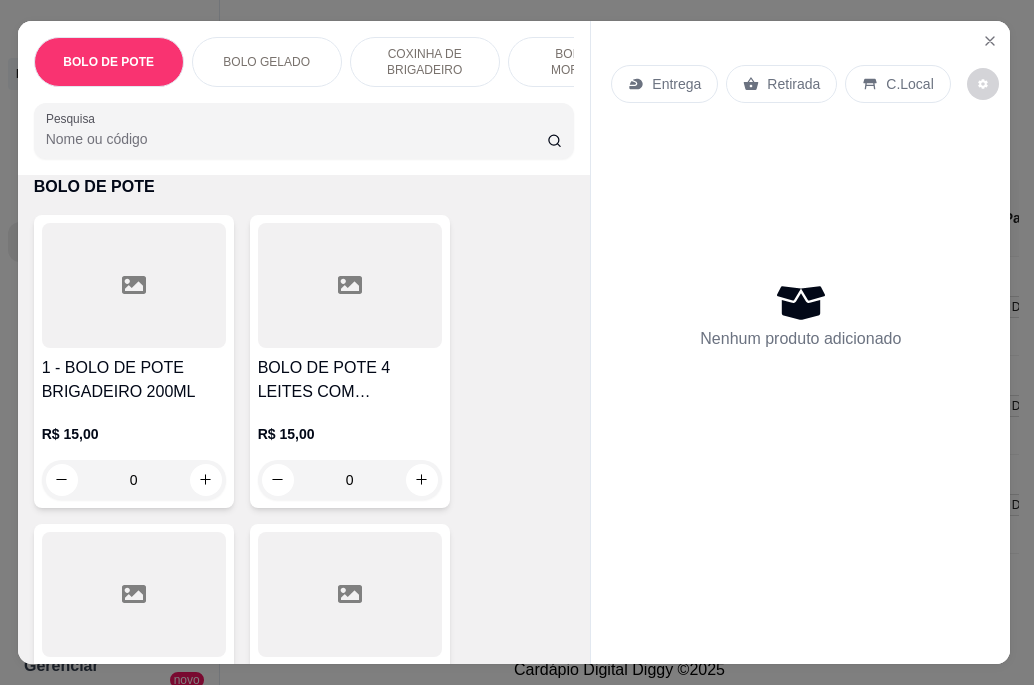 click on "BOLO DE POTE" at bounding box center [108, 62] 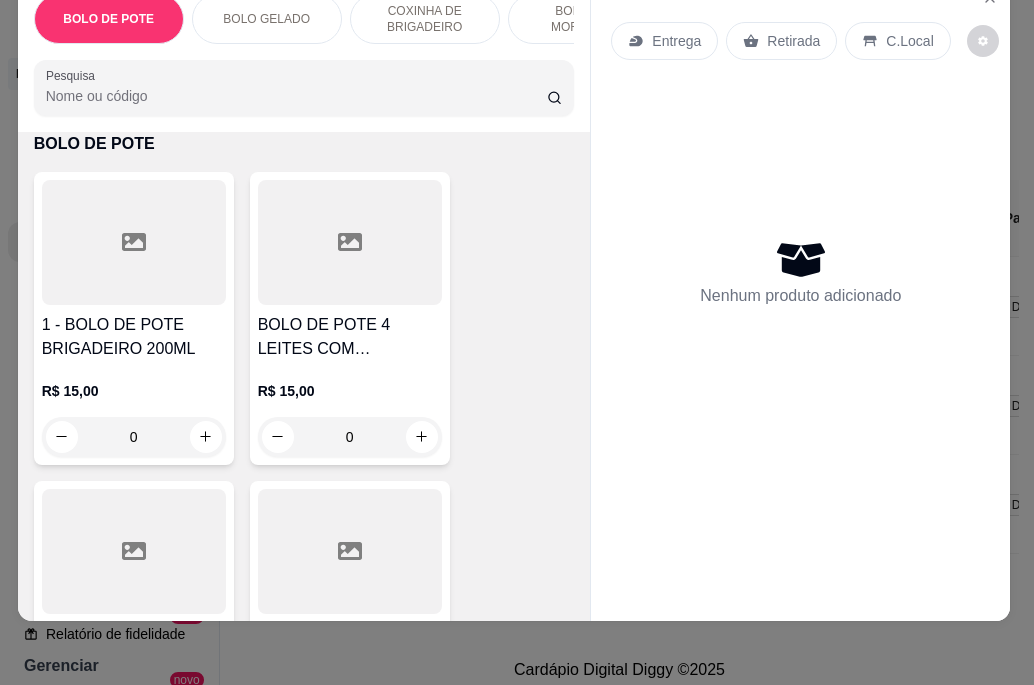 click on "BOLO DE POTE" at bounding box center [108, 19] 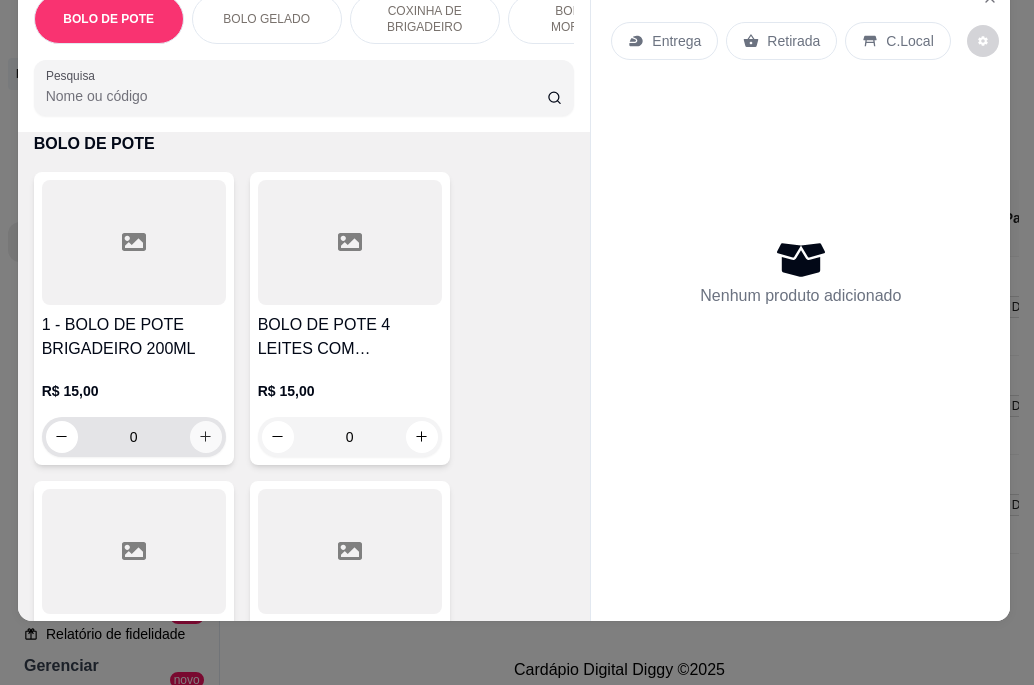 click at bounding box center [206, 437] 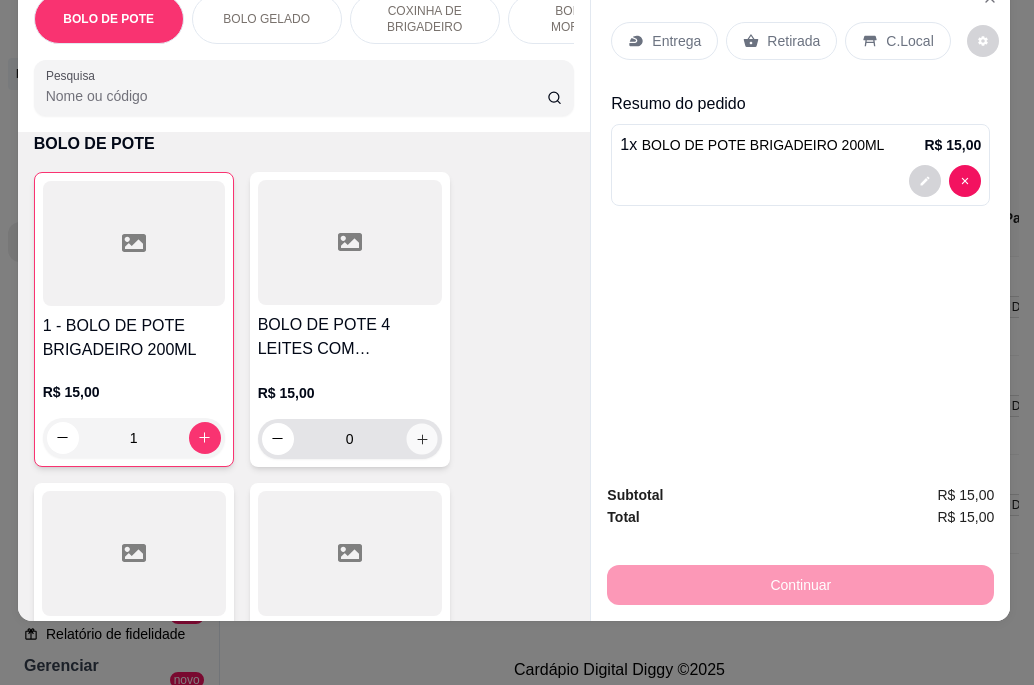 click 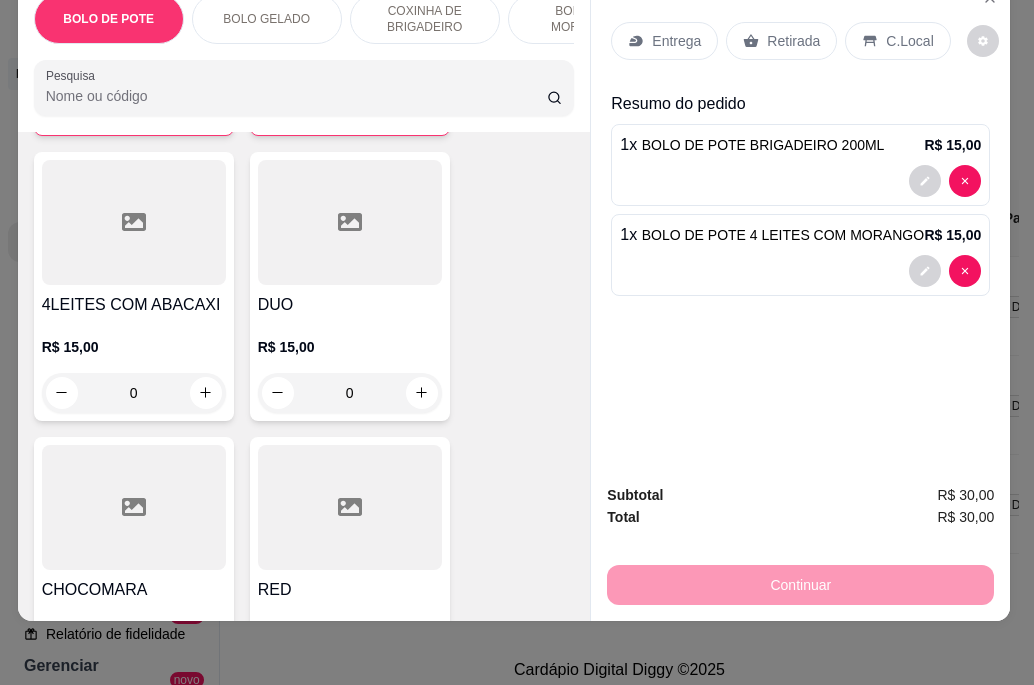 scroll, scrollTop: 490, scrollLeft: 0, axis: vertical 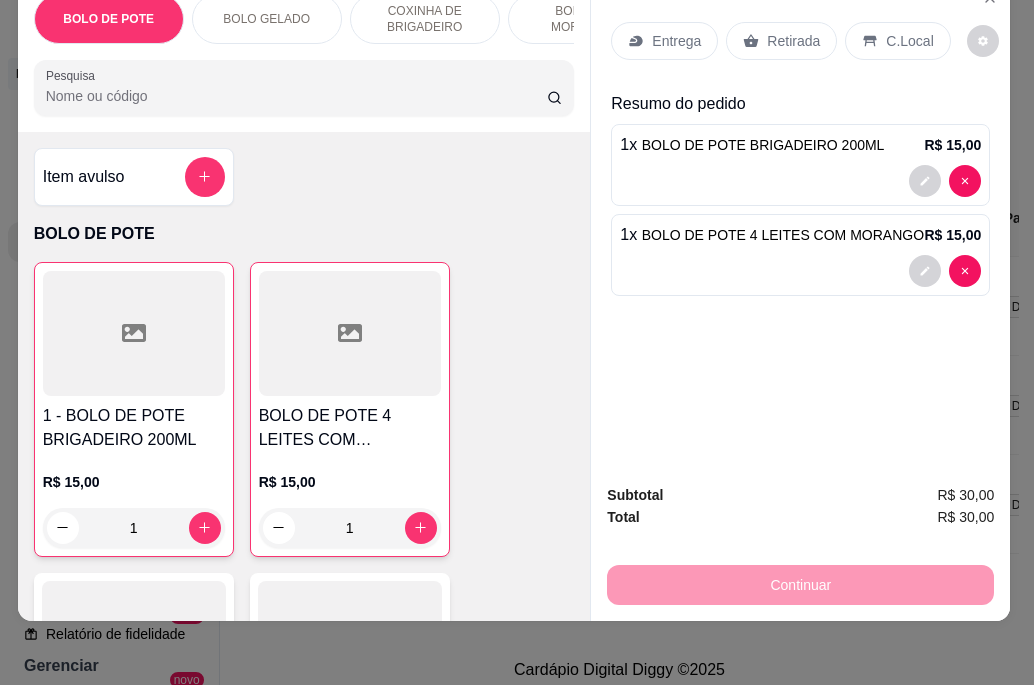 click on "Entrega" at bounding box center (676, 41) 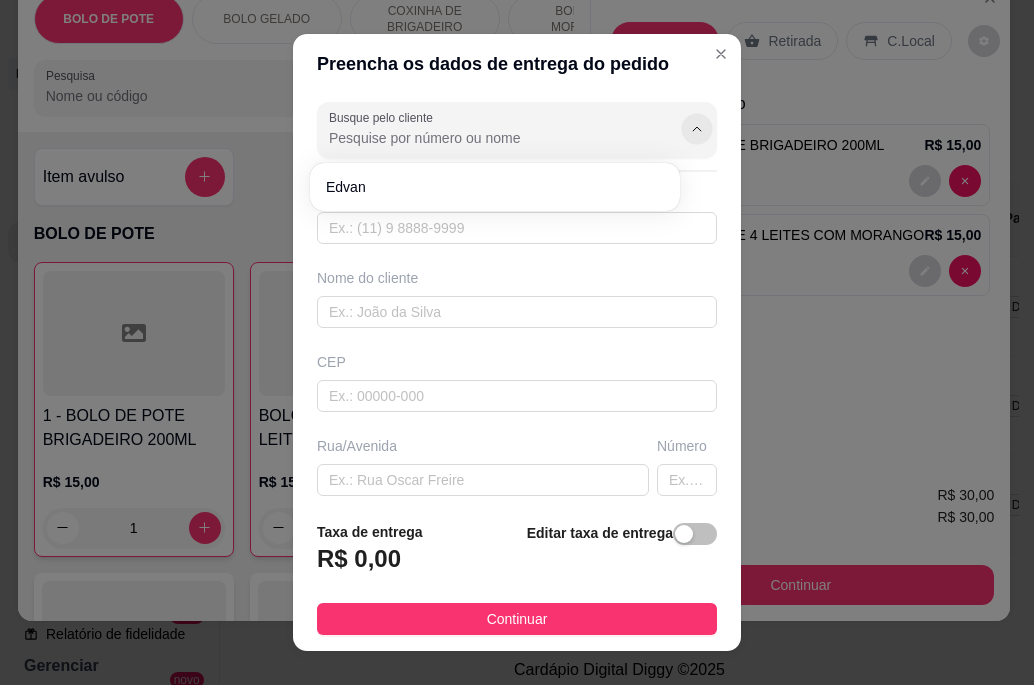click 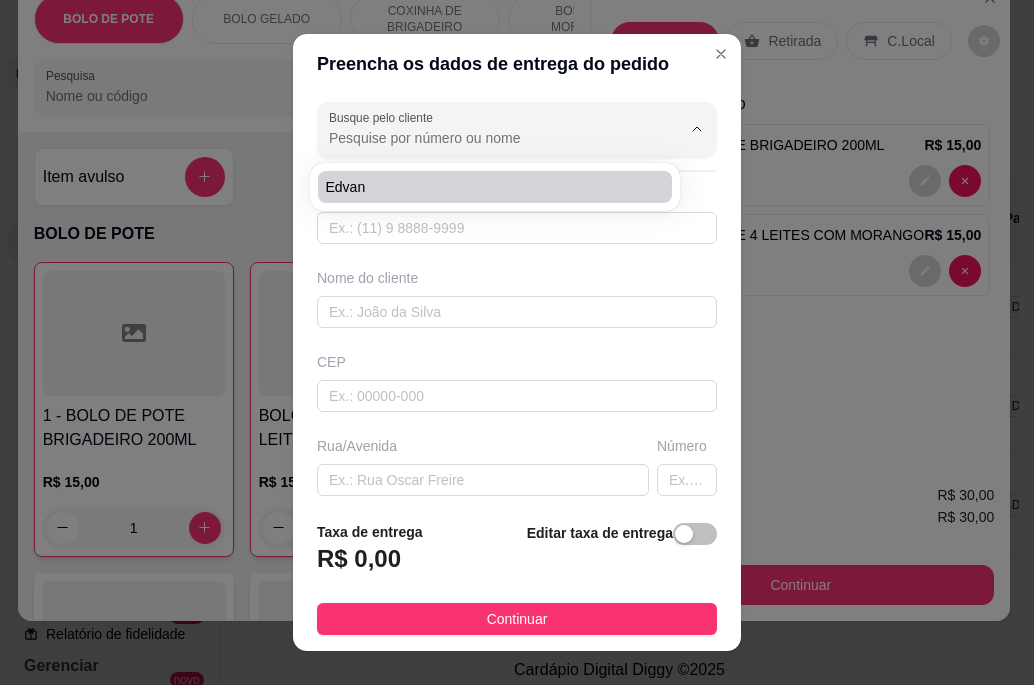 click on "Edvan" at bounding box center [485, 187] 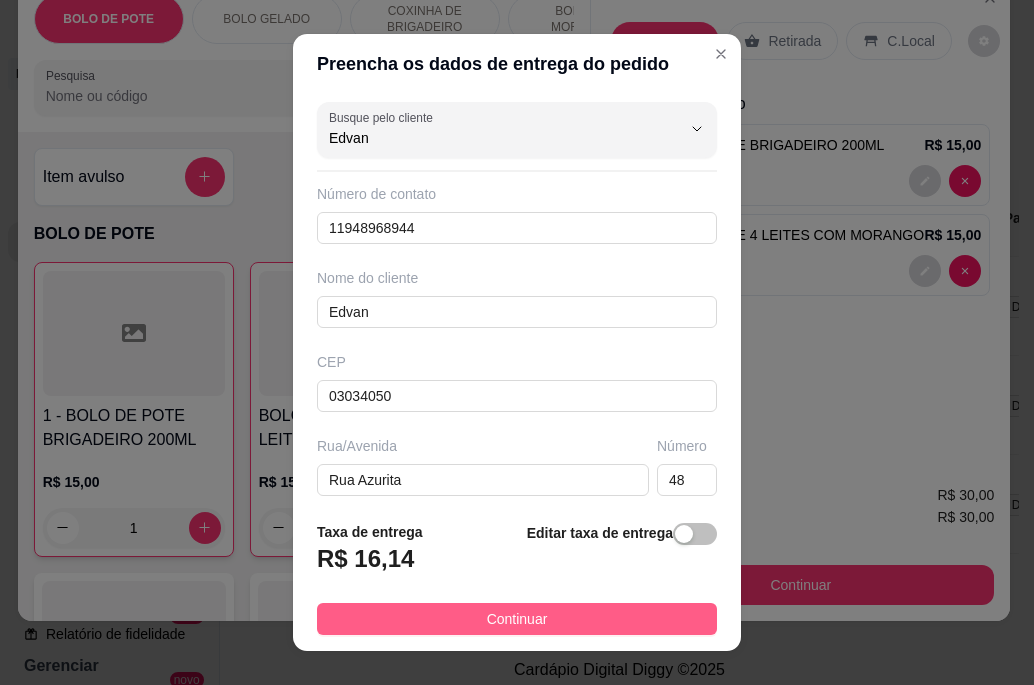 click on "Continuar" at bounding box center [517, 619] 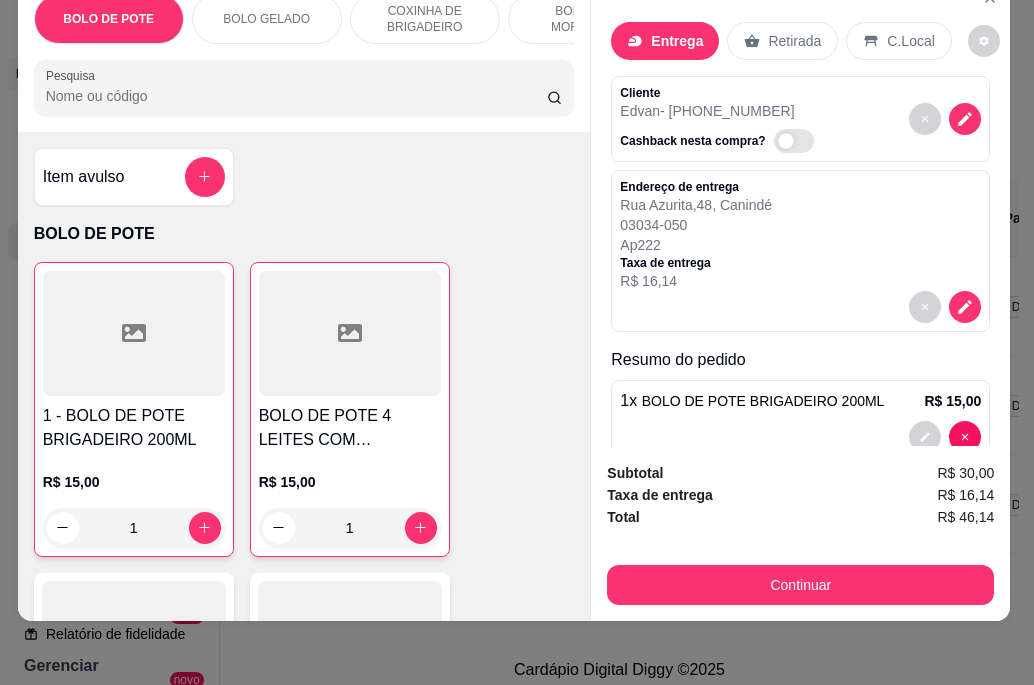 click on "BOLO DE POTE  BOLO GELADO COXINHA DE BRIGADEIRO BOMBOM MORANGO TORTA BANOFFE FATIA TORTA LIMAO DELICIA DE BROWNIE Pesquisa Item avulso BOLO DE POTE  1 - BOLO DE POTE BRIGADEIRO 200ML   R$ 15,00 1 BOLO DE POTE 4 LEITES COM MORANGO   R$ 15,00 1 4LEITES COM ABACAXI    R$ 15,00 0 DUO   R$ 15,00 0 CHOCOMARA    R$ 15,00 0 RED   R$ 15,00 0 DOCE DE LEITE COM AMEIXA   R$ 15,00 0 BOLO DE STIKADINHO   R$ 15,00 0 BOLO GELADO BOLO GELADO COCO (GOSTINHO DE INFANCIA)   R$ 12,00 0 BOLO GELADO CHOCOLATE   R$ 14,00 0 COXINHA DE BRIGADEIRO COXINHA NINHO   R$ 13,00 0 COXINHA AMENDOIN   R$ 13,00 0 COXINHA BRIGADEIRO   R$ 13,00 0 COXINHA MARACUJA   R$ 13,00 0 BOMBOM MORANGO BOMBOM MORANGO   R$ 16,00 0 ESPETO BOMBOM DE UVA   R$ 18,00 0 ESPETINHO DE MORANGO   R$ 14,00 0 TORTA BANOFFE BANOFFE   R$ 14,00 0 FATIA TORTA LIMAO FATIA TORTA DE LIMAO   R$ 0,00 0 DELICIA DE BROWNIE DELICIA DE BROWNIE   R$ 16,00 0 DELICIA DE UVA   R$ 16,00 0 Entrega Retirada C.Local Cliente Edvan   -   [PHONE_NUMBER]   [STREET_ADDRESS]" at bounding box center [517, 342] 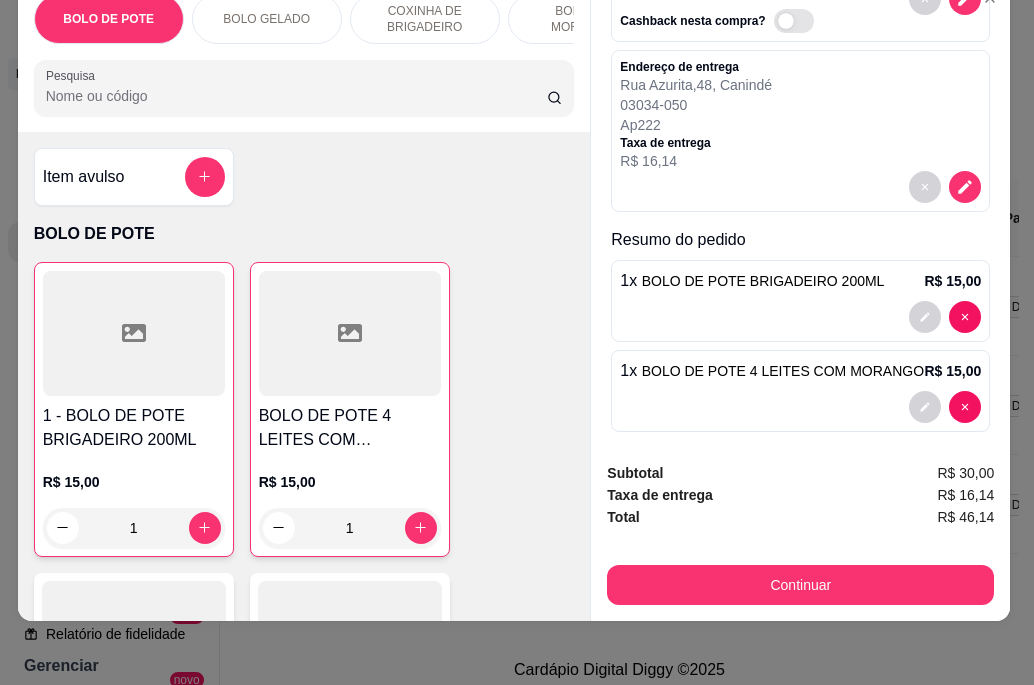 scroll, scrollTop: 133, scrollLeft: 0, axis: vertical 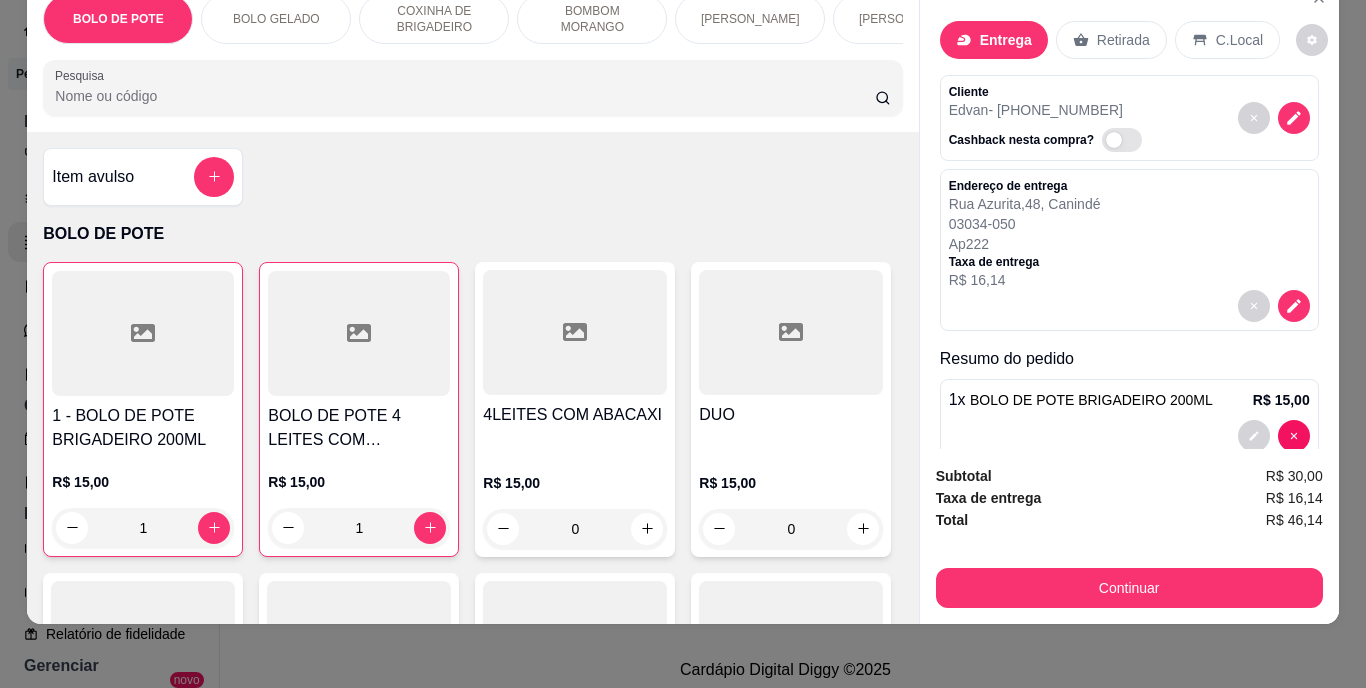 click on "BOLO DE POTE  BOLO GELADO COXINHA DE BRIGADEIRO BOMBOM MORANGO TORTA BANOFFE FATIA TORTA LIMAO DELICIA DE BROWNIE Pesquisa Item avulso BOLO DE POTE  1 - BOLO DE POTE BRIGADEIRO 200ML   R$ 15,00 1 BOLO DE POTE 4 LEITES COM MORANGO   R$ 15,00 1 4LEITES COM ABACAXI    R$ 15,00 0 DUO   R$ 15,00 0 CHOCOMARA    R$ 15,00 0 RED   R$ 15,00 0 DOCE DE LEITE COM AMEIXA   R$ 15,00 0 BOLO DE STIKADINHO   R$ 15,00 0 BOLO GELADO BOLO GELADO COCO (GOSTINHO DE INFANCIA)   R$ 12,00 0 BOLO GELADO CHOCOLATE   R$ 14,00 0 COXINHA DE BRIGADEIRO COXINHA NINHO   R$ 13,00 0 COXINHA AMENDOIN   R$ 13,00 0 COXINHA BRIGADEIRO   R$ 13,00 0 COXINHA MARACUJA   R$ 13,00 0 BOMBOM MORANGO BOMBOM MORANGO   R$ 16,00 0 ESPETO BOMBOM DE UVA   R$ 18,00 0 ESPETINHO DE MORANGO   R$ 14,00 0 TORTA BANOFFE BANOFFE   R$ 14,00 0 FATIA TORTA LIMAO FATIA TORTA DE LIMAO   R$ 0,00 0 DELICIA DE BROWNIE DELICIA DE BROWNIE   R$ 16,00 0 DELICIA DE UVA   R$ 16,00 0 Entrega Retirada C.Local Cliente Edvan   -   [PHONE_NUMBER]   [STREET_ADDRESS]" at bounding box center (683, 344) 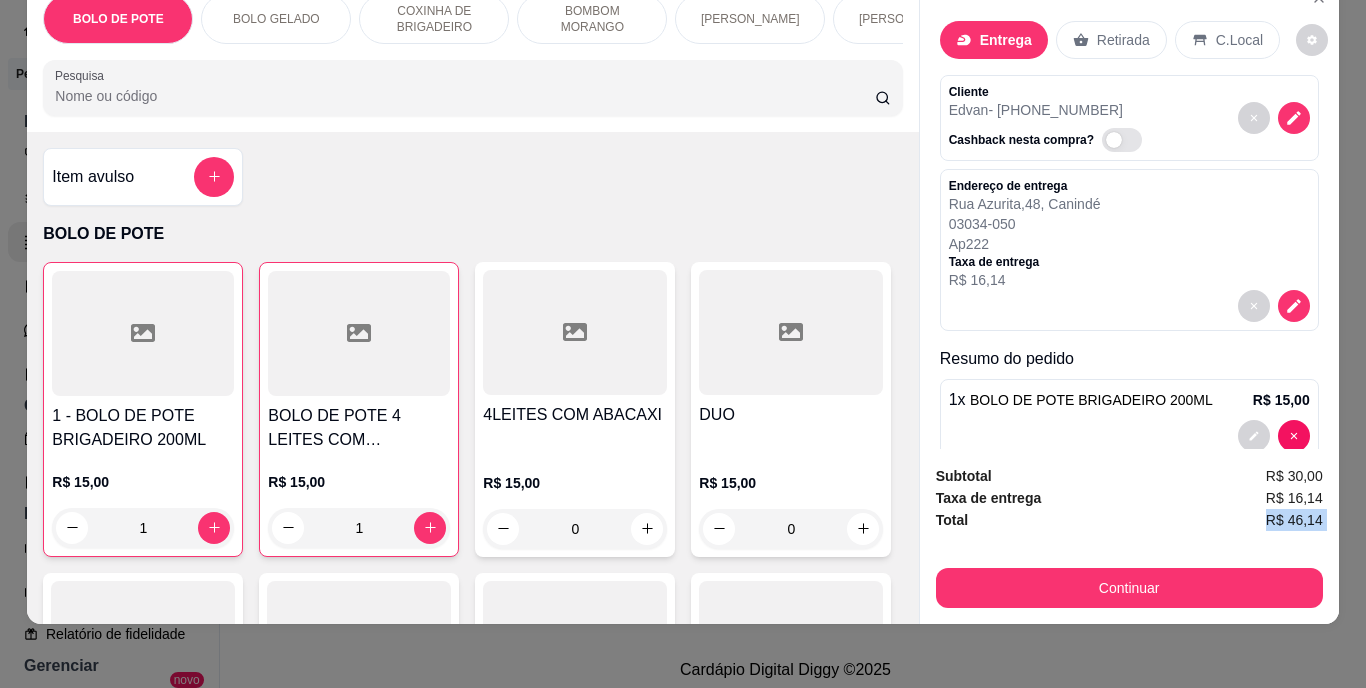 click on "BOLO DE POTE  BOLO GELADO COXINHA DE BRIGADEIRO BOMBOM MORANGO TORTA BANOFFE FATIA TORTA LIMAO DELICIA DE BROWNIE Pesquisa Item avulso BOLO DE POTE  1 - BOLO DE POTE BRIGADEIRO 200ML   R$ 15,00 1 BOLO DE POTE 4 LEITES COM MORANGO   R$ 15,00 1 4LEITES COM ABACAXI    R$ 15,00 0 DUO   R$ 15,00 0 CHOCOMARA    R$ 15,00 0 RED   R$ 15,00 0 DOCE DE LEITE COM AMEIXA   R$ 15,00 0 BOLO DE STIKADINHO   R$ 15,00 0 BOLO GELADO BOLO GELADO COCO (GOSTINHO DE INFANCIA)   R$ 12,00 0 BOLO GELADO CHOCOLATE   R$ 14,00 0 COXINHA DE BRIGADEIRO COXINHA NINHO   R$ 13,00 0 COXINHA AMENDOIN   R$ 13,00 0 COXINHA BRIGADEIRO   R$ 13,00 0 COXINHA MARACUJA   R$ 13,00 0 BOMBOM MORANGO BOMBOM MORANGO   R$ 16,00 0 ESPETO BOMBOM DE UVA   R$ 18,00 0 ESPETINHO DE MORANGO   R$ 14,00 0 TORTA BANOFFE BANOFFE   R$ 14,00 0 FATIA TORTA LIMAO FATIA TORTA DE LIMAO   R$ 0,00 0 DELICIA DE BROWNIE DELICIA DE BROWNIE   R$ 16,00 0 DELICIA DE UVA   R$ 16,00 0 Entrega Retirada C.Local Cliente Edvan   -   [PHONE_NUMBER]   [STREET_ADDRESS]" at bounding box center (683, 344) 